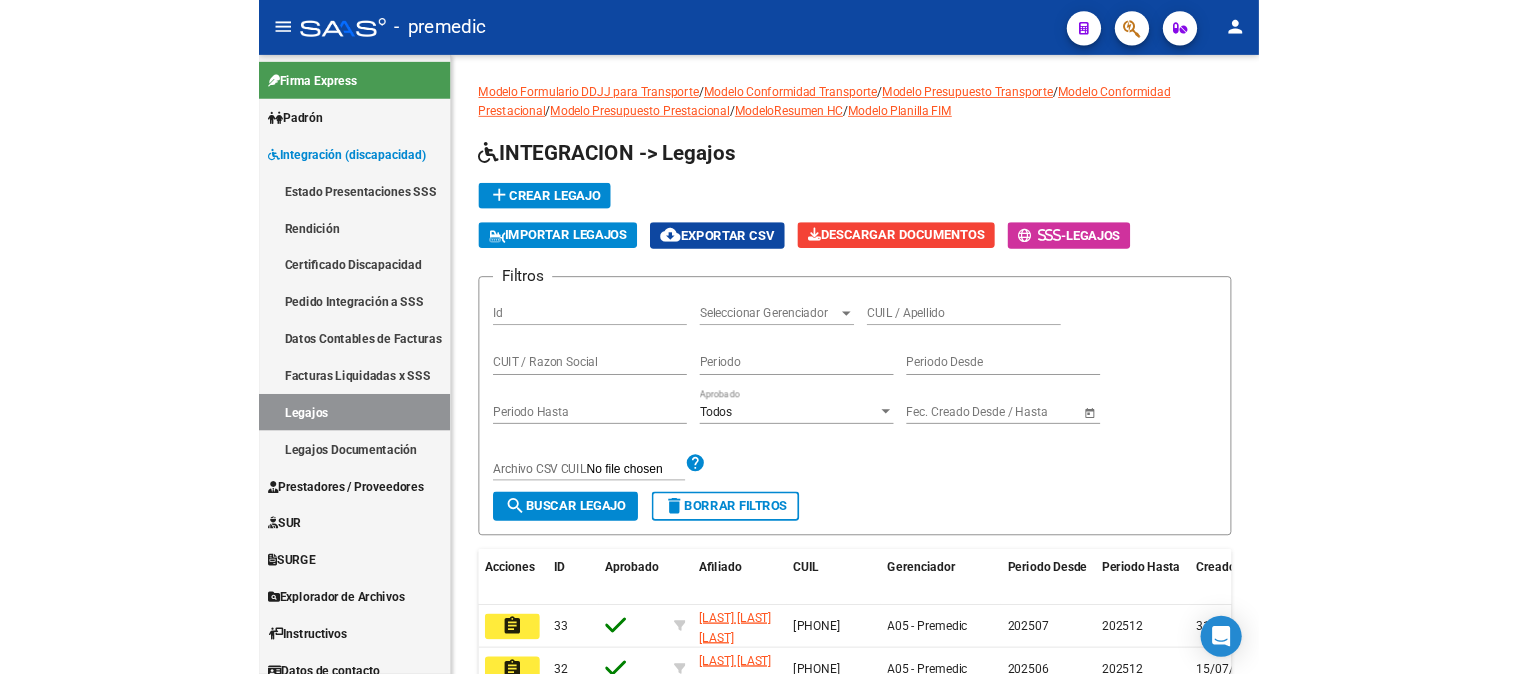 scroll, scrollTop: 0, scrollLeft: 0, axis: both 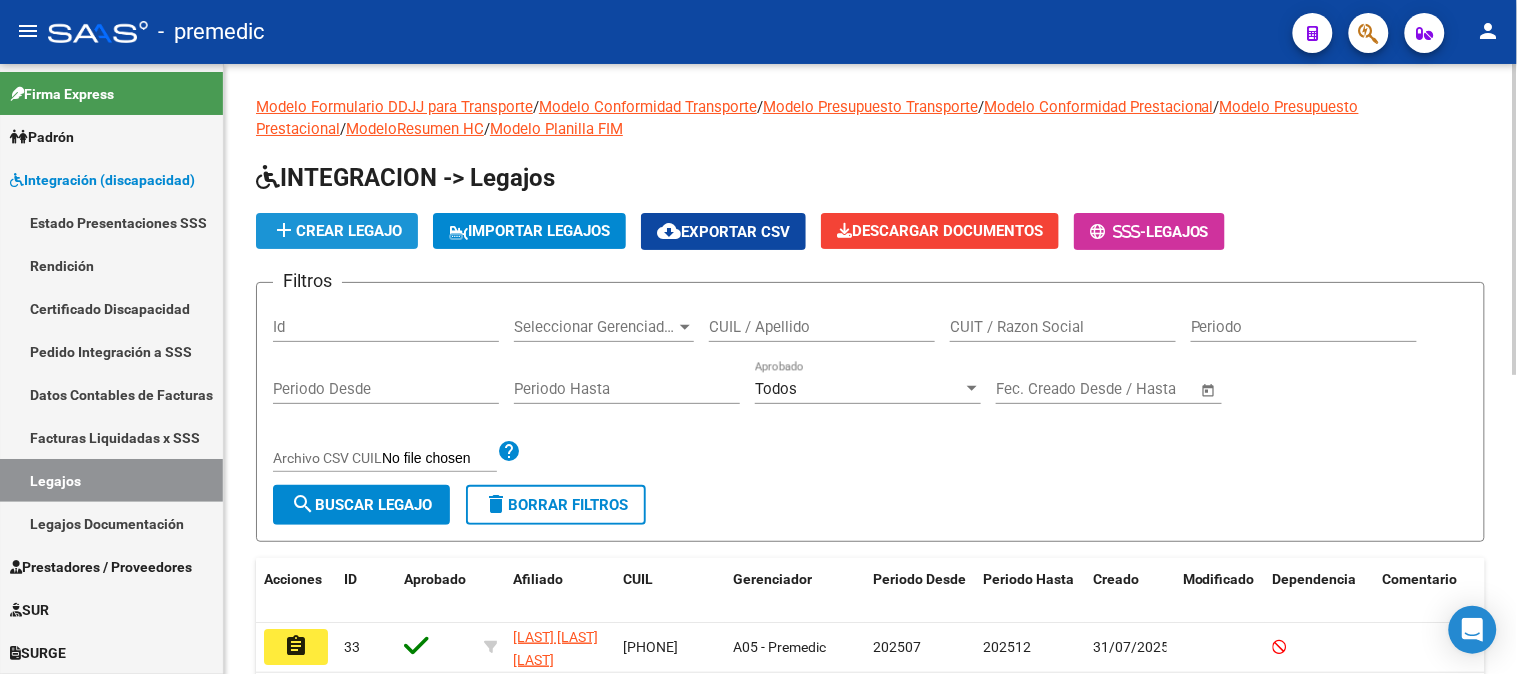 click on "add  Crear Legajo" 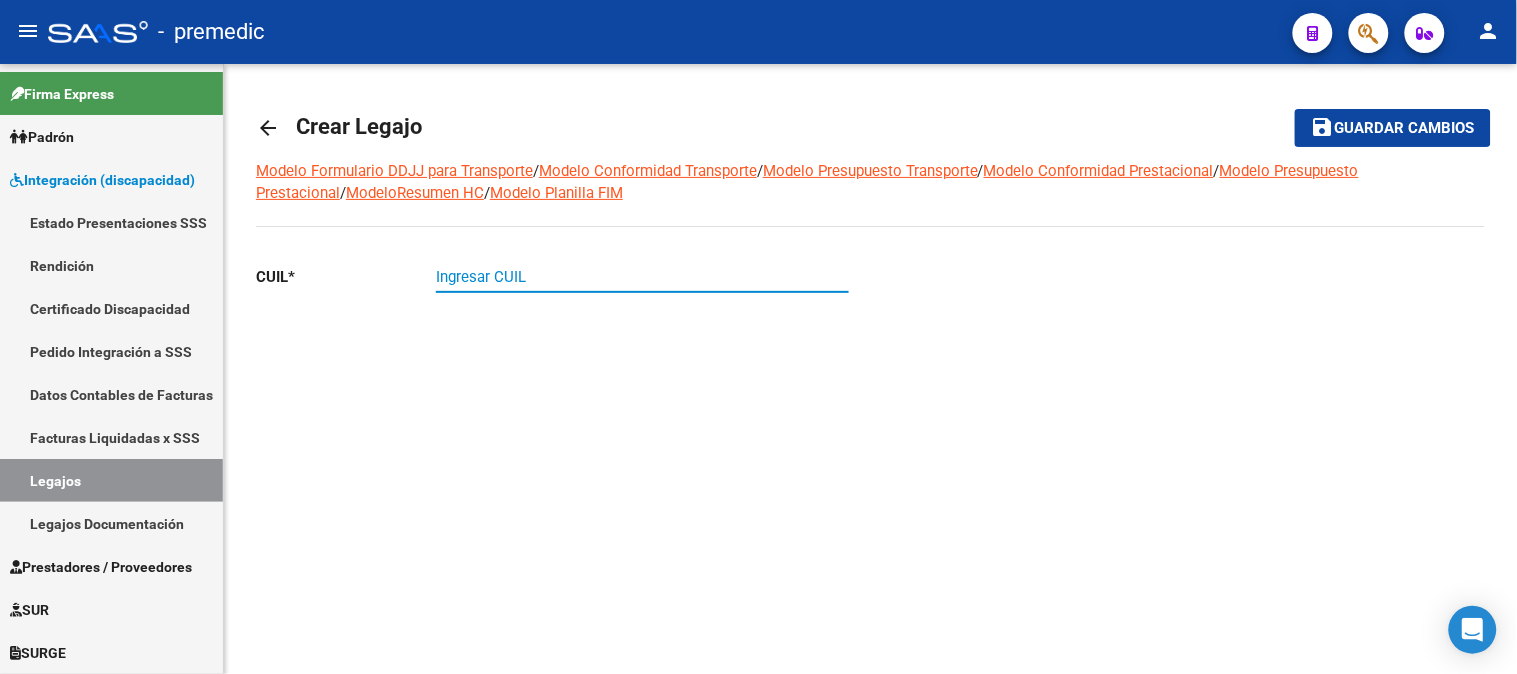 click on "Ingresar CUIL" at bounding box center [642, 277] 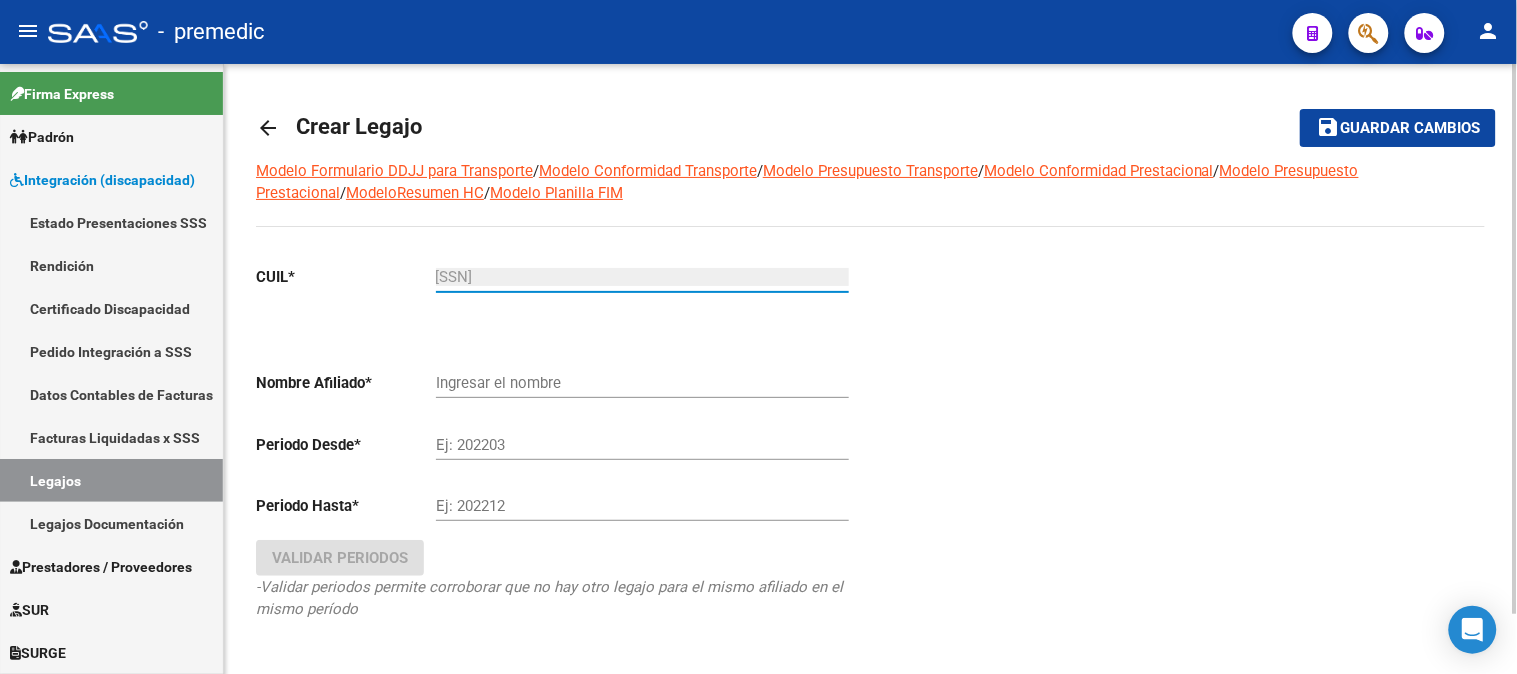 type on "[LAST] [LAST] [LAST]" 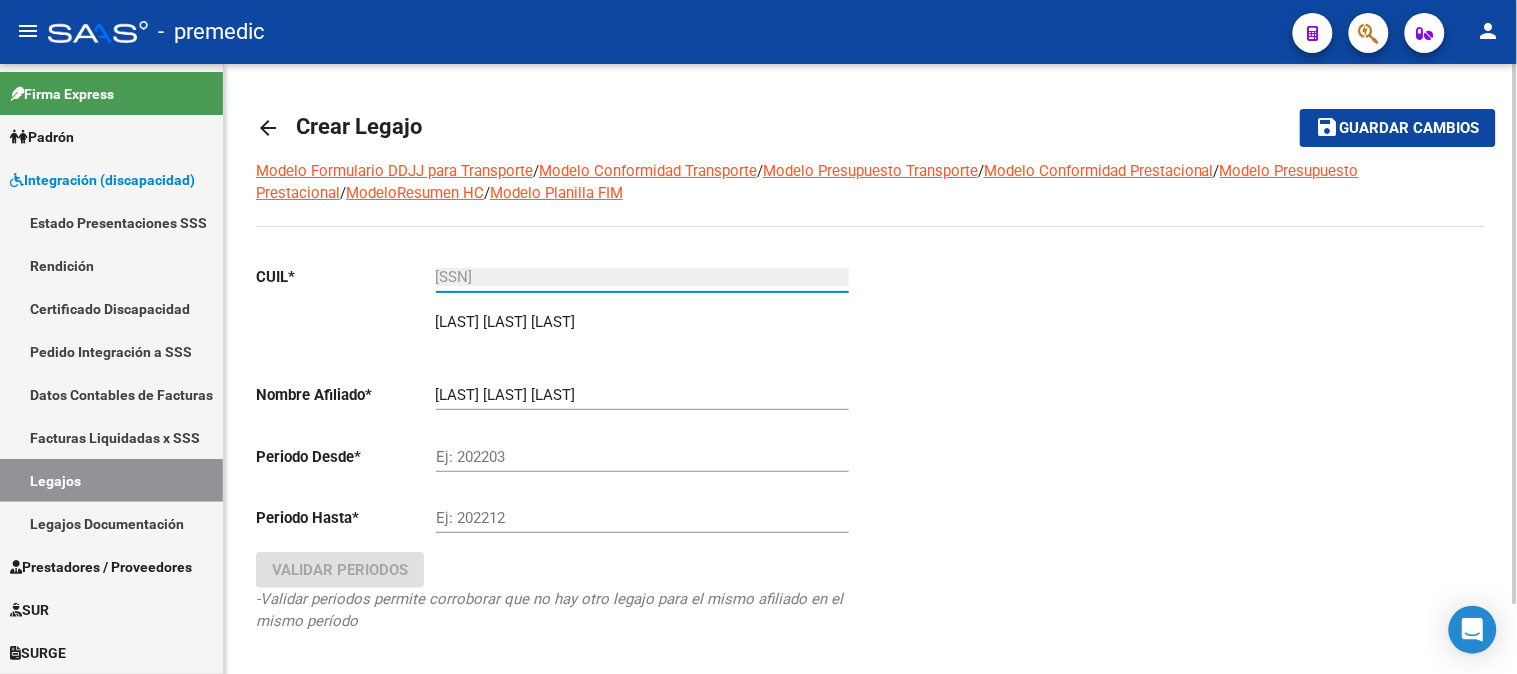type on "[SSN]" 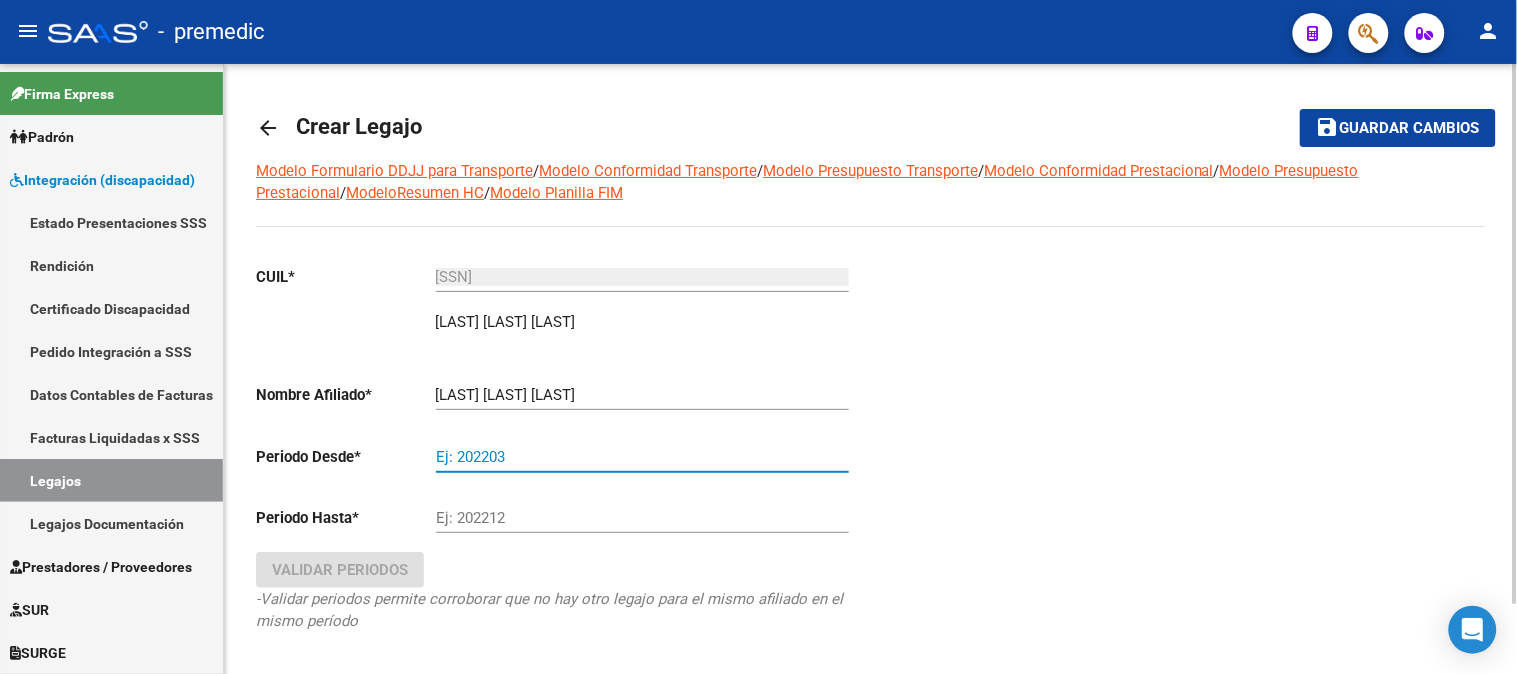 click on "Ej: 202203" at bounding box center [642, 457] 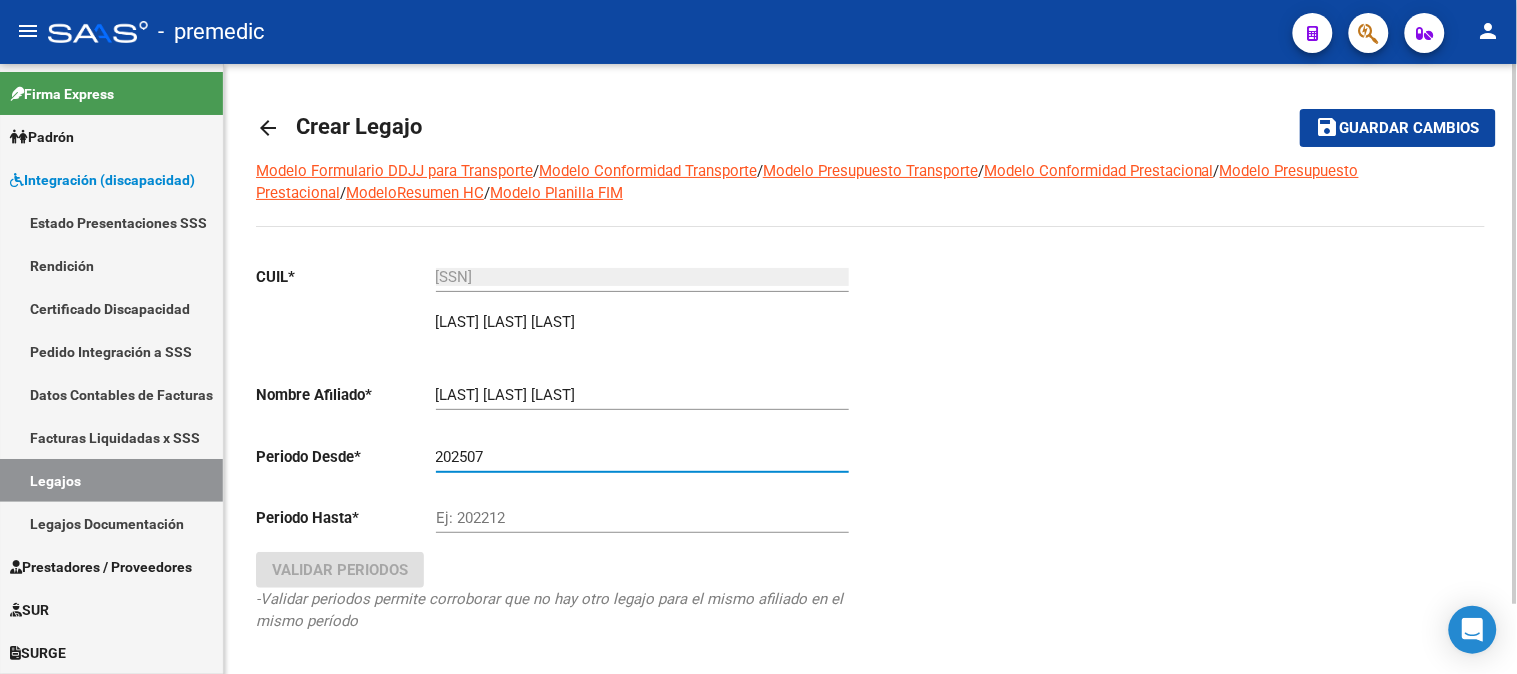 type on "202507" 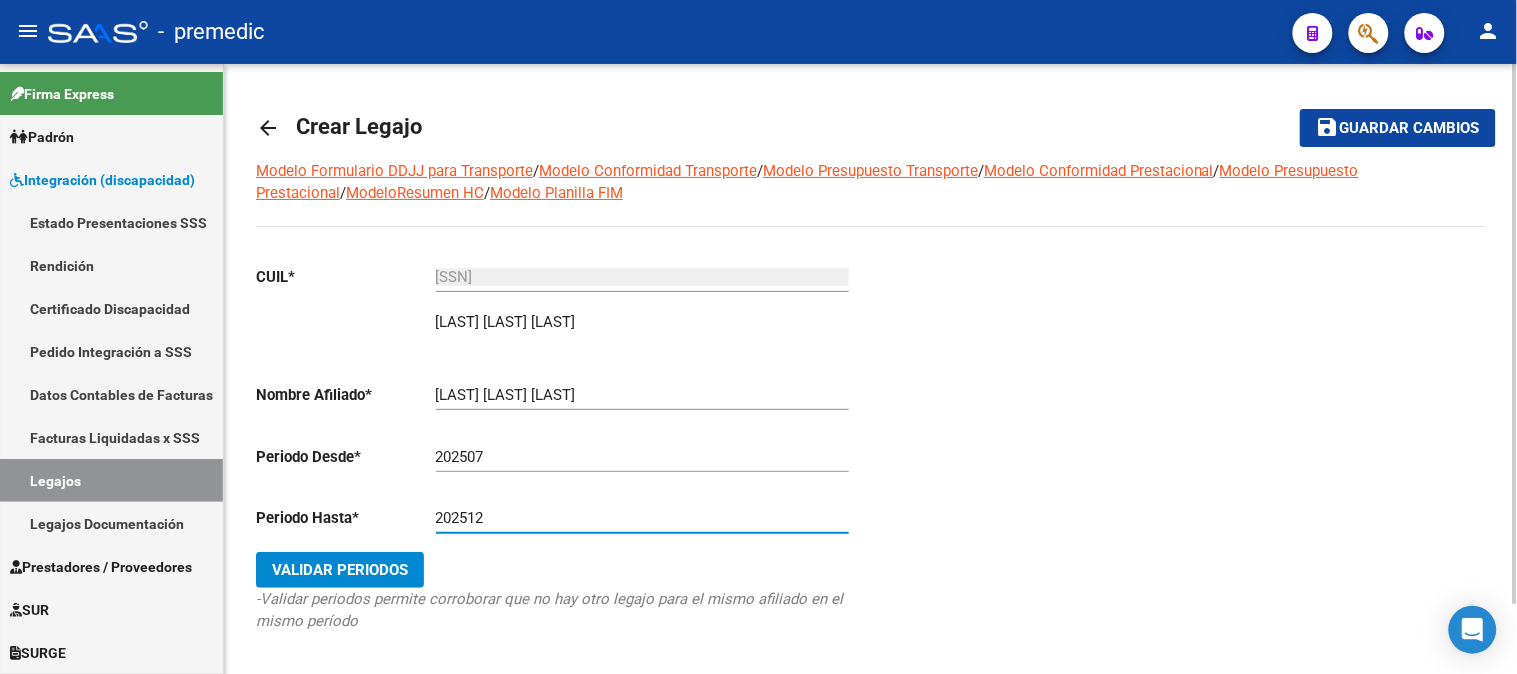 type on "202512" 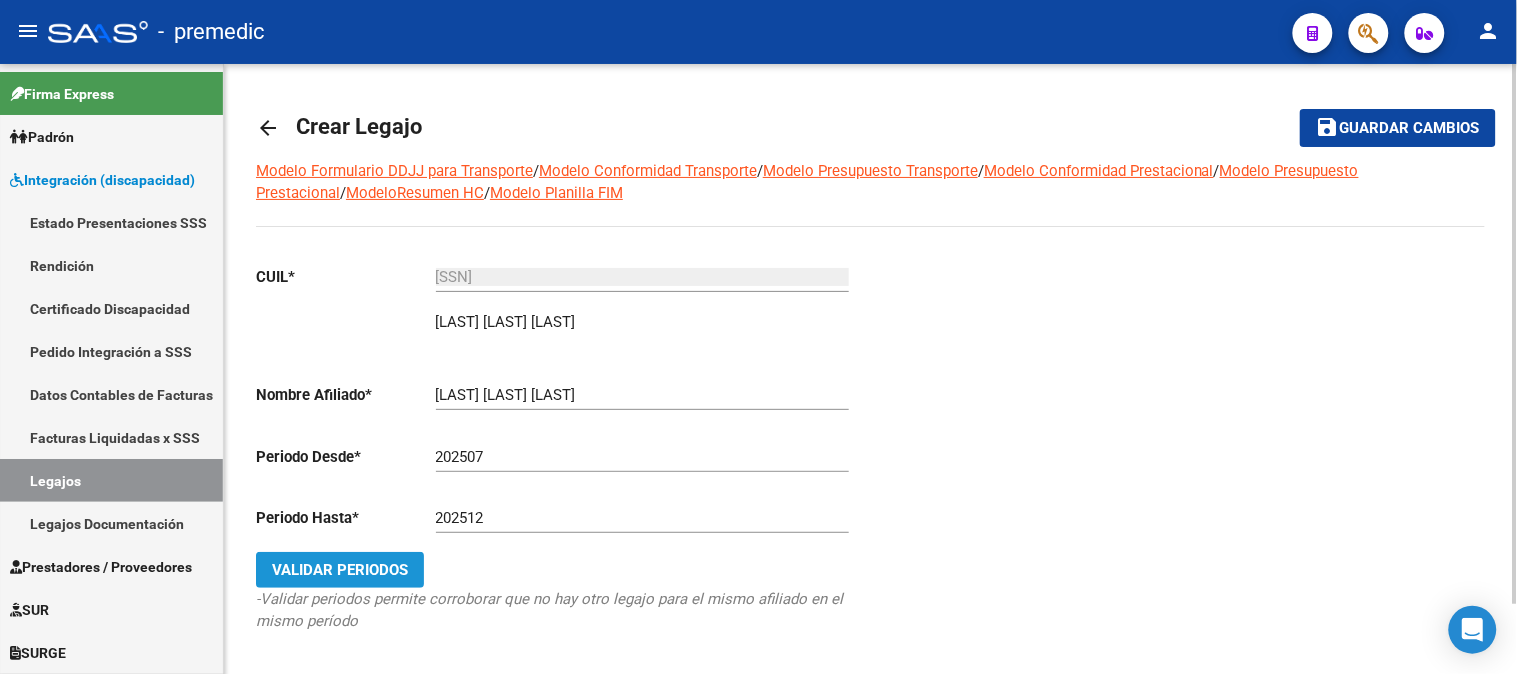 click on "Validar Periodos" 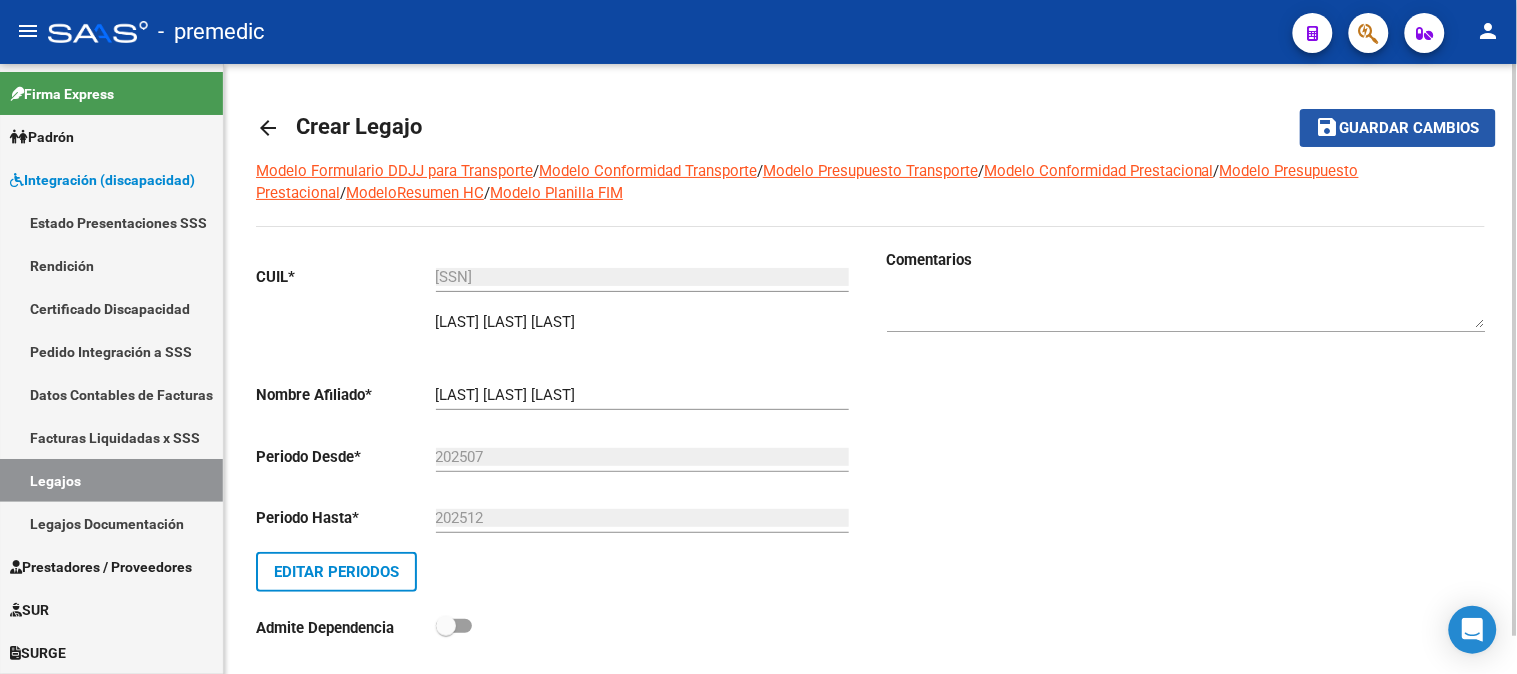 click on "Guardar cambios" 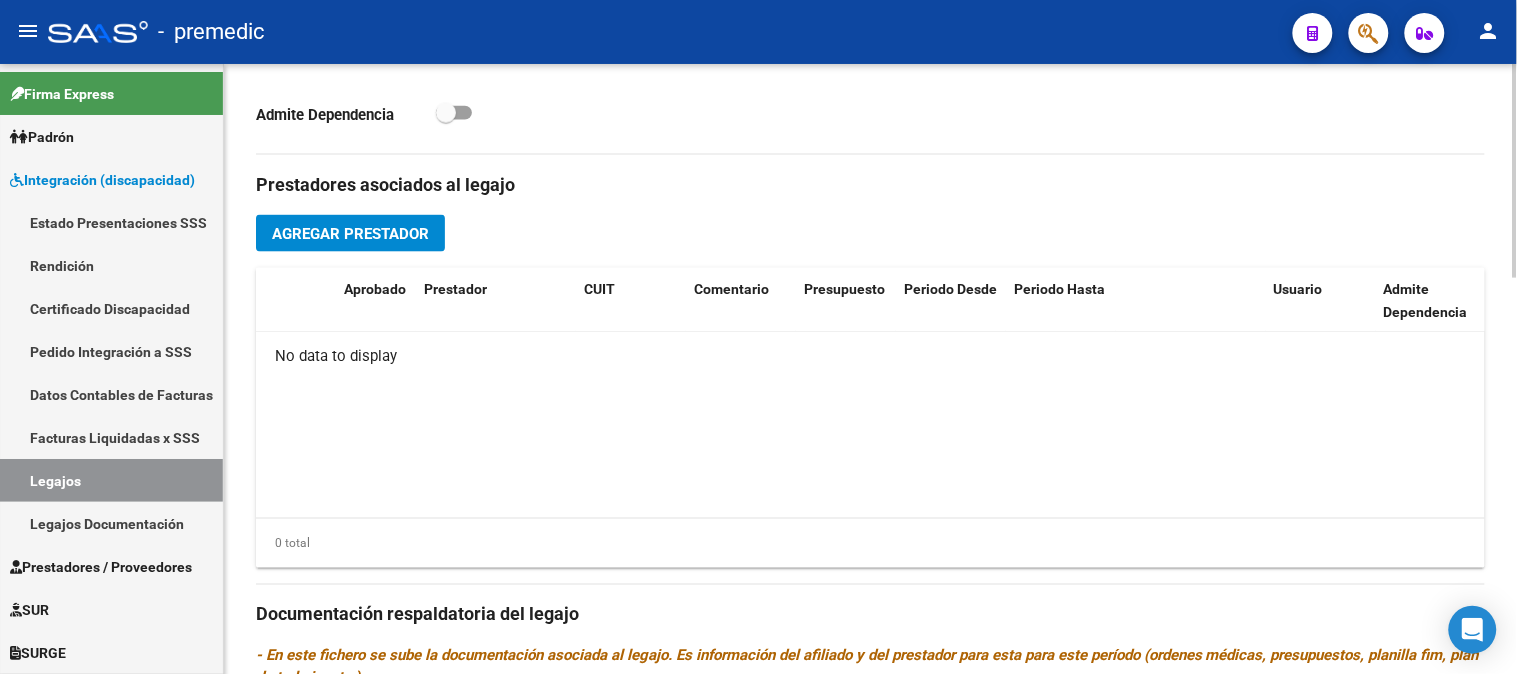 scroll, scrollTop: 696, scrollLeft: 0, axis: vertical 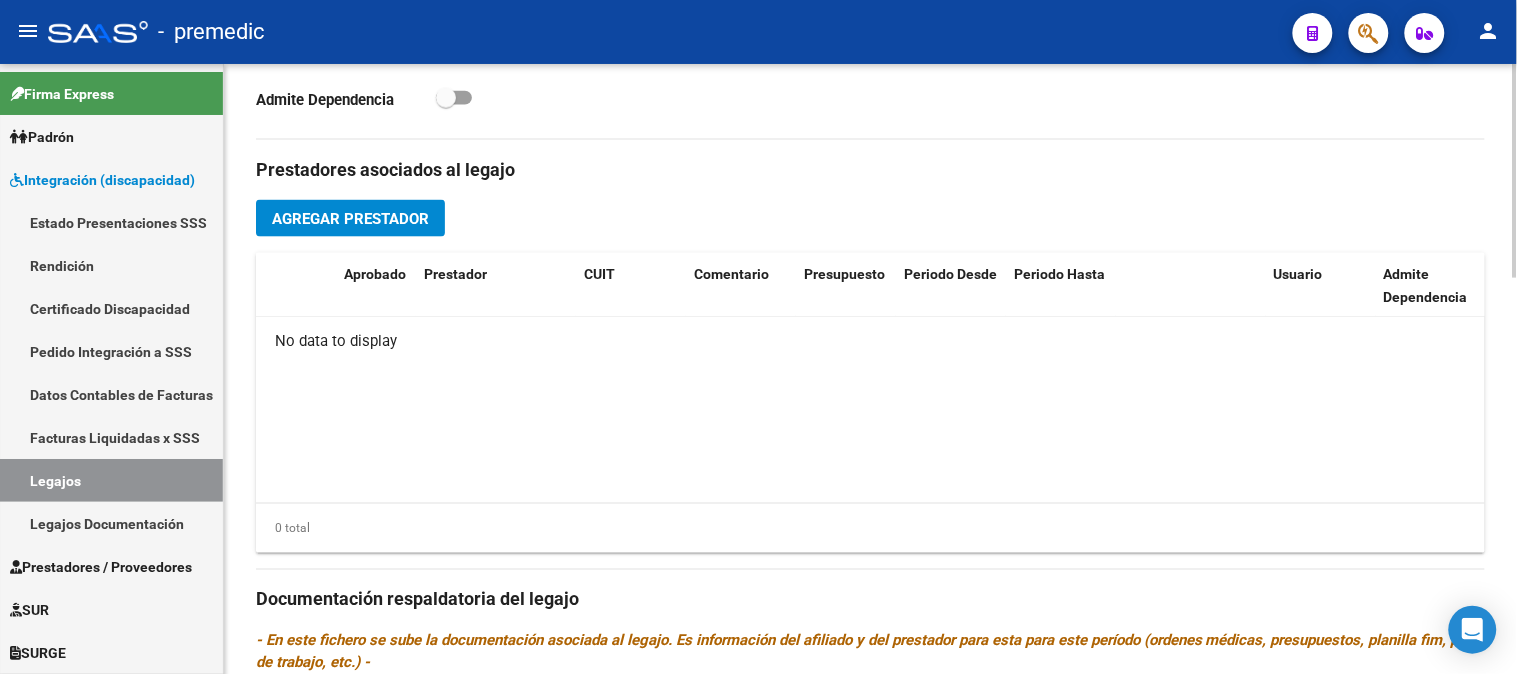 click on "CUIL  *   [SSN] Ingresar CUIL  [LAST] [LAST] [LAST]     Análisis Afiliado    Certificado Discapacidad ARCA Padrón Nombre Afiliado  *   [LAST] [LAST] [LAST] Ingresar el nombre  Periodo Desde  *   202507 Ej: 202203  Periodo Hasta  *   202512 Ej: 202212  Admite Dependencia   Comentarios                                  Comentarios Administrador  Prestadores asociados al legajo Agregar Prestador Aprobado Prestador CUIT Comentario Presupuesto Periodo Desde Periodo Hasta Usuario Admite Dependencia No data to display 0 total Documentación respaldatoria del legajo Agregar Documentacion Aprobado Descripción Comentario Comentario Administrador Creado" 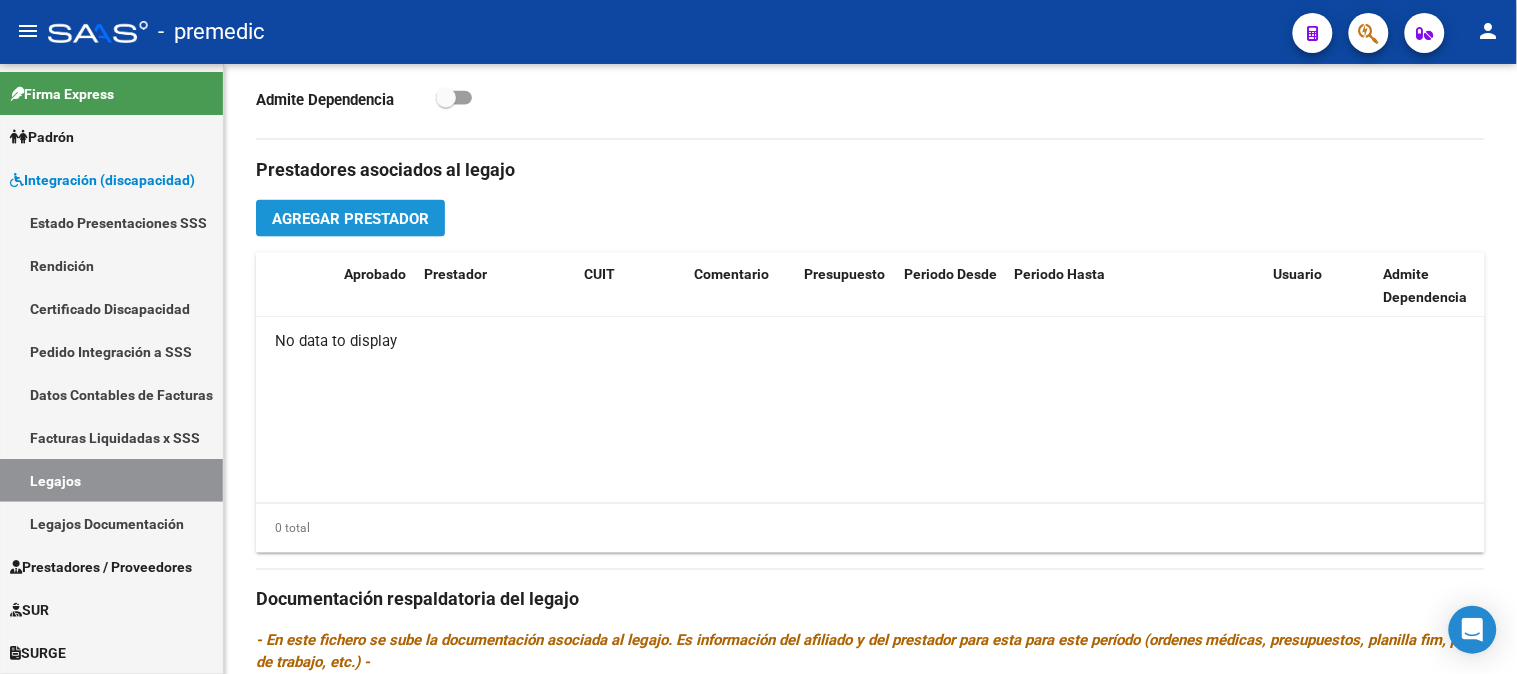 click on "Agregar Prestador" 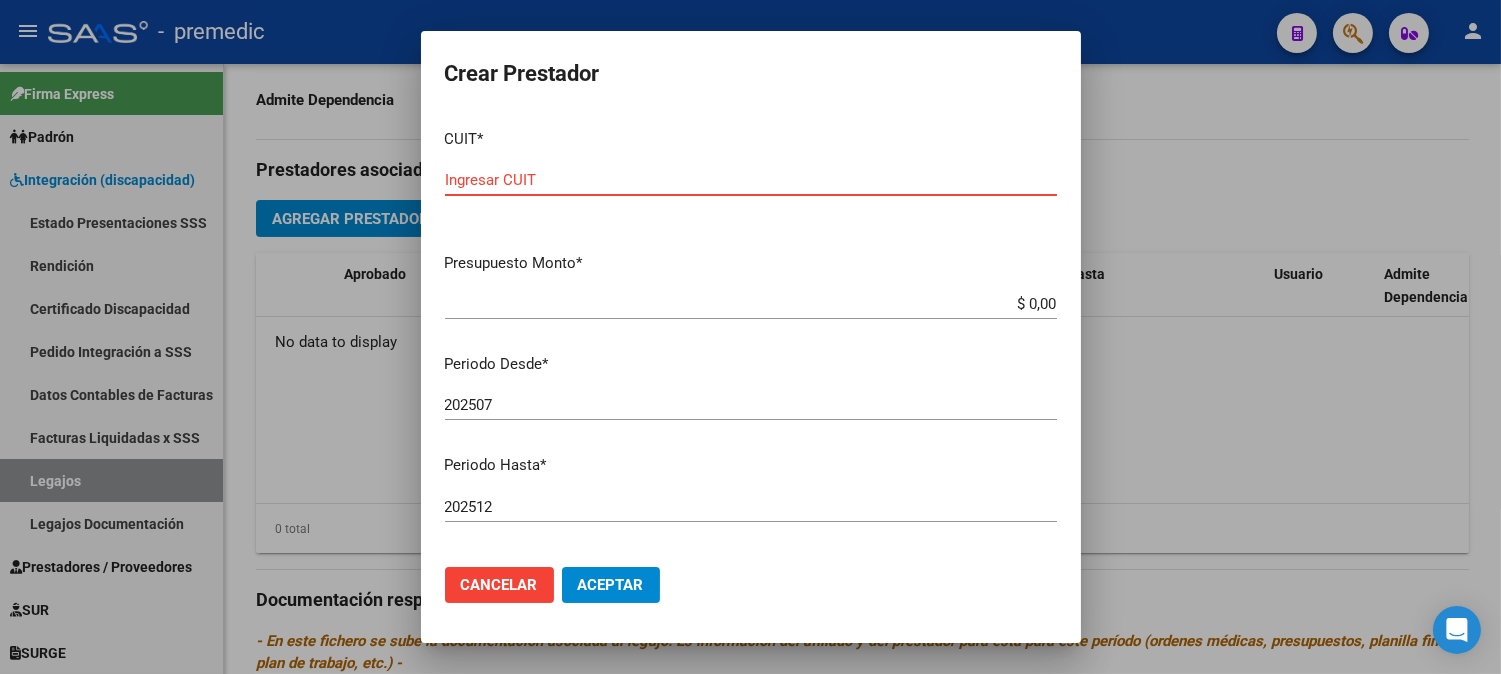 paste on "[SSN]" 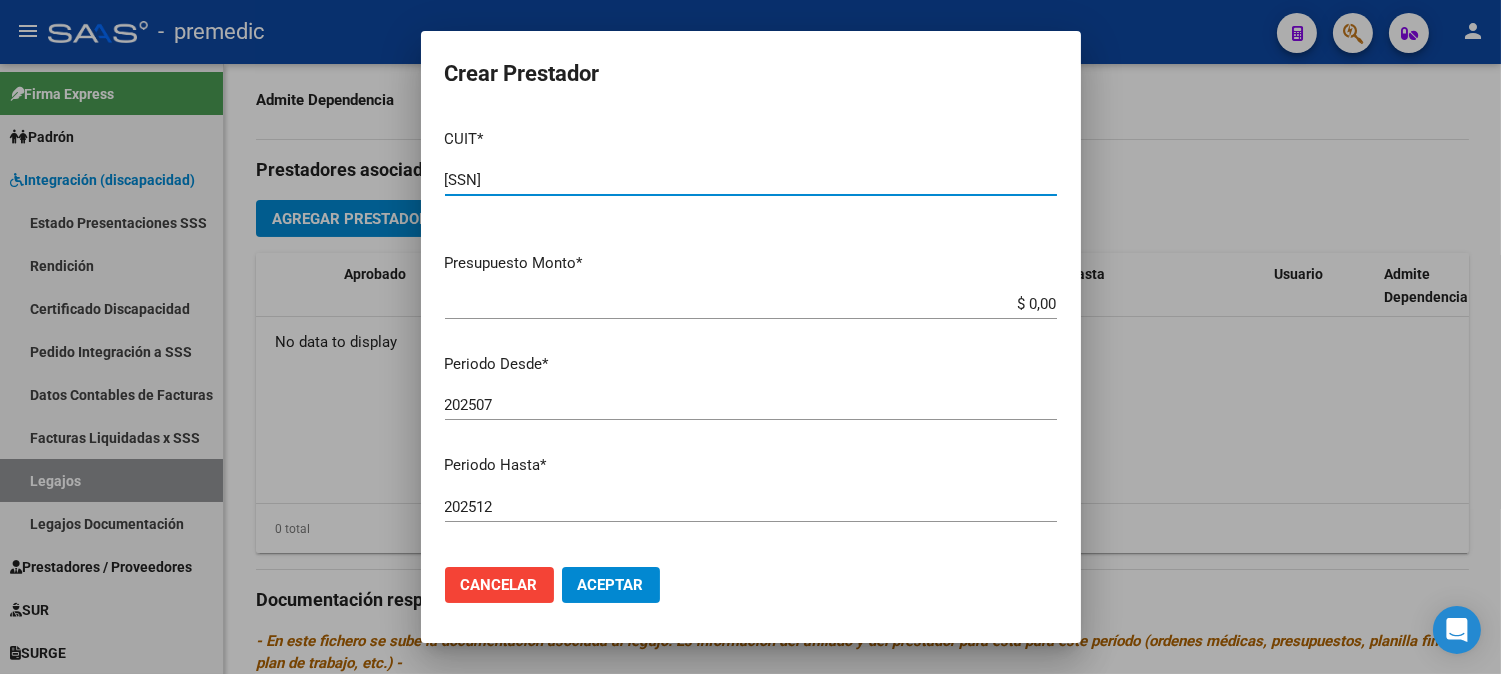 type on "[SSN]" 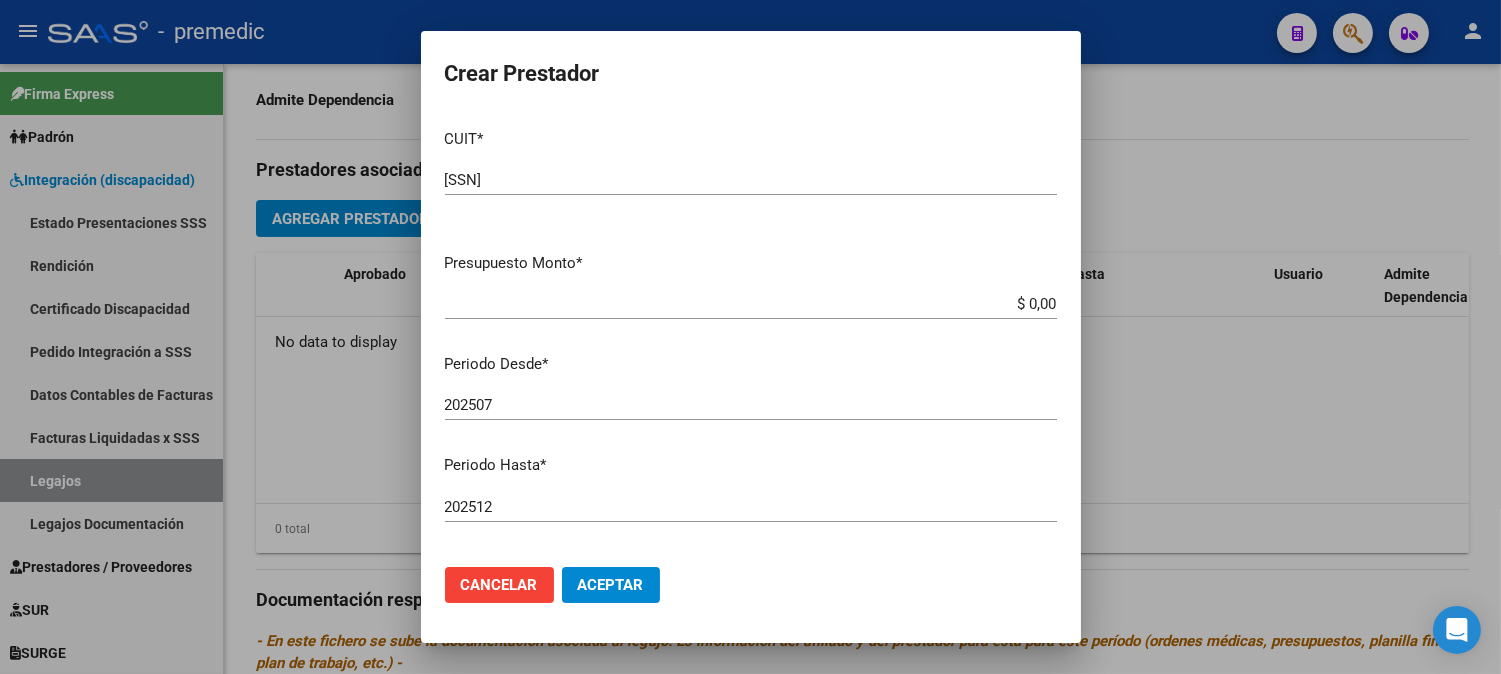 click on "$ 0,00 Ingresar el monto" at bounding box center (751, 304) 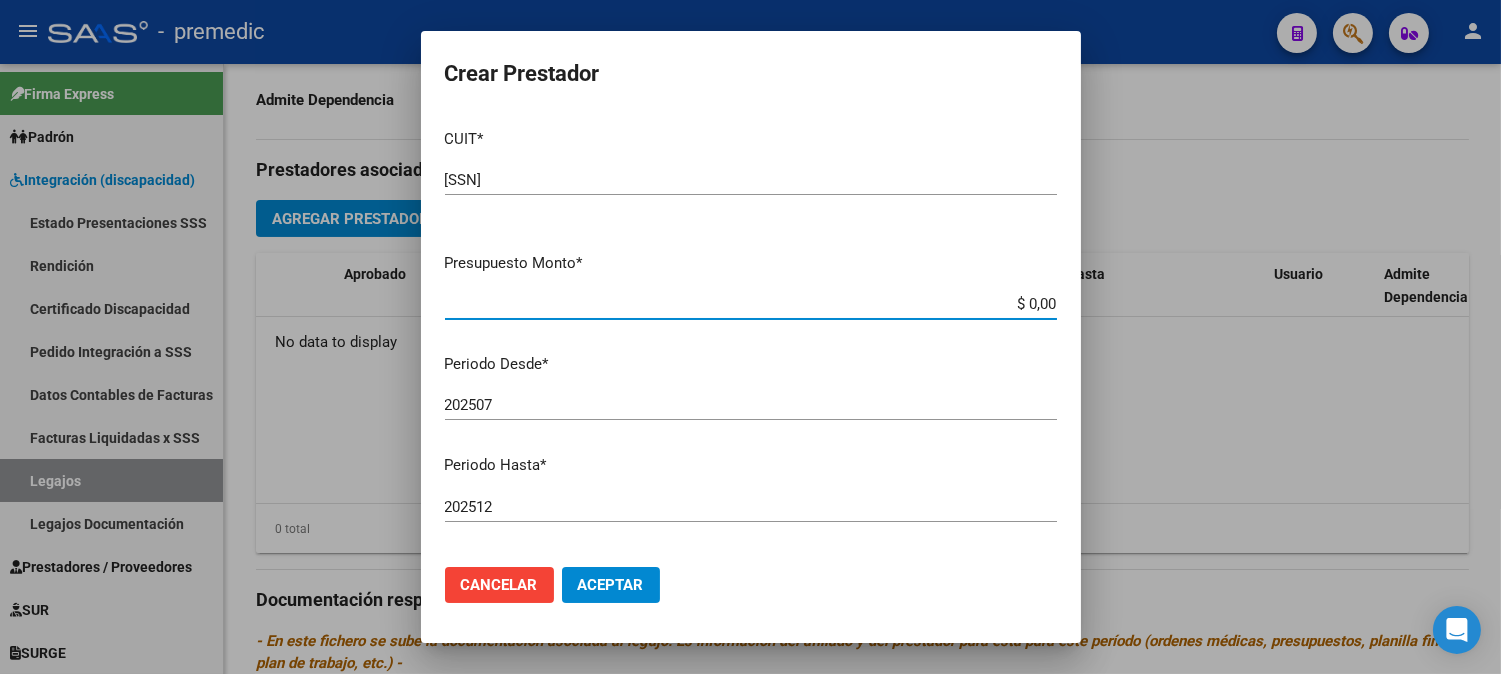 click on "$ 0,00" at bounding box center [751, 304] 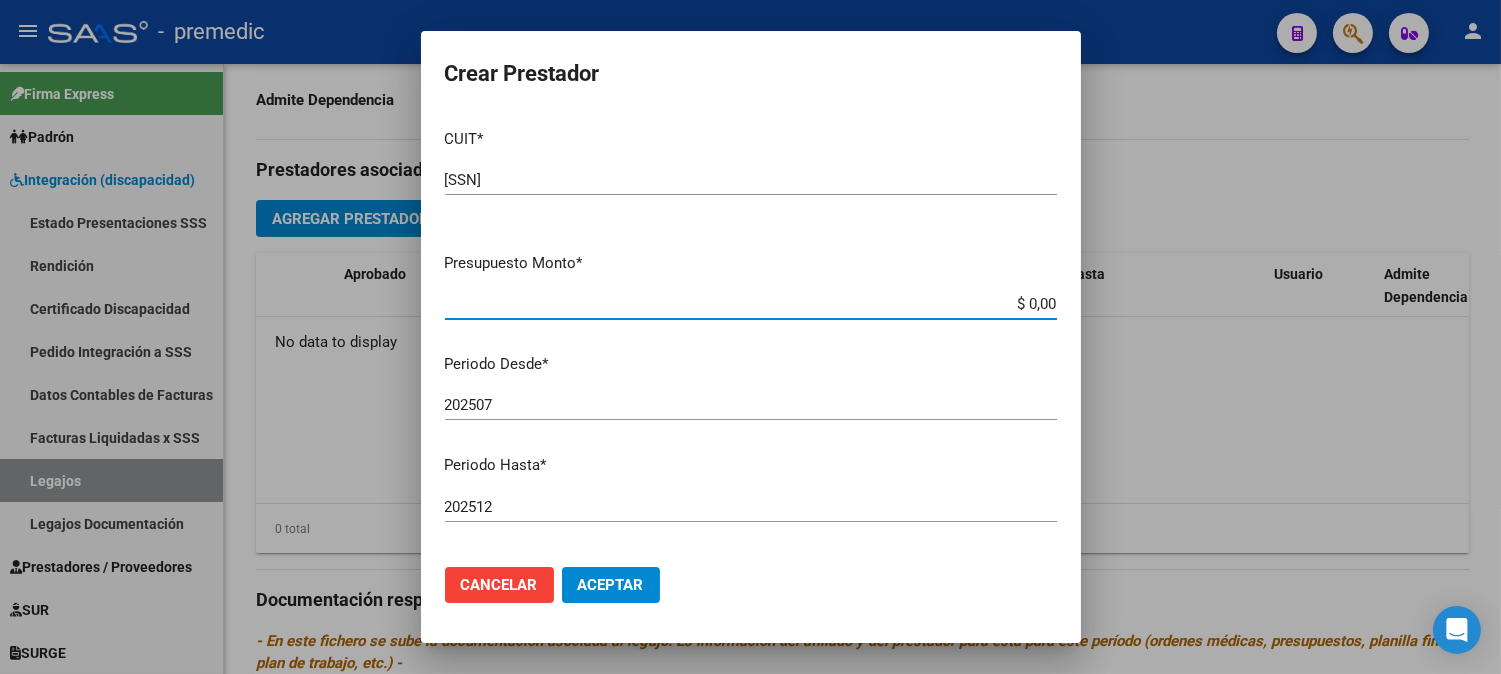 paste on "98964.88" 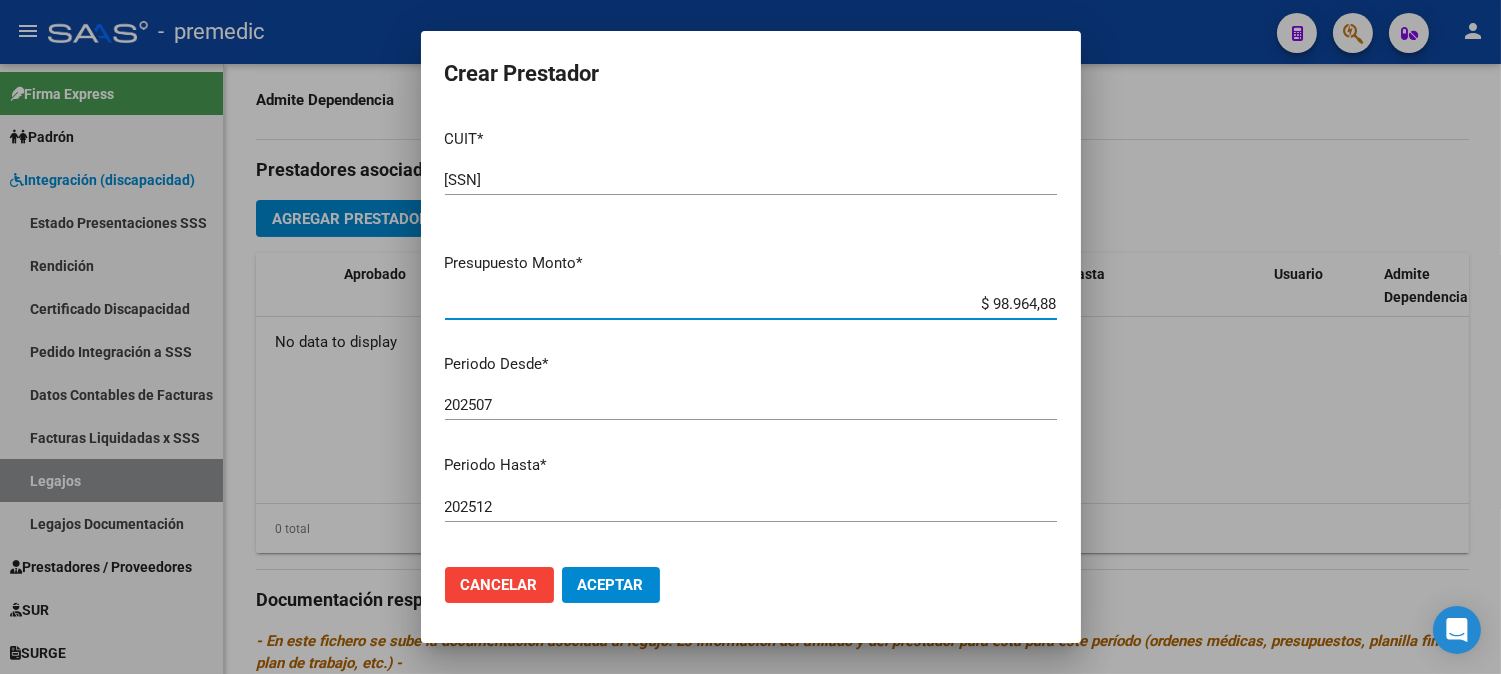 type on "$ 98.964,88" 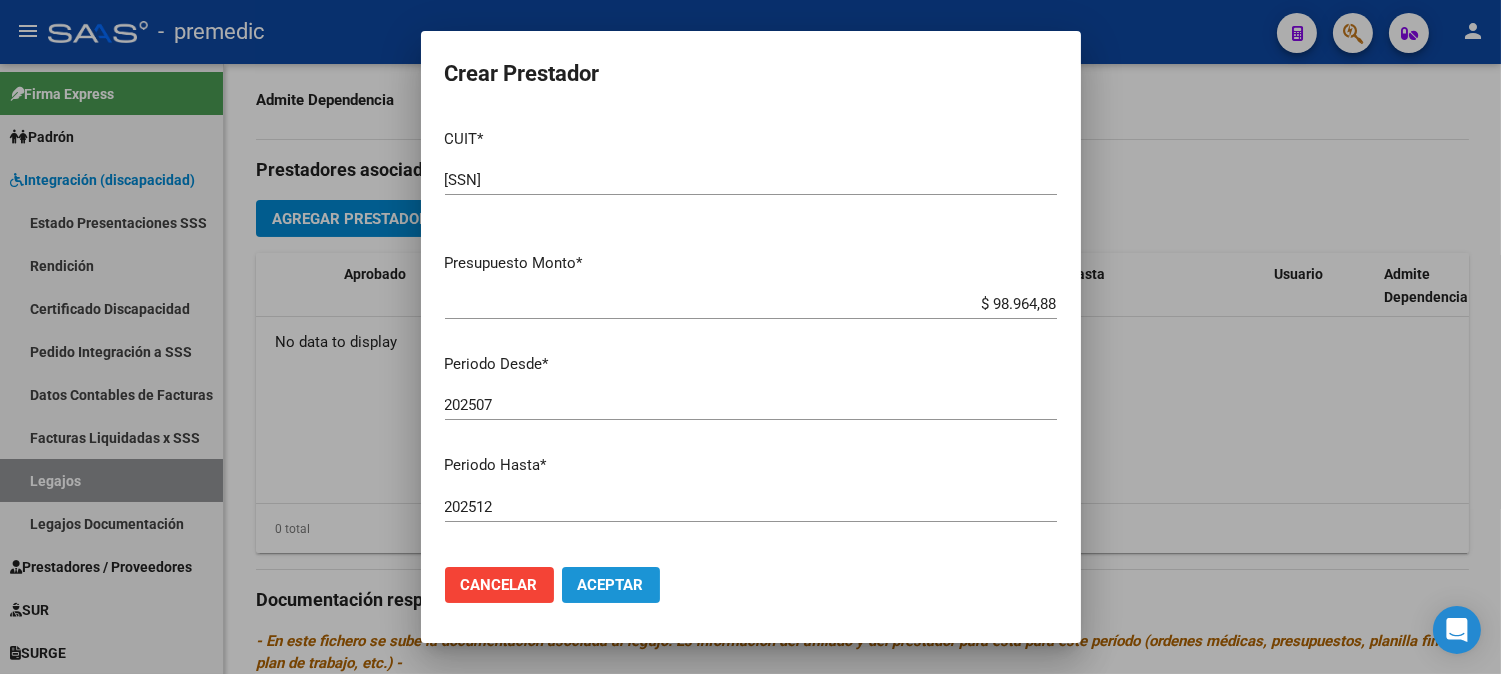 click on "Aceptar" 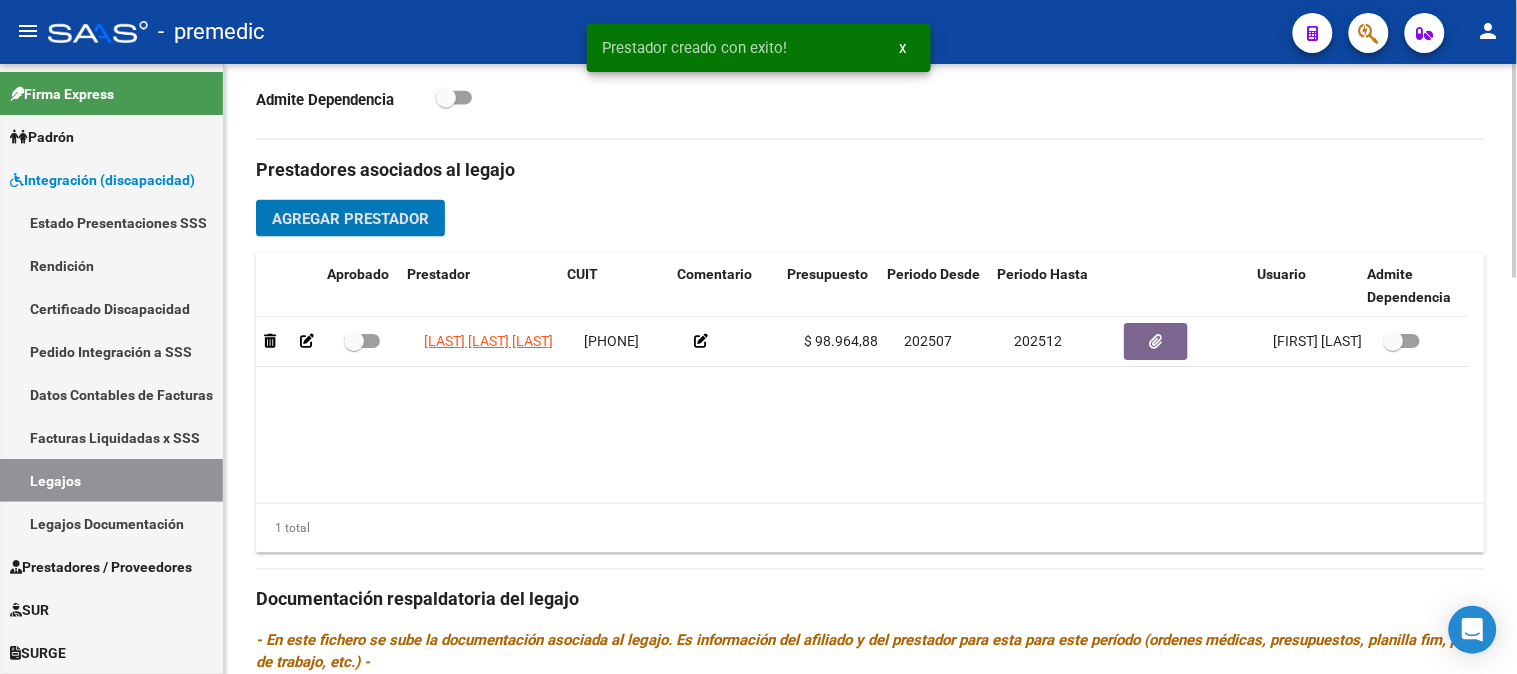scroll, scrollTop: 0, scrollLeft: 16, axis: horizontal 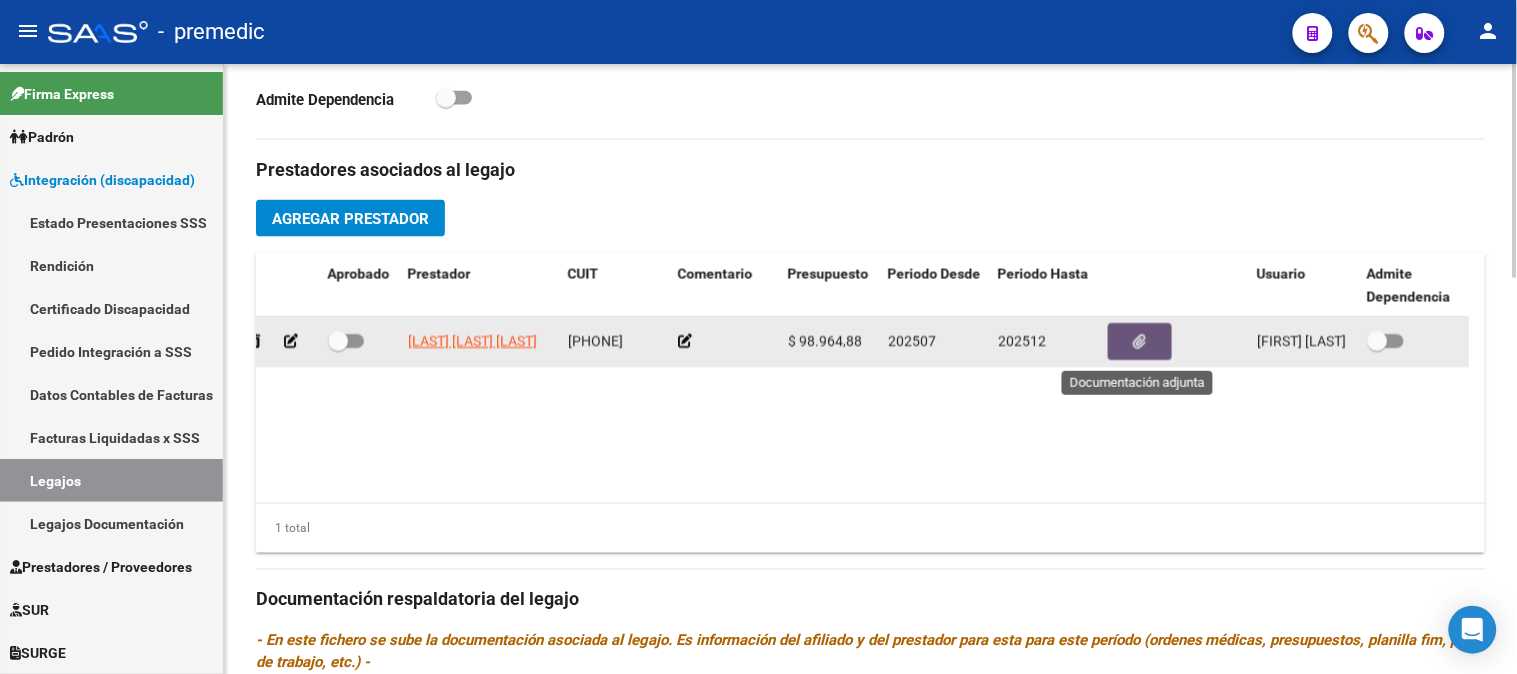 click 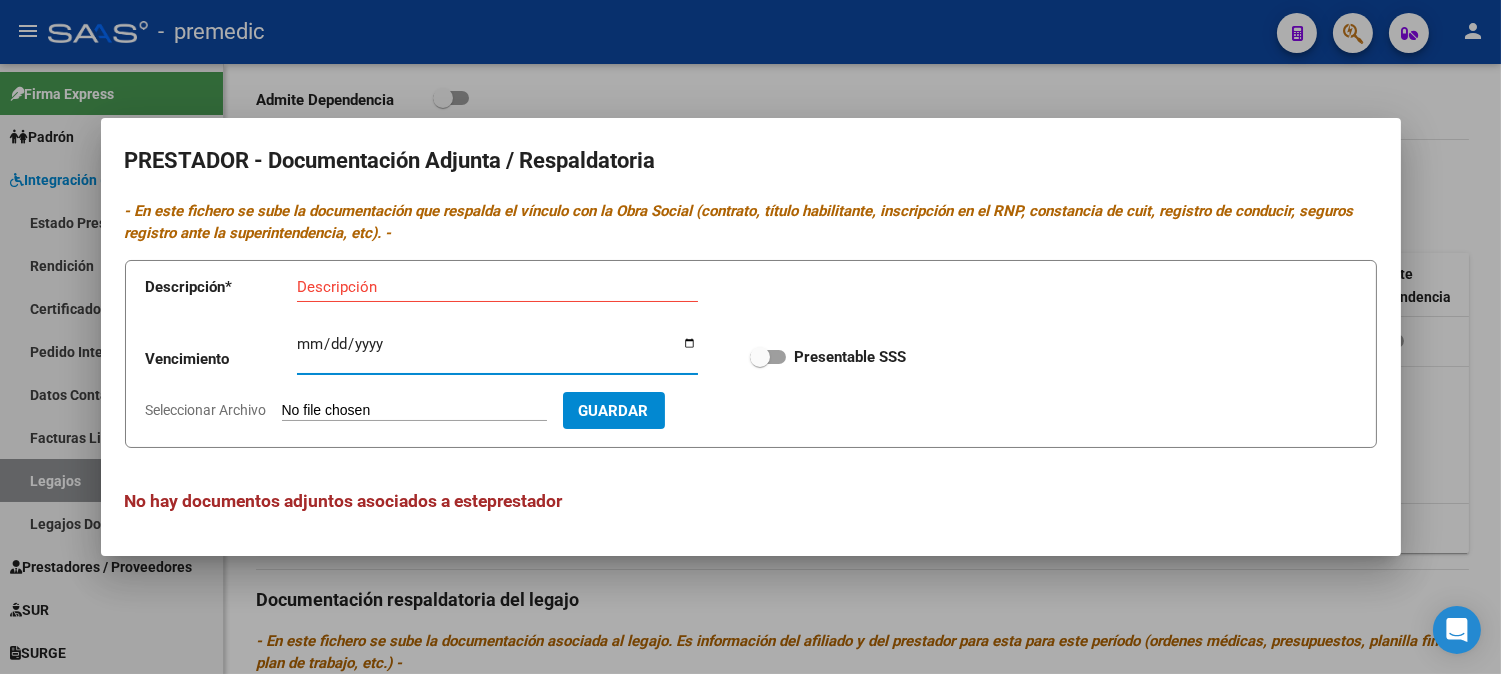 click on "Ingresar vencimiento" at bounding box center [497, 352] 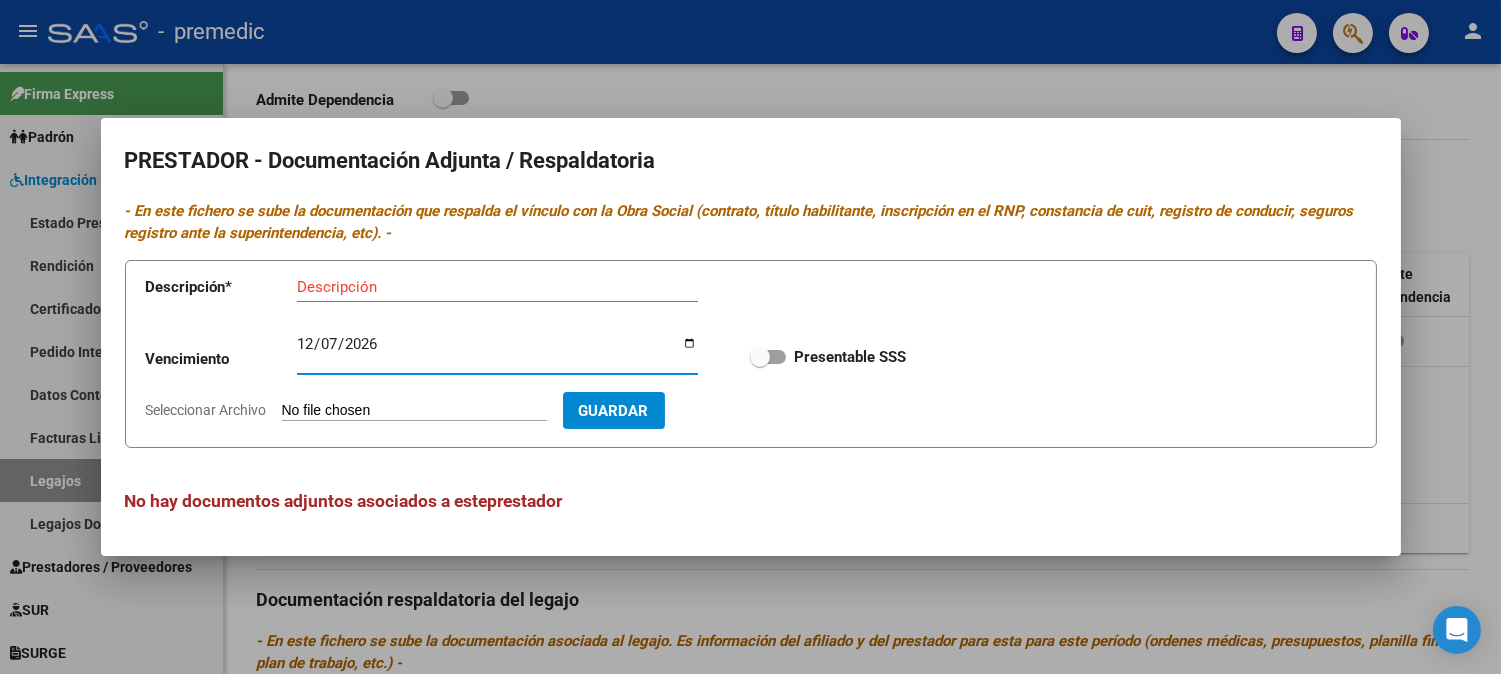 click on "Descripción" at bounding box center (497, 287) 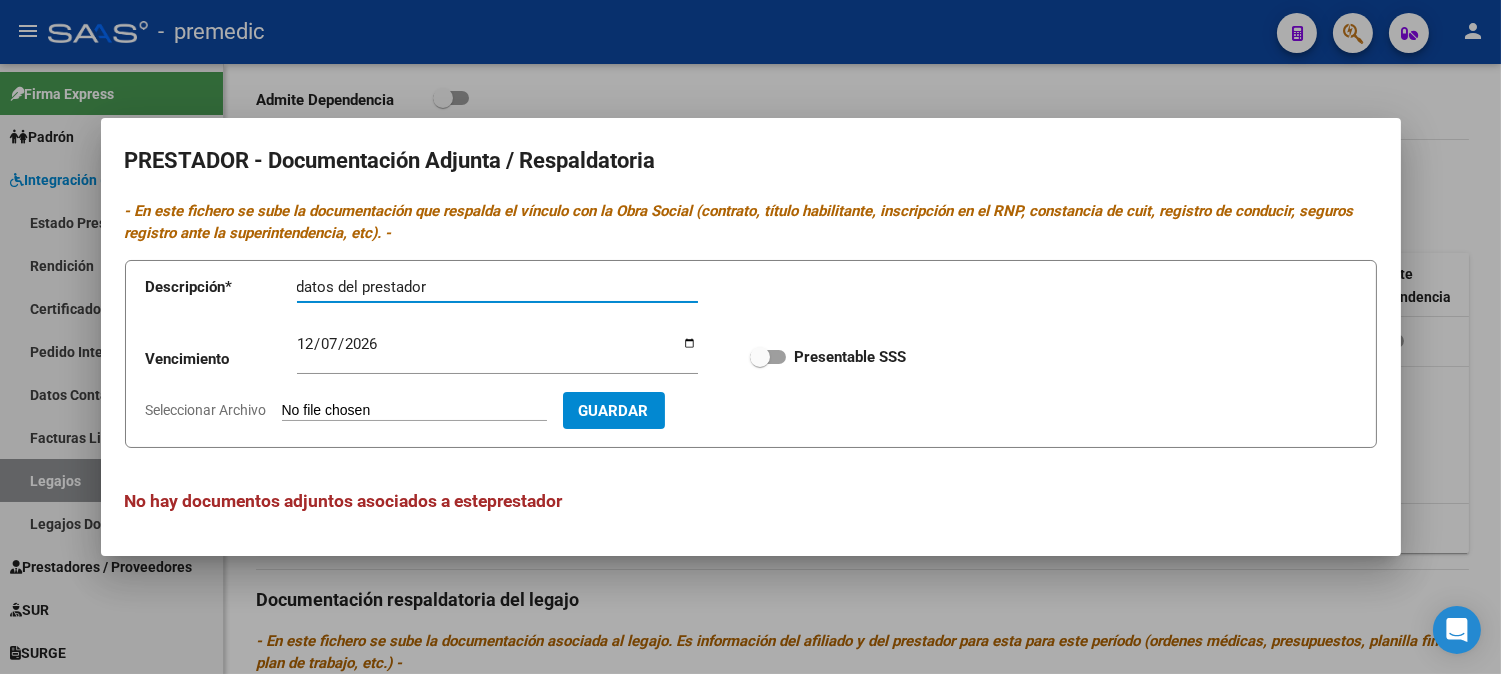 type on "datos del prestador" 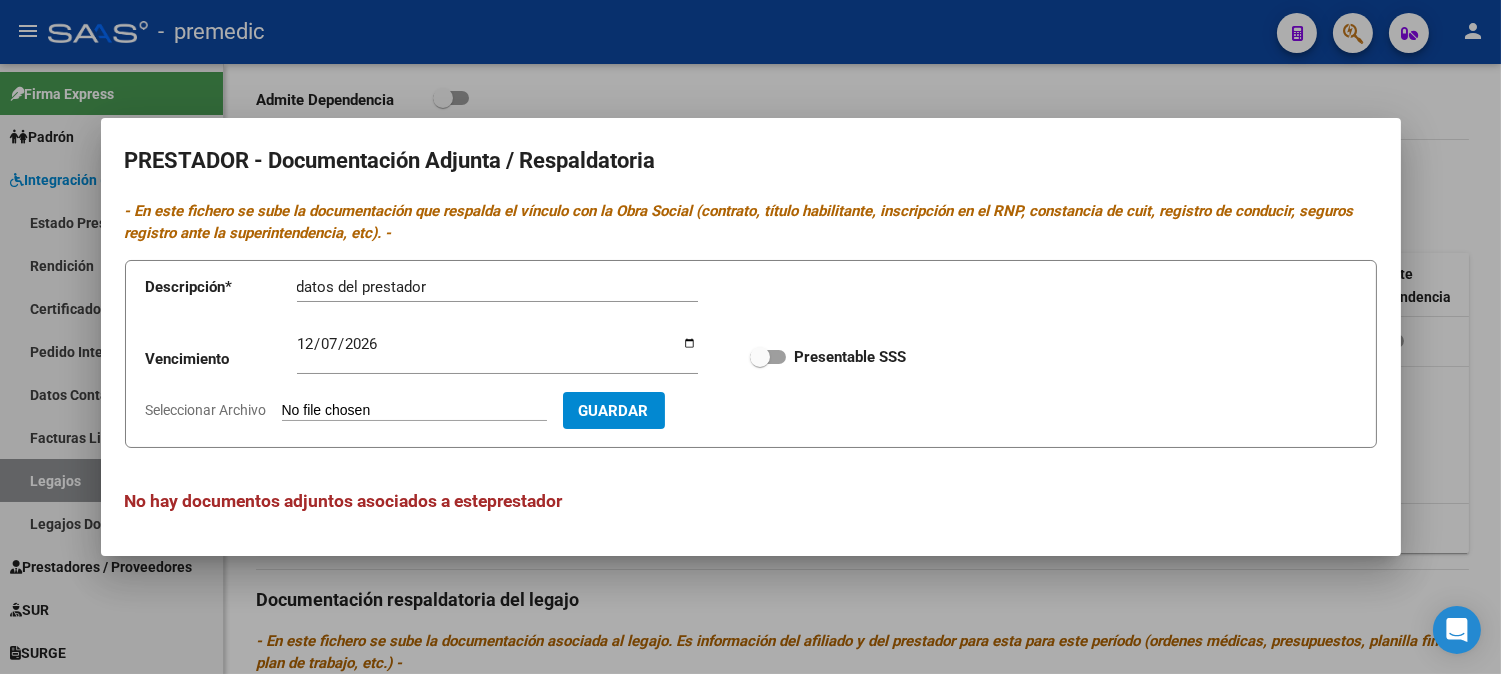 drag, startPoint x: 430, startPoint y: 394, endPoint x: 430, endPoint y: 405, distance: 11 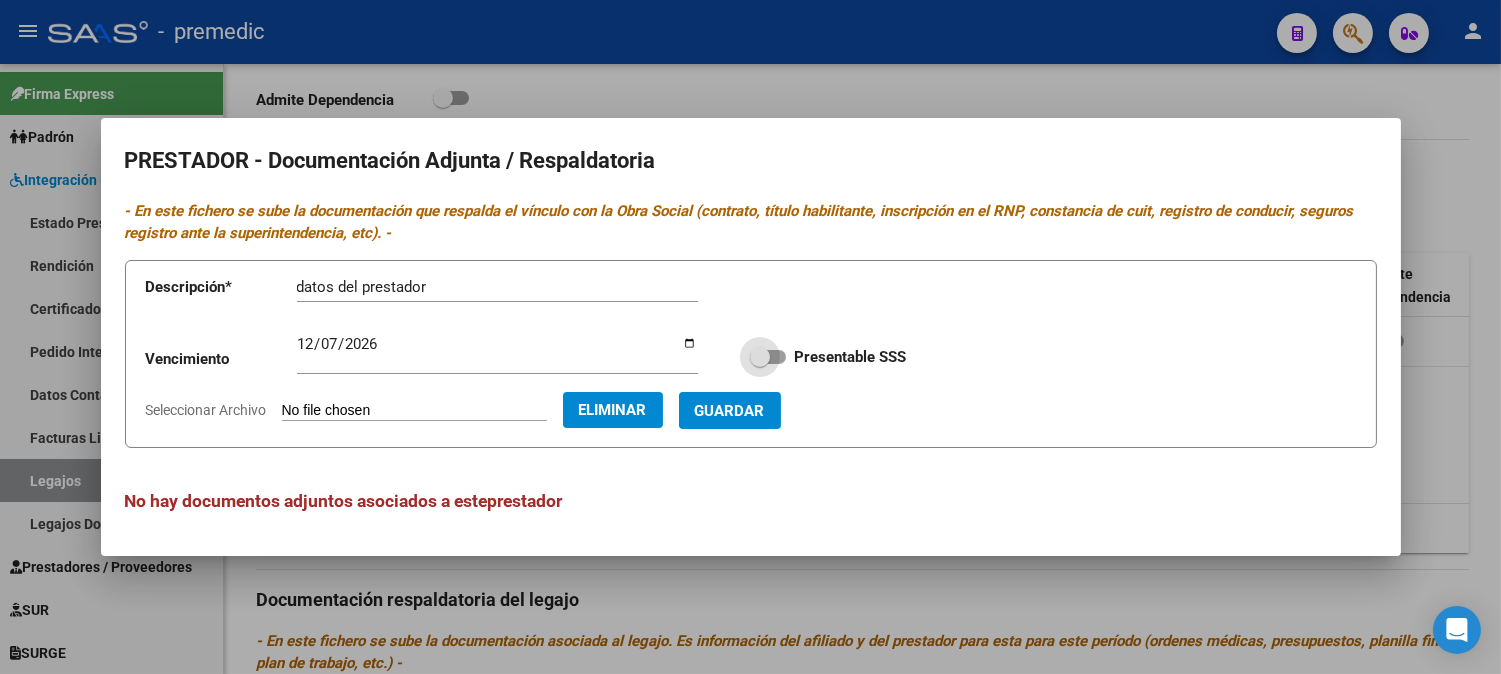 click at bounding box center (768, 357) 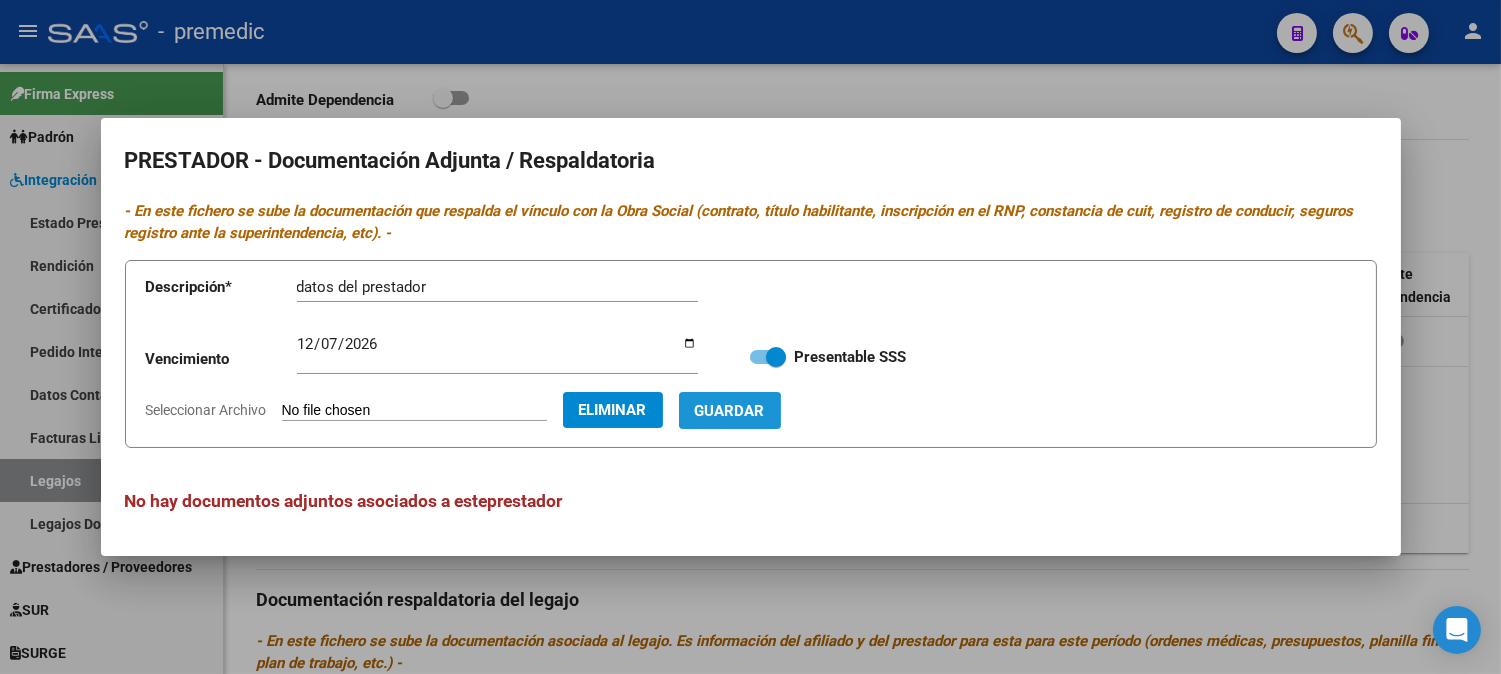 click on "Guardar" at bounding box center (730, 411) 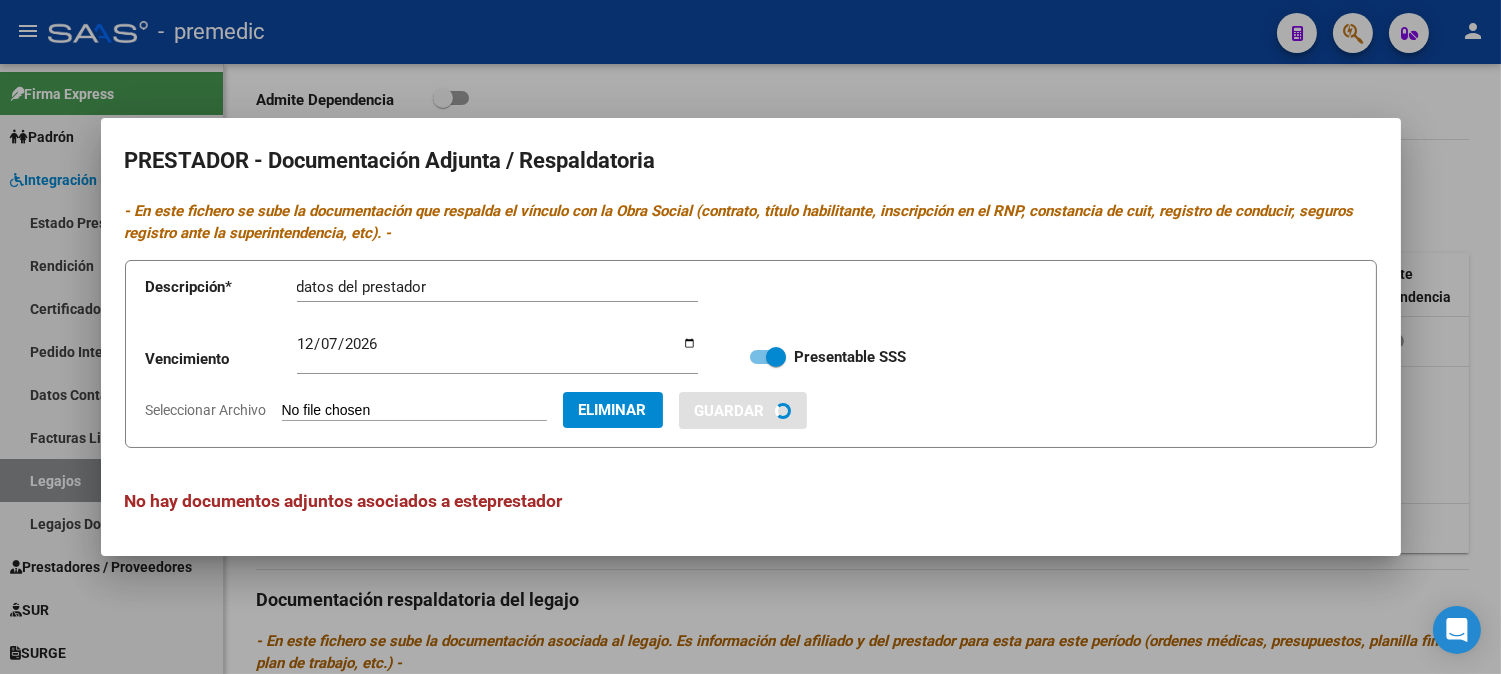 type 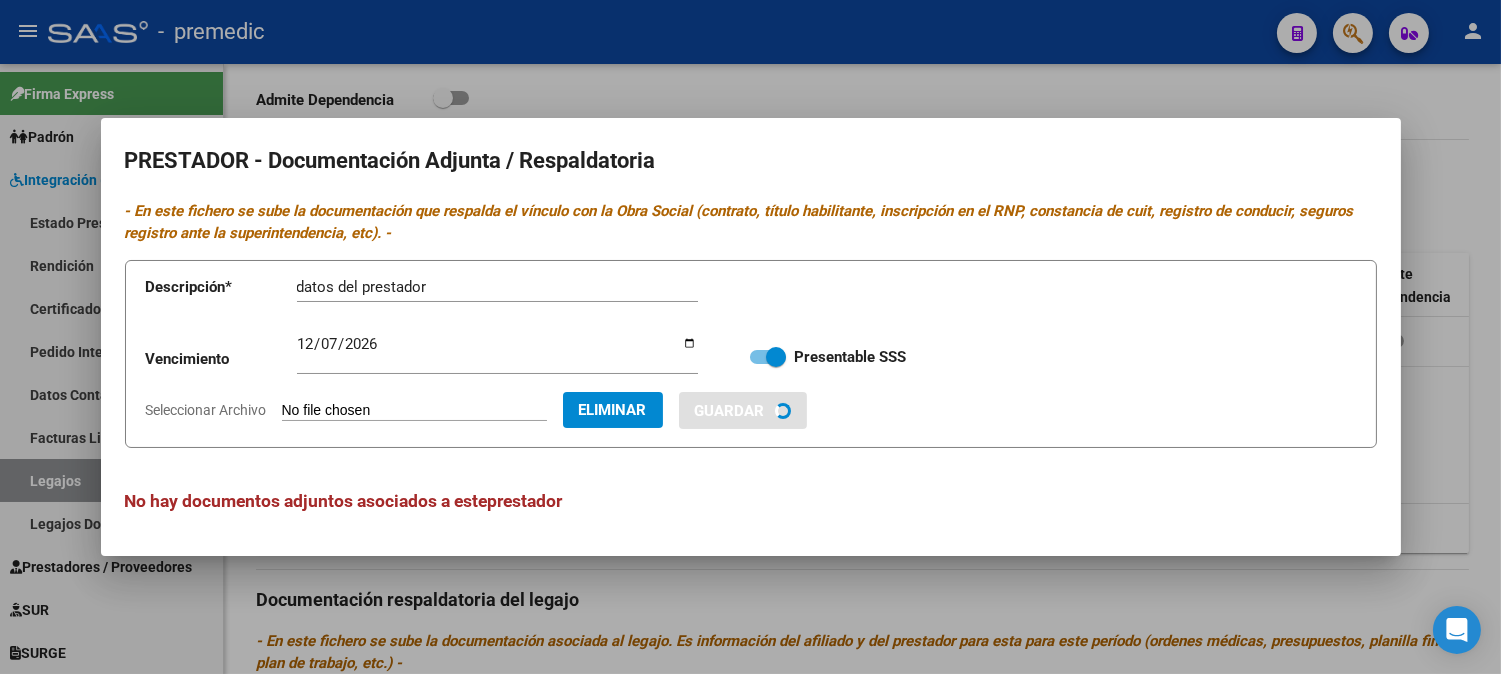 type 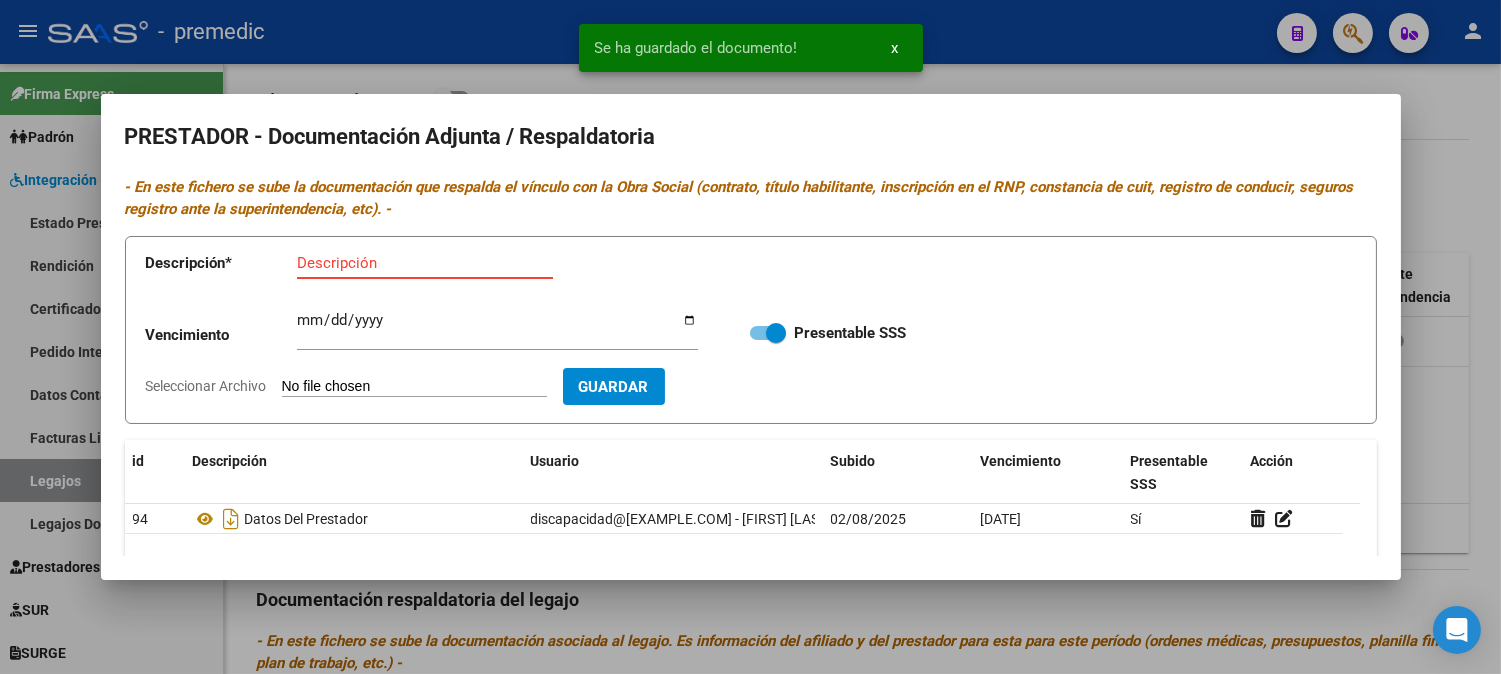 click on "Descripción" at bounding box center (425, 263) 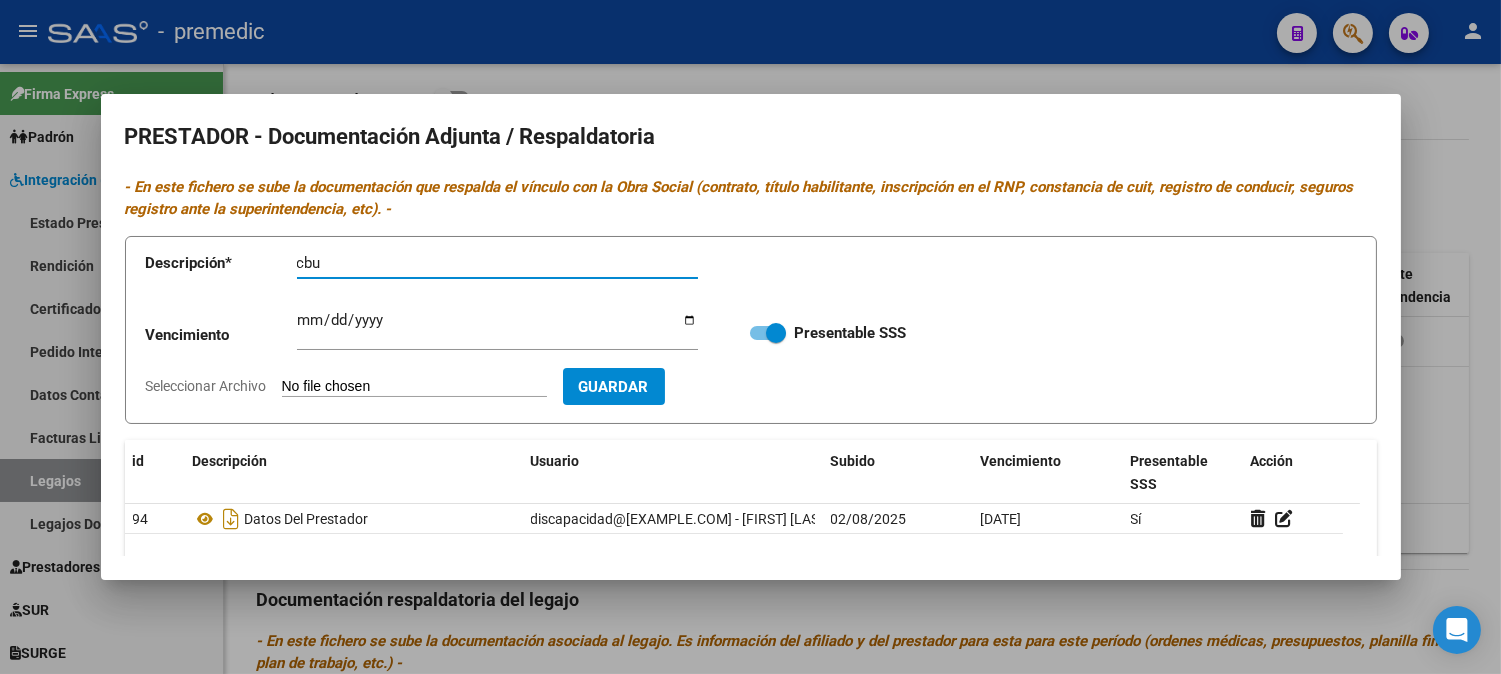 type on "cbu" 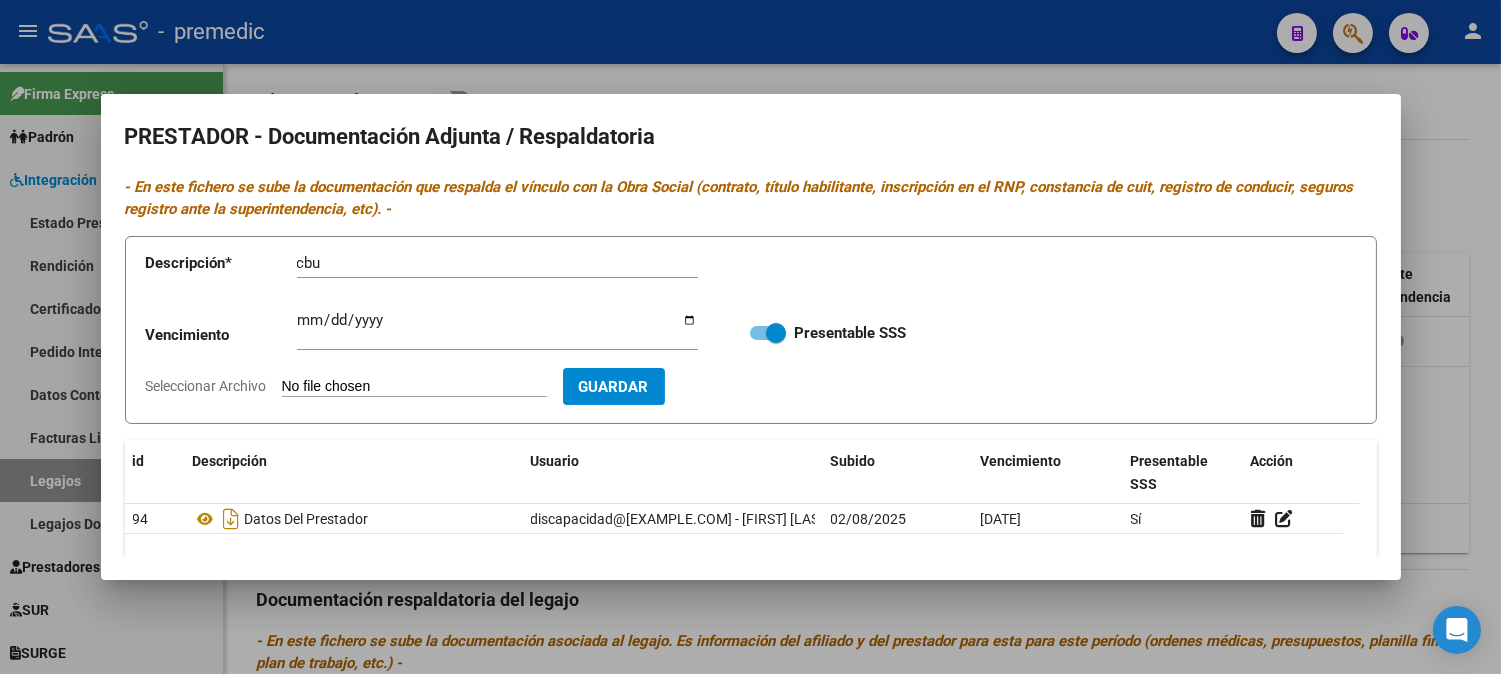 click on "Seleccionar Archivo" at bounding box center [414, 387] 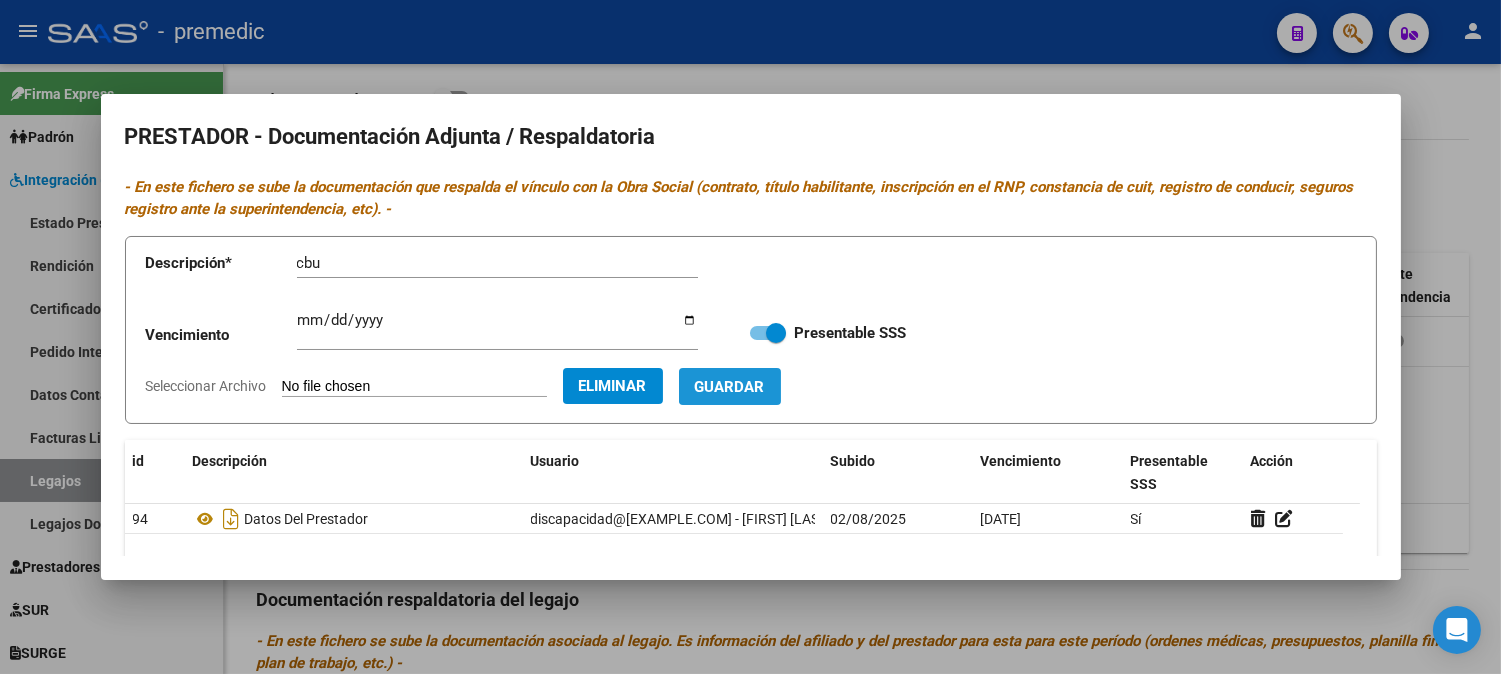 click on "Guardar" at bounding box center (730, 387) 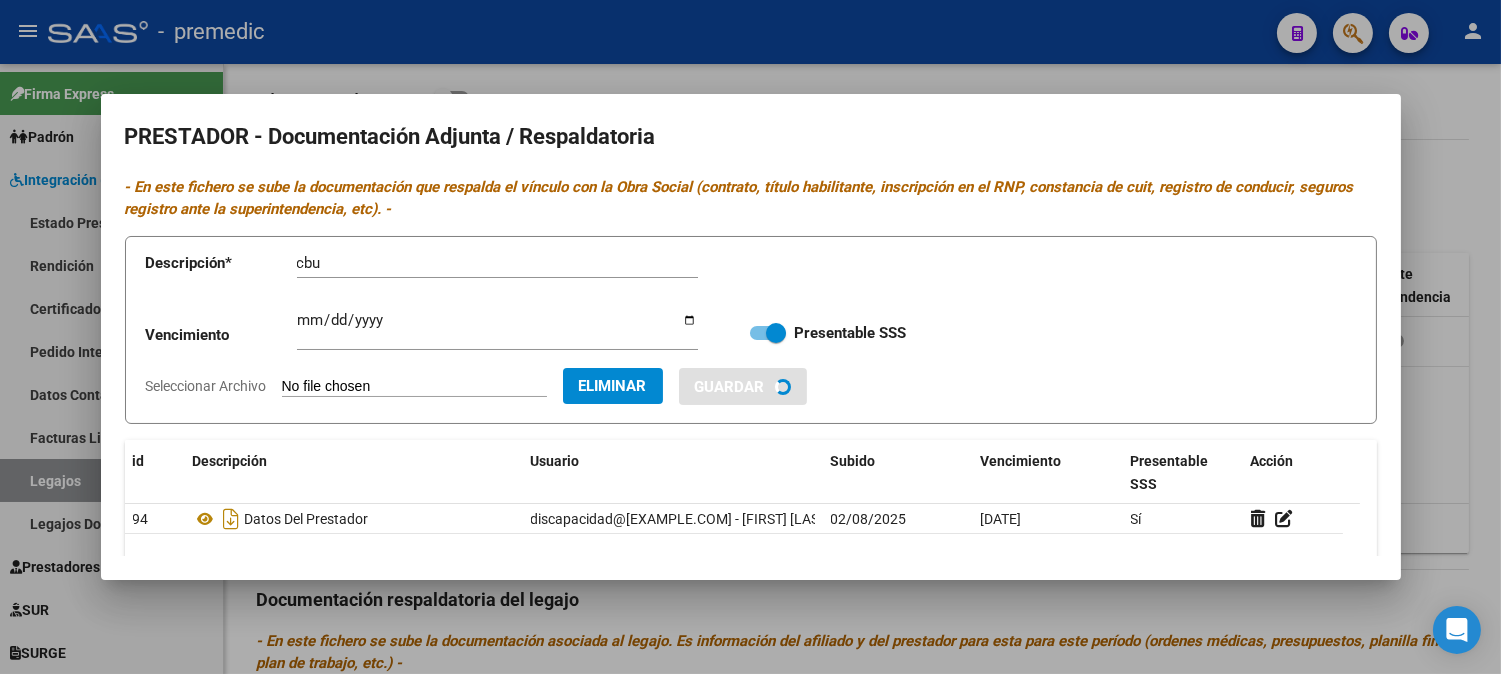 type 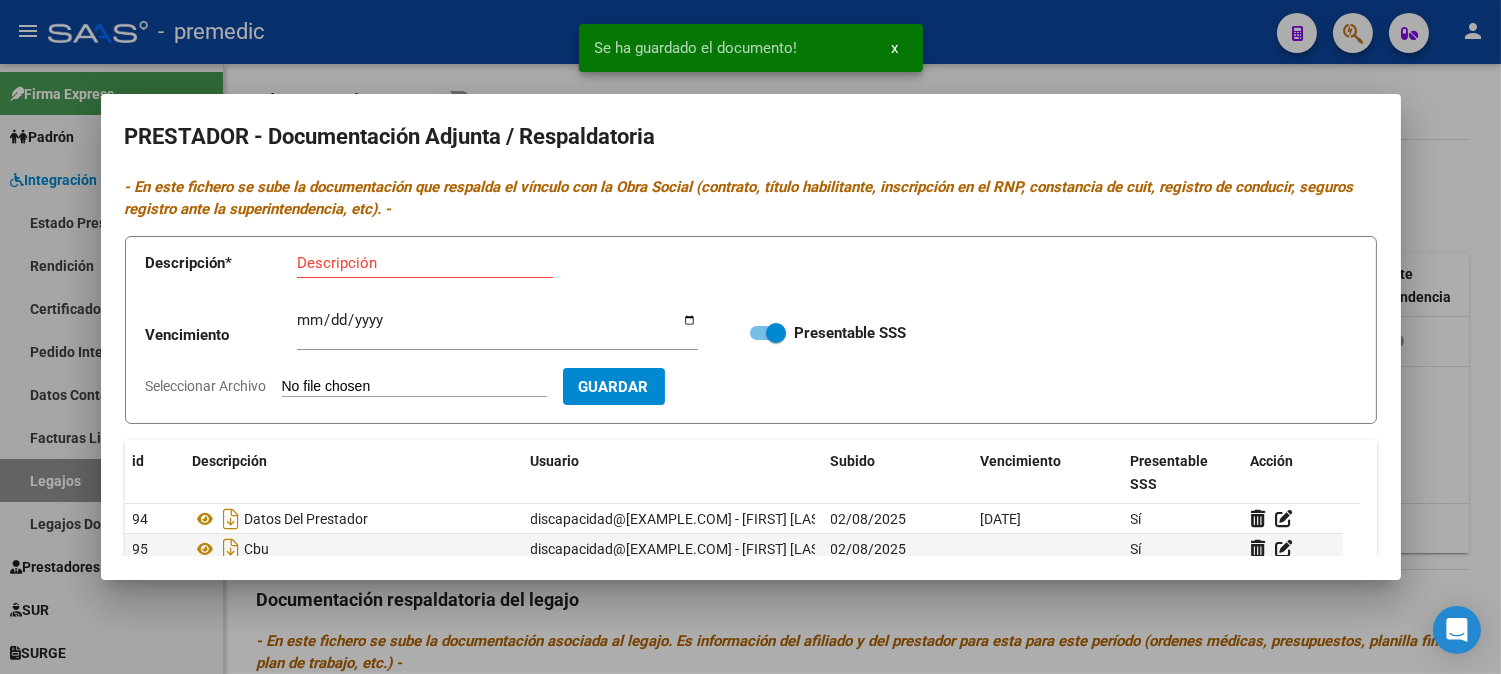 click at bounding box center (750, 337) 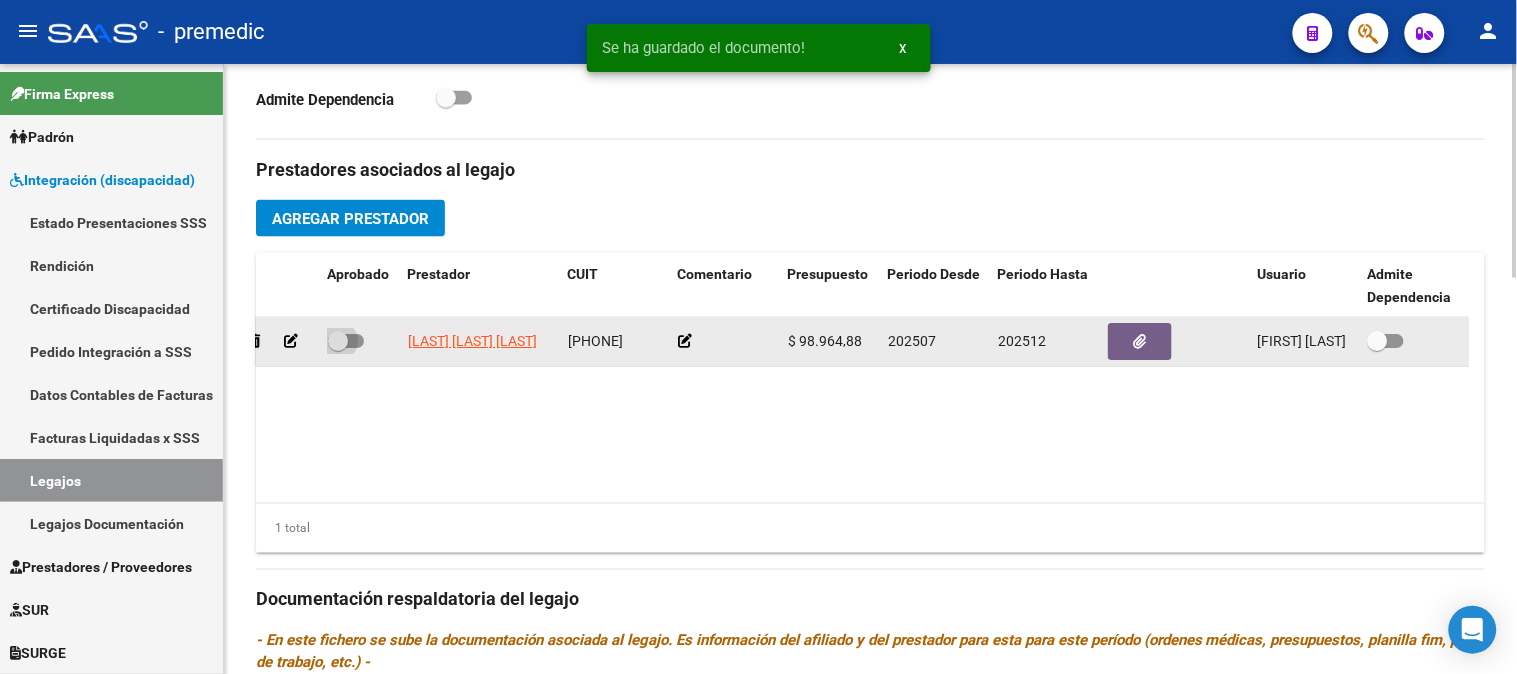 click at bounding box center (346, 341) 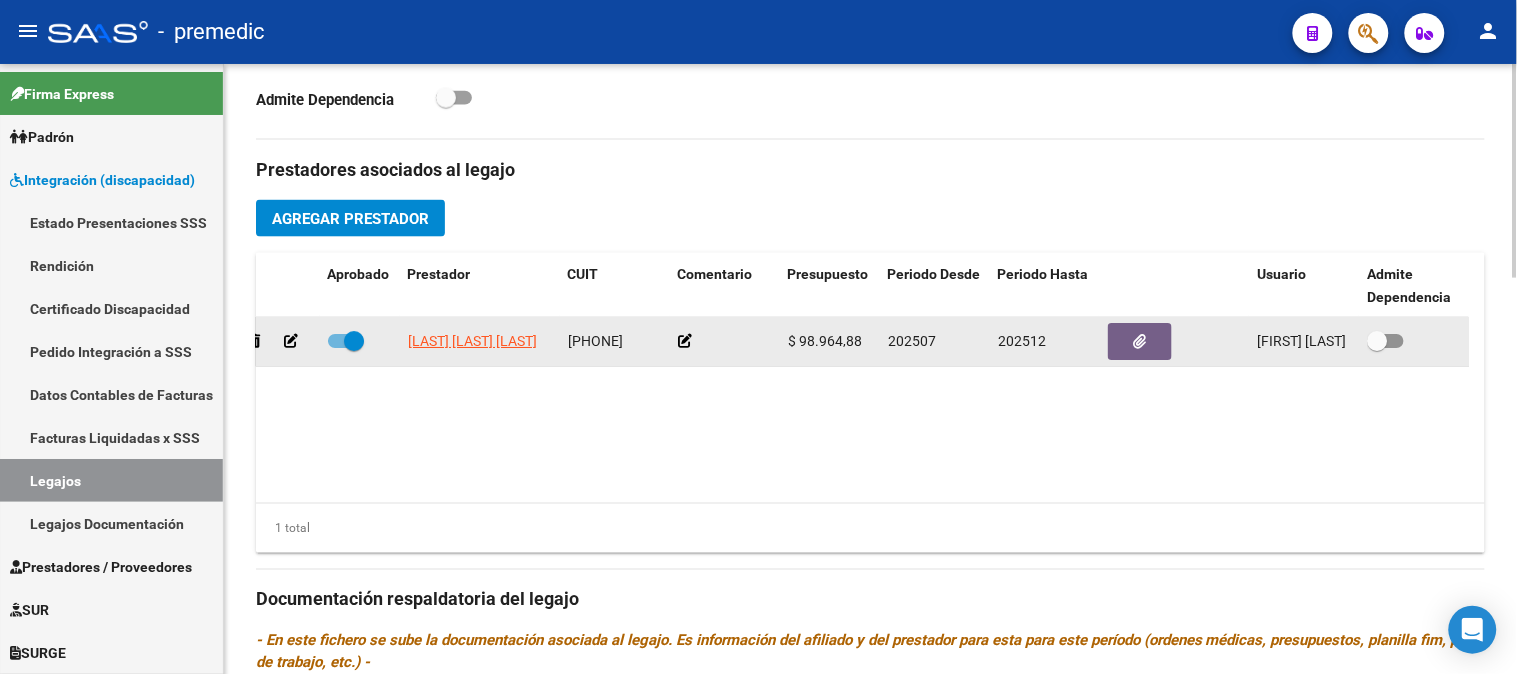 scroll, scrollTop: 0, scrollLeft: 1, axis: horizontal 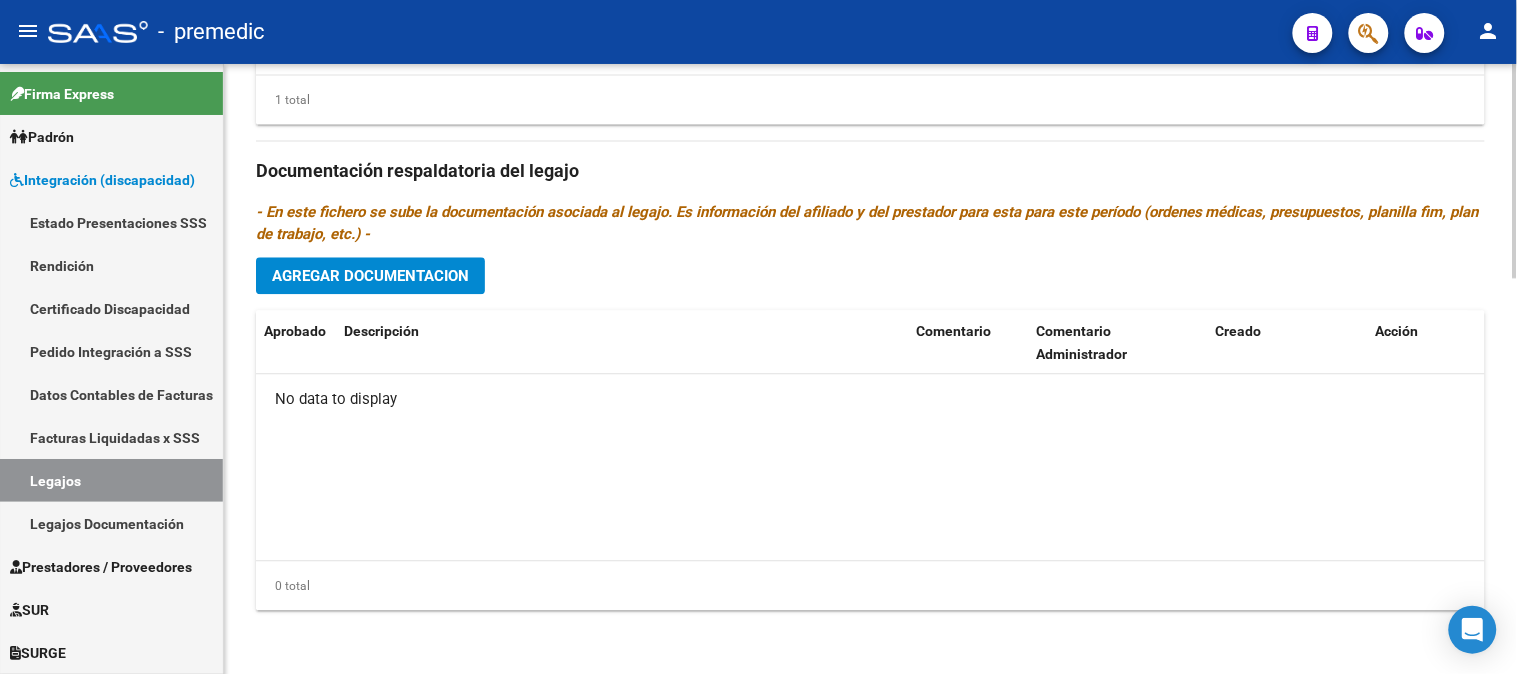 click 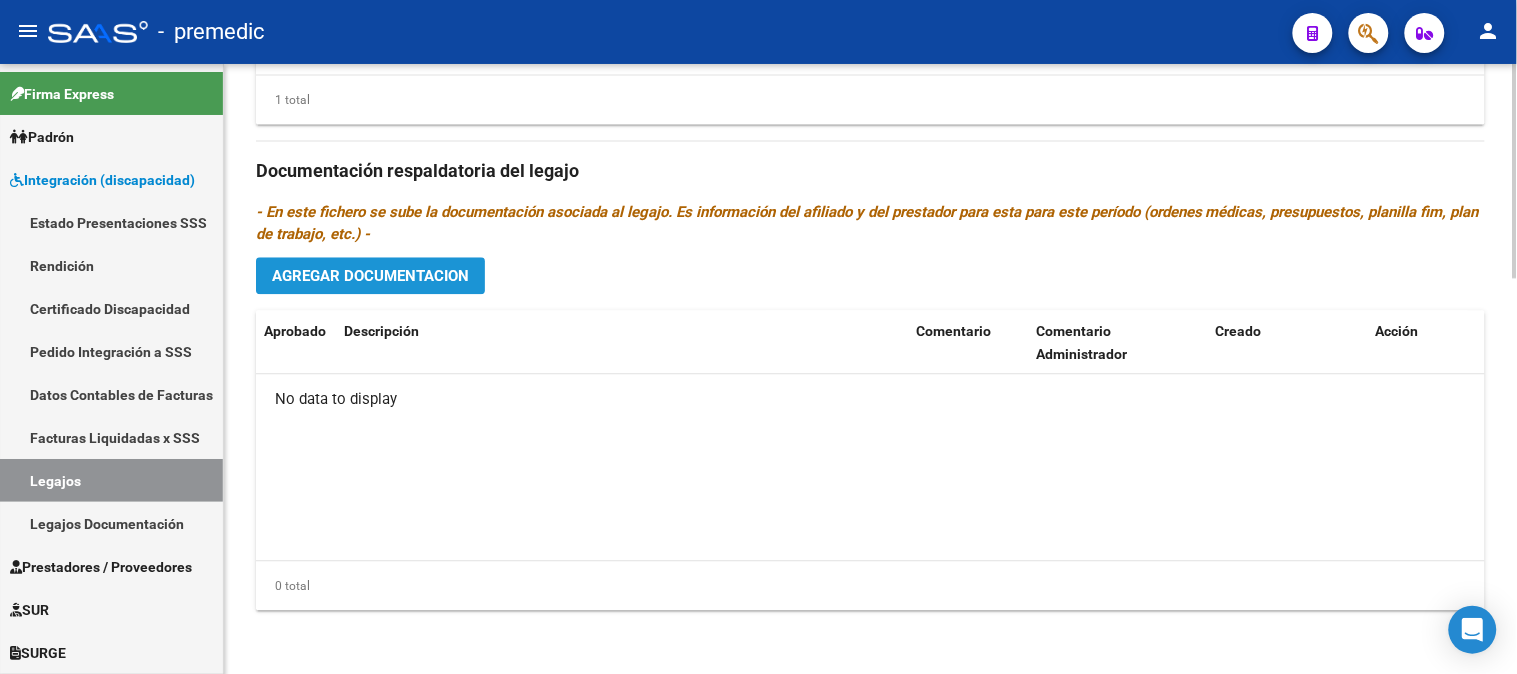 click on "Agregar Documentacion" 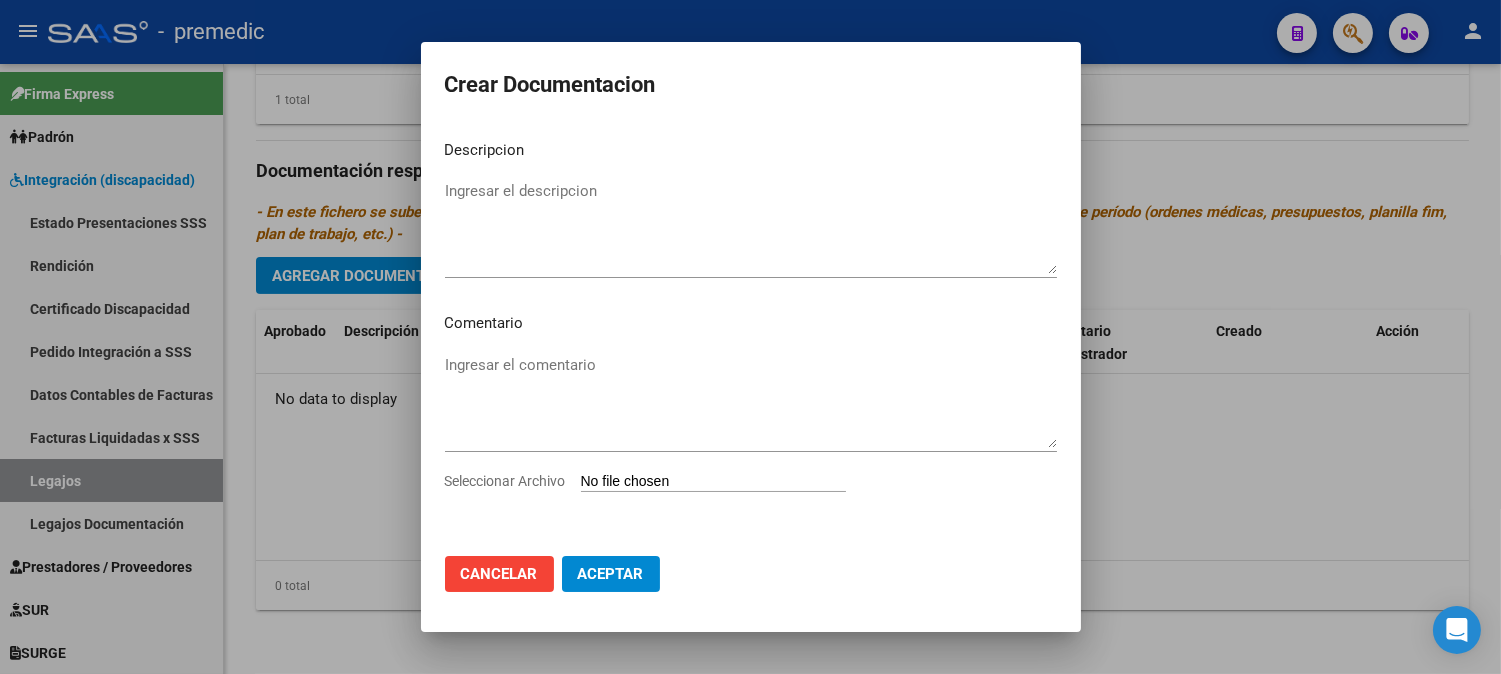 click on "Seleccionar Archivo" at bounding box center (713, 482) 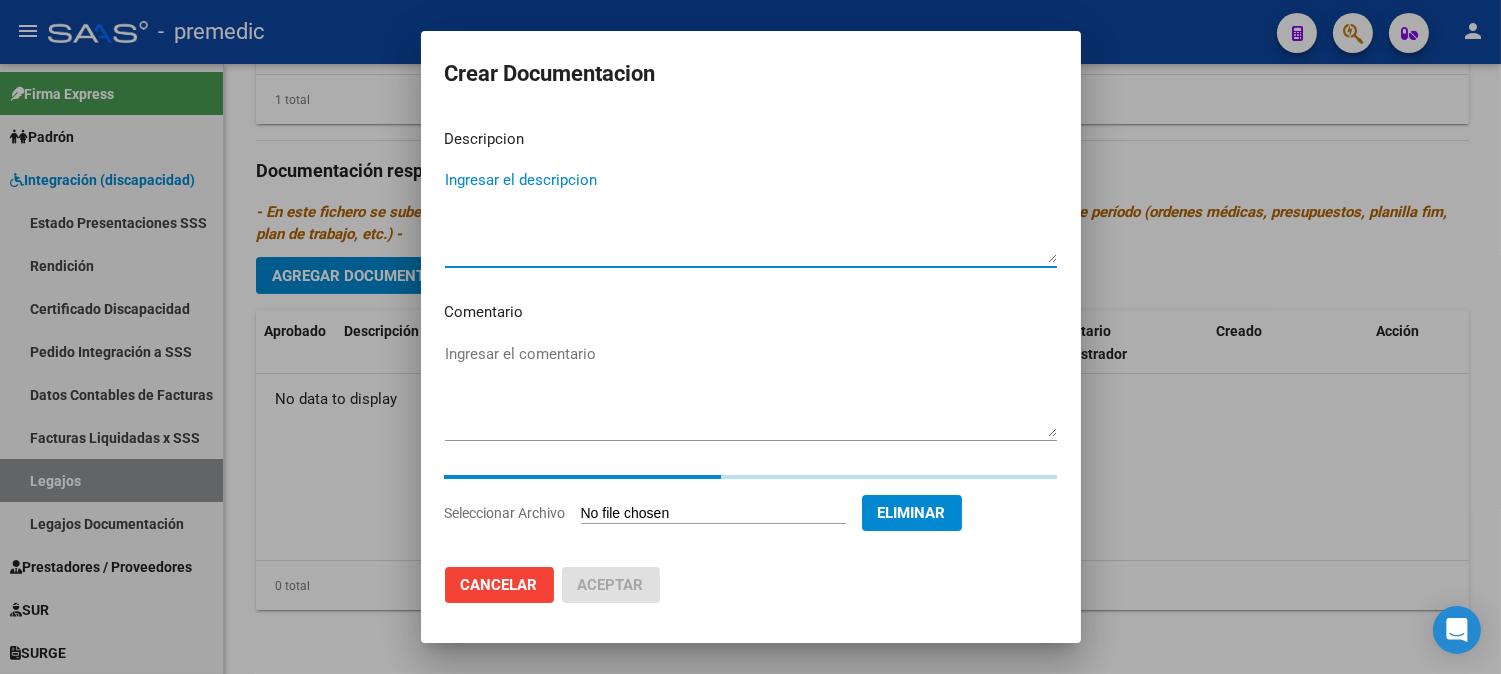 click on "Ingresar el descripcion" at bounding box center [751, 216] 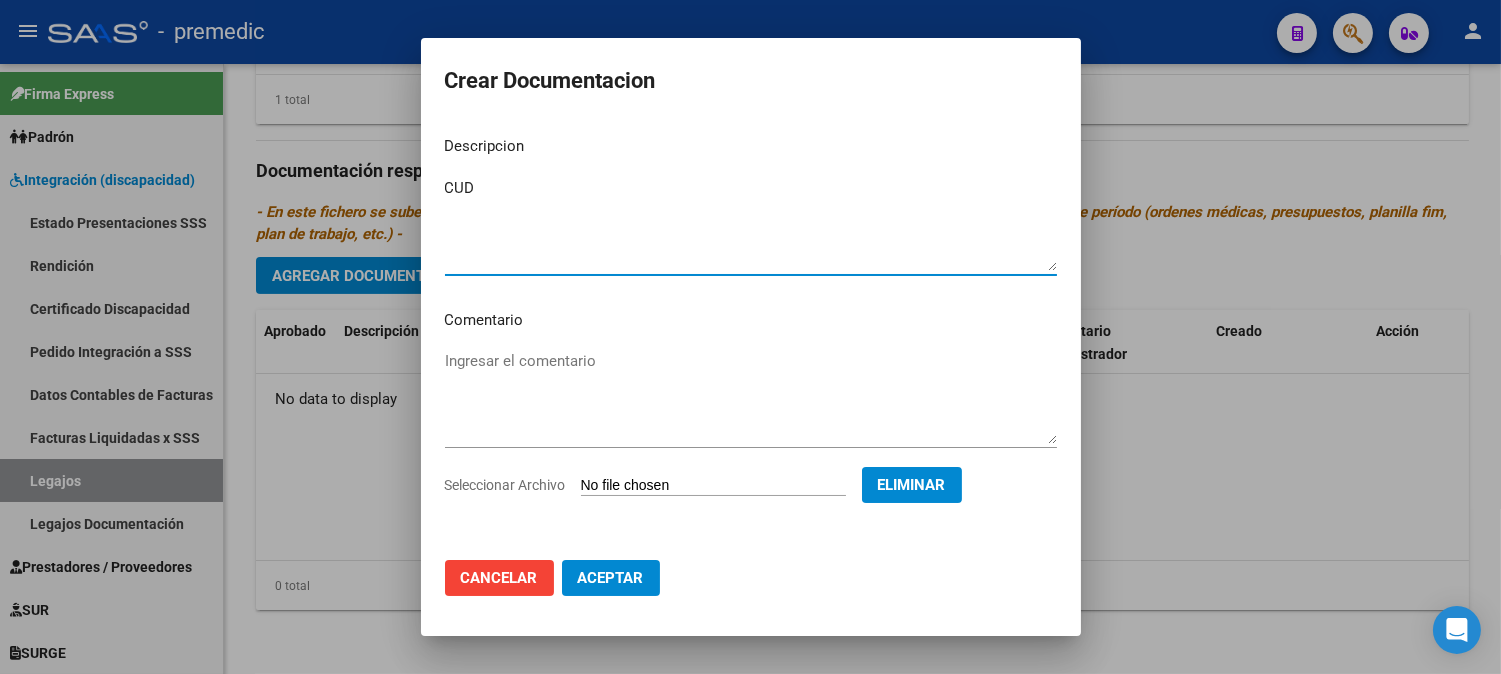 type on "CUD" 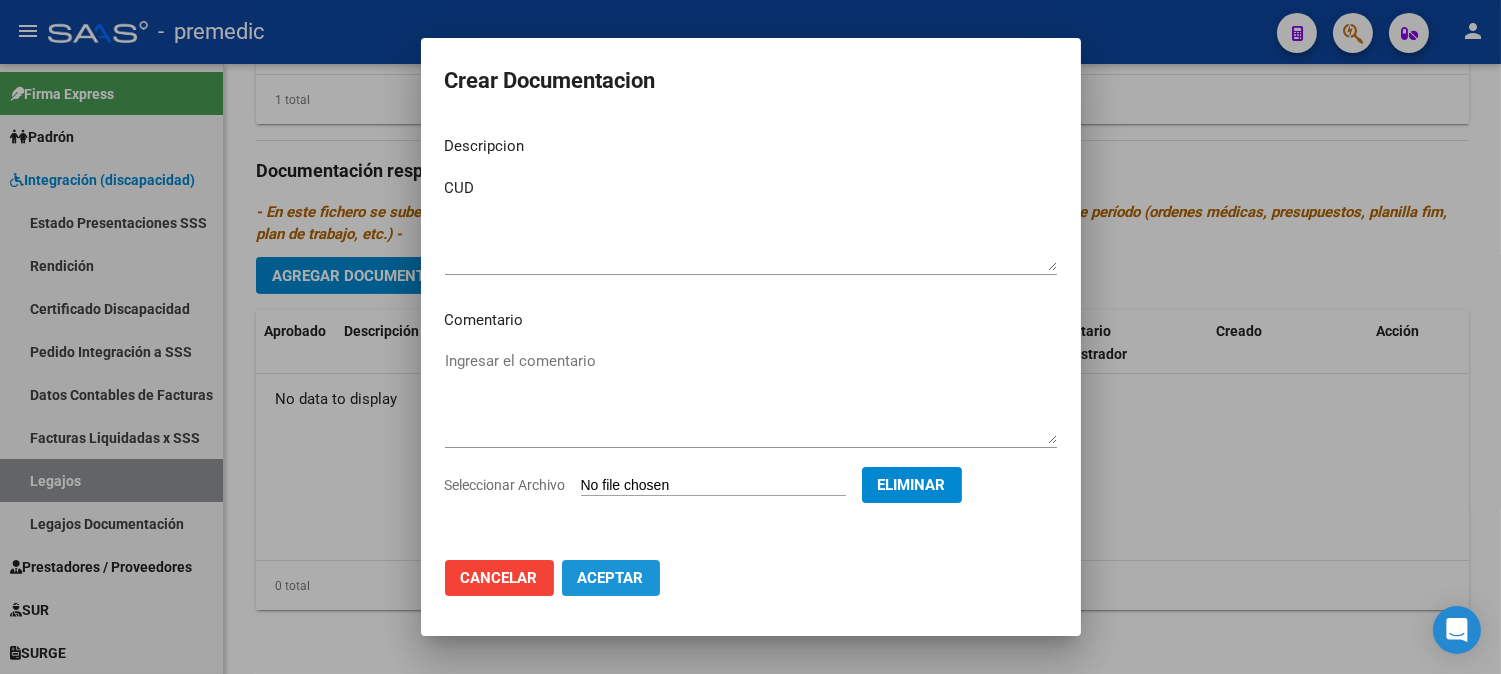 click on "Aceptar" 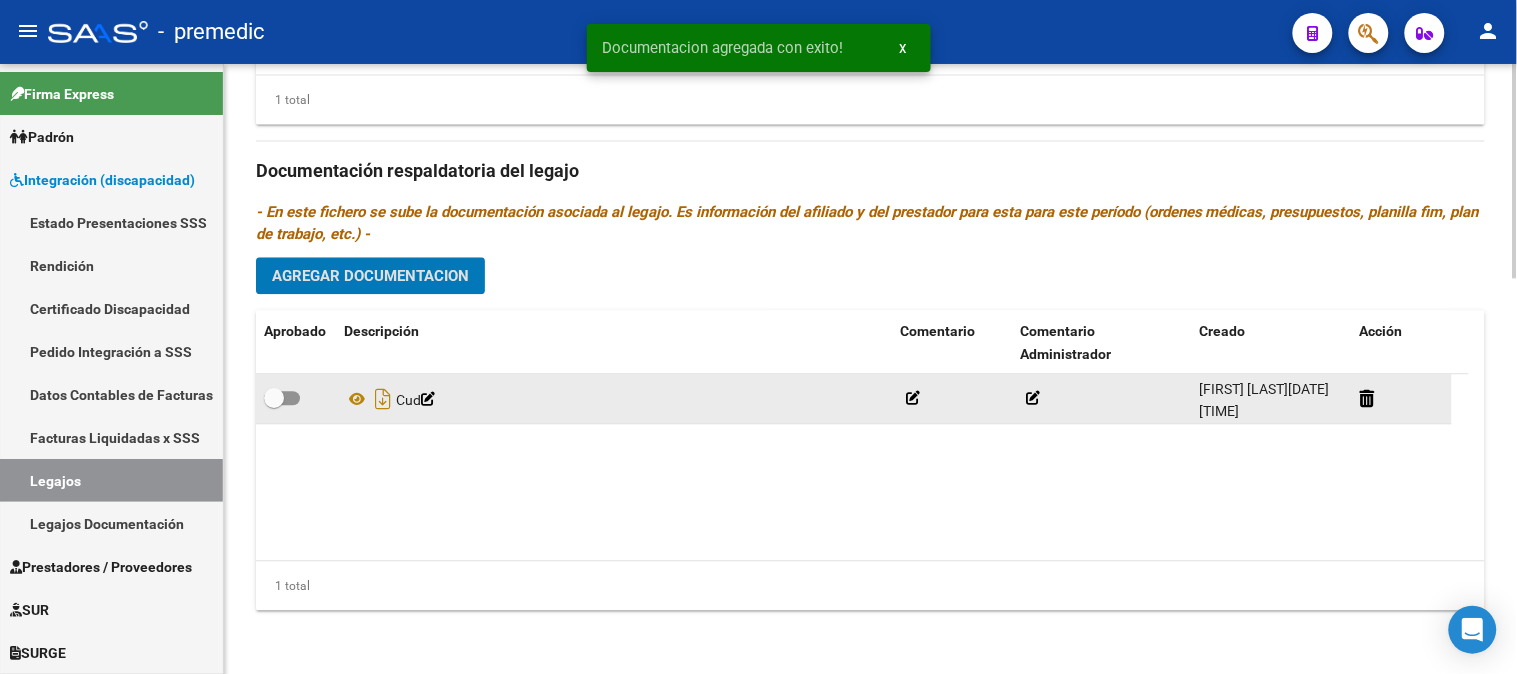 click at bounding box center (282, 398) 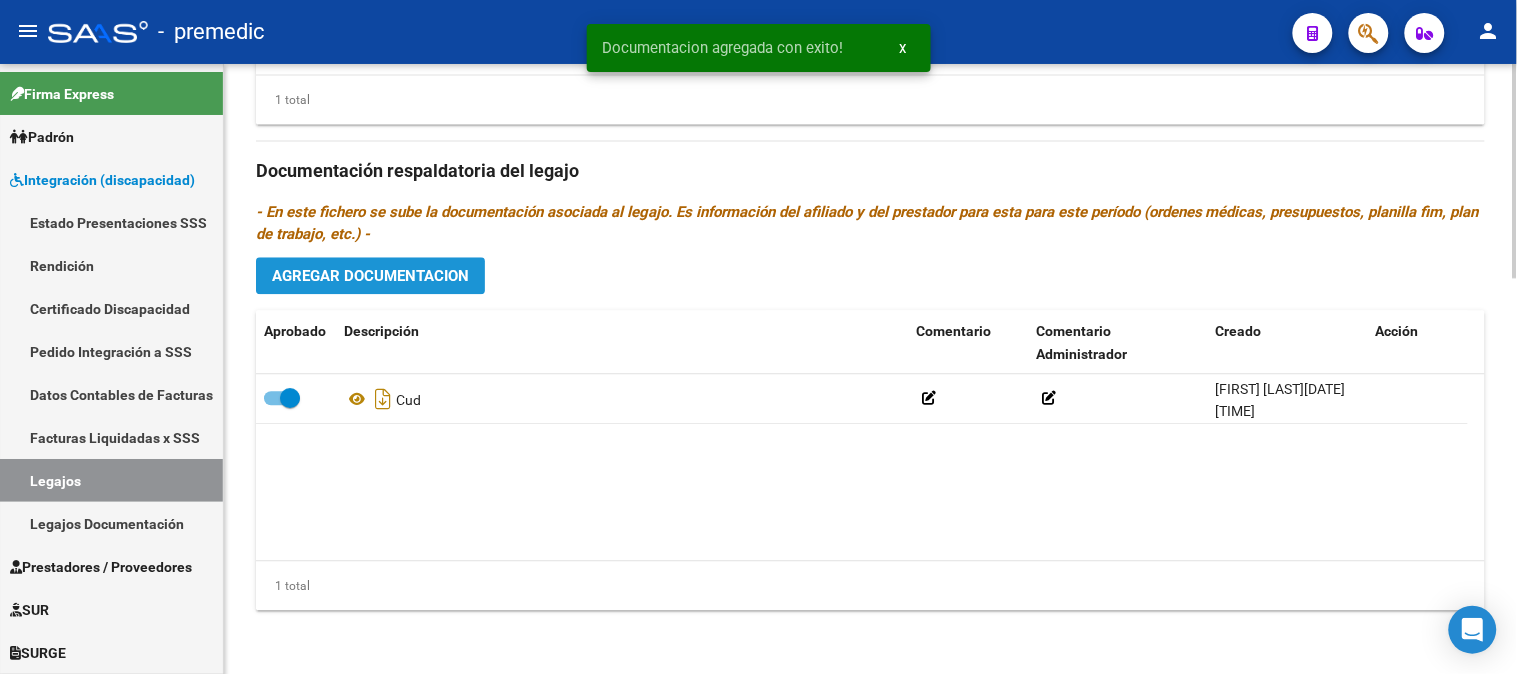 click on "Agregar Documentacion" 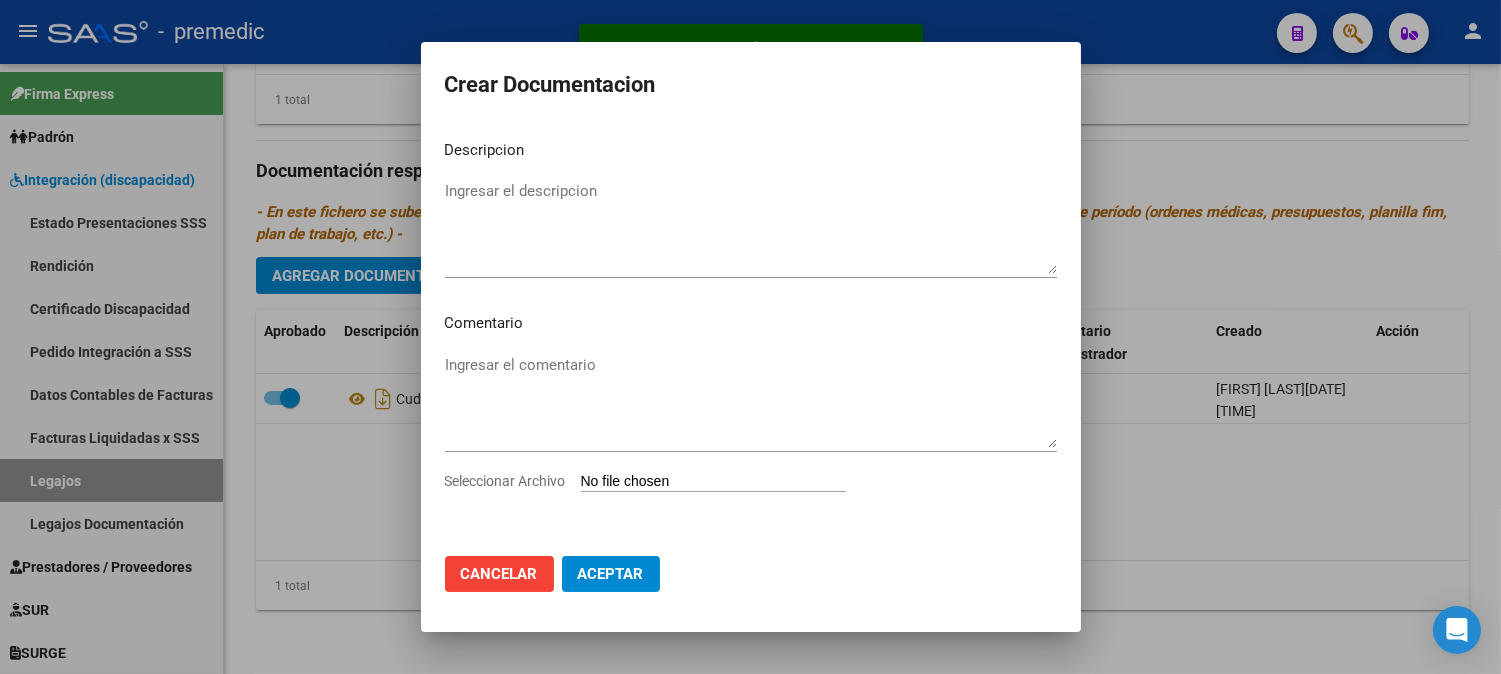 click on "Seleccionar Archivo" at bounding box center (713, 482) 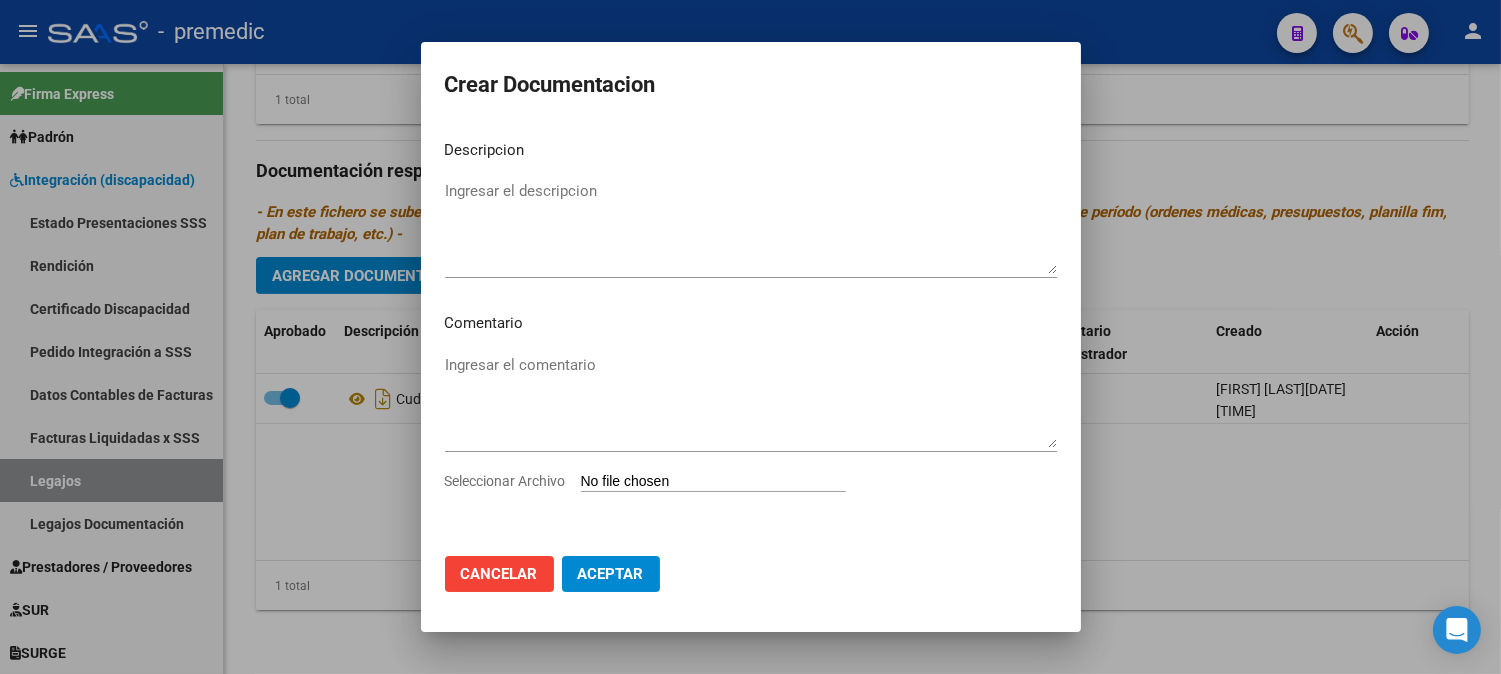 type on "C:\fakepath\2- DNI.pdf" 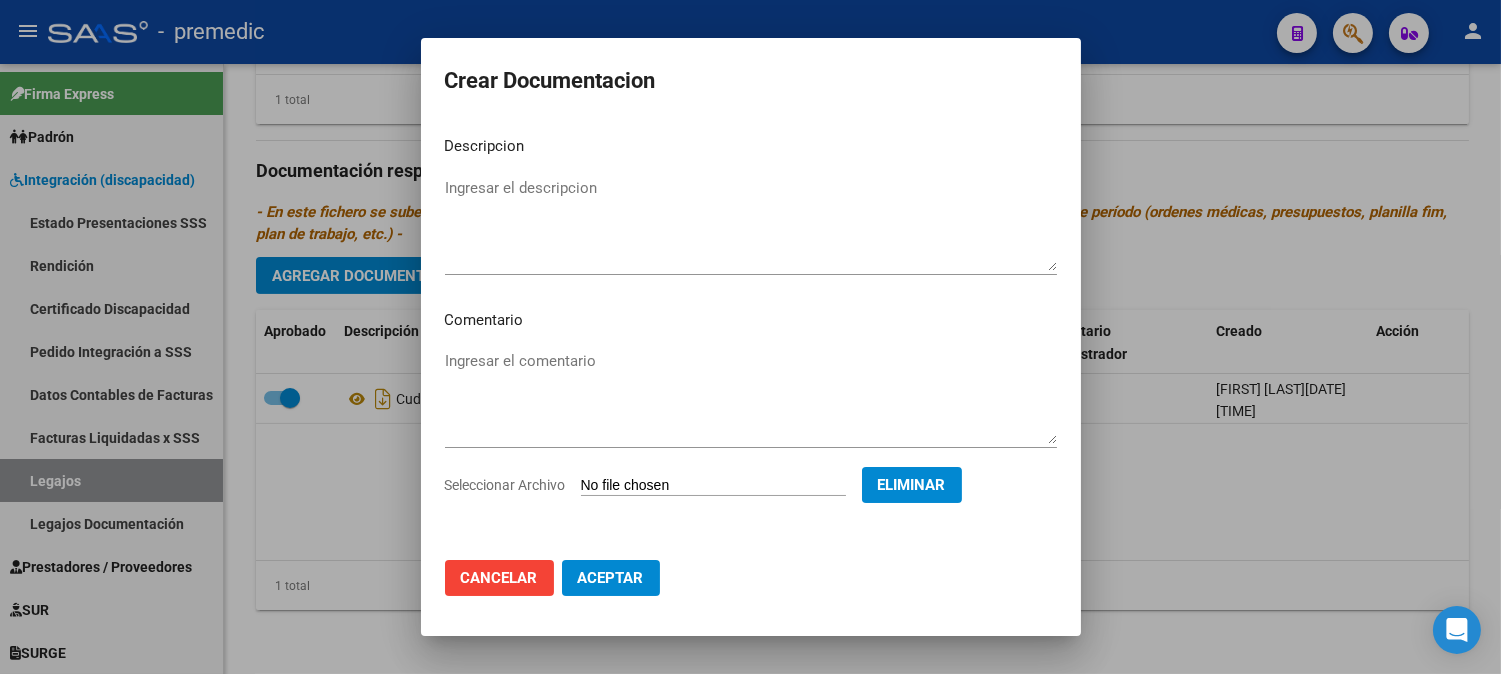 click on "Descripcion    Ingresar el descripcion  Comentario    Ingresar el comentario  Seleccionar Archivo Eliminar" at bounding box center (751, 332) 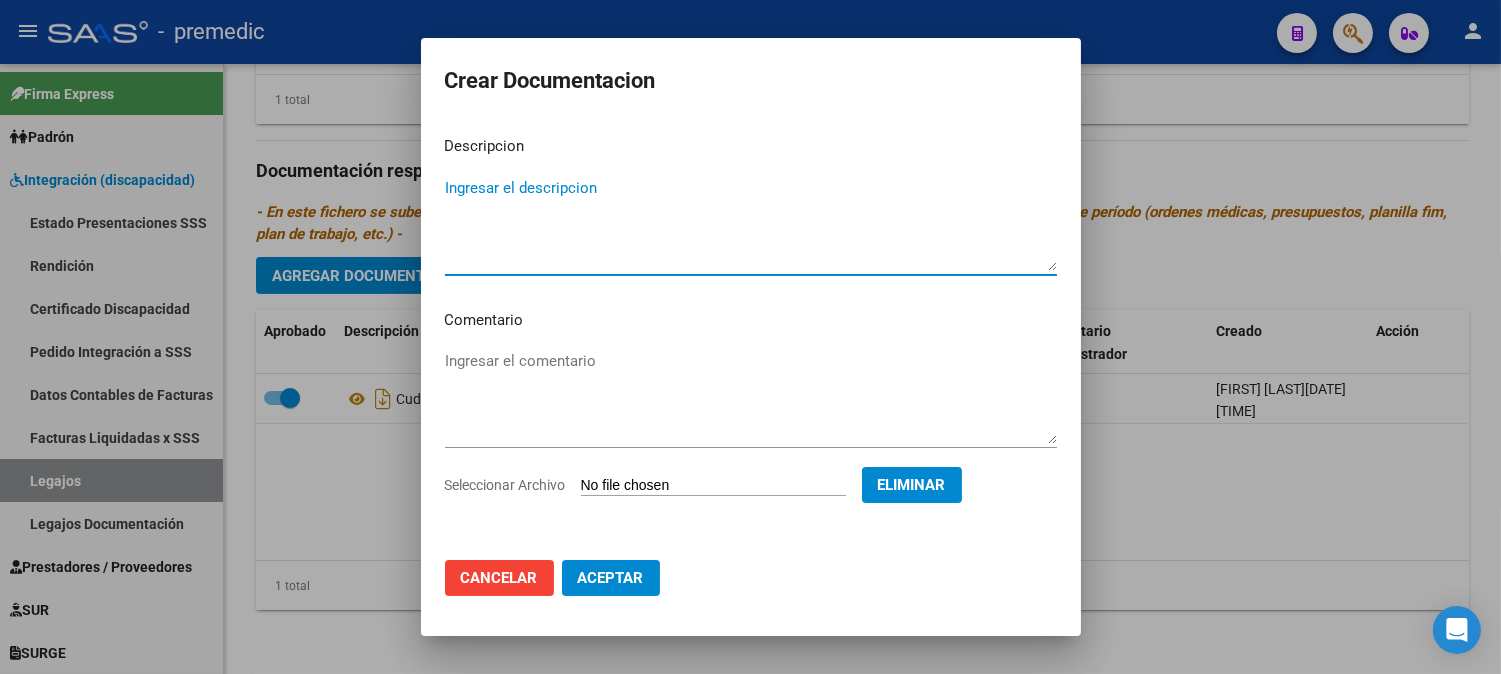 click on "Ingresar el descripcion" at bounding box center [751, 224] 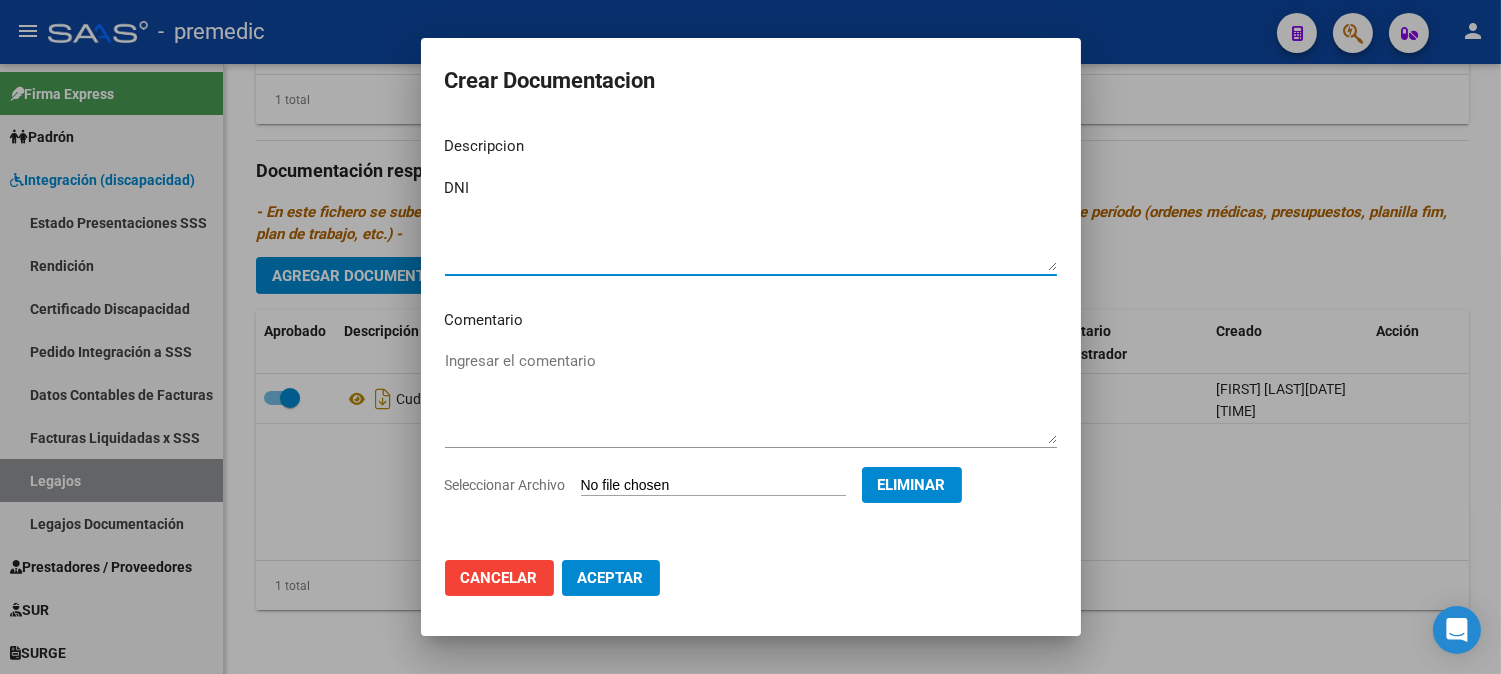 type on "DNI" 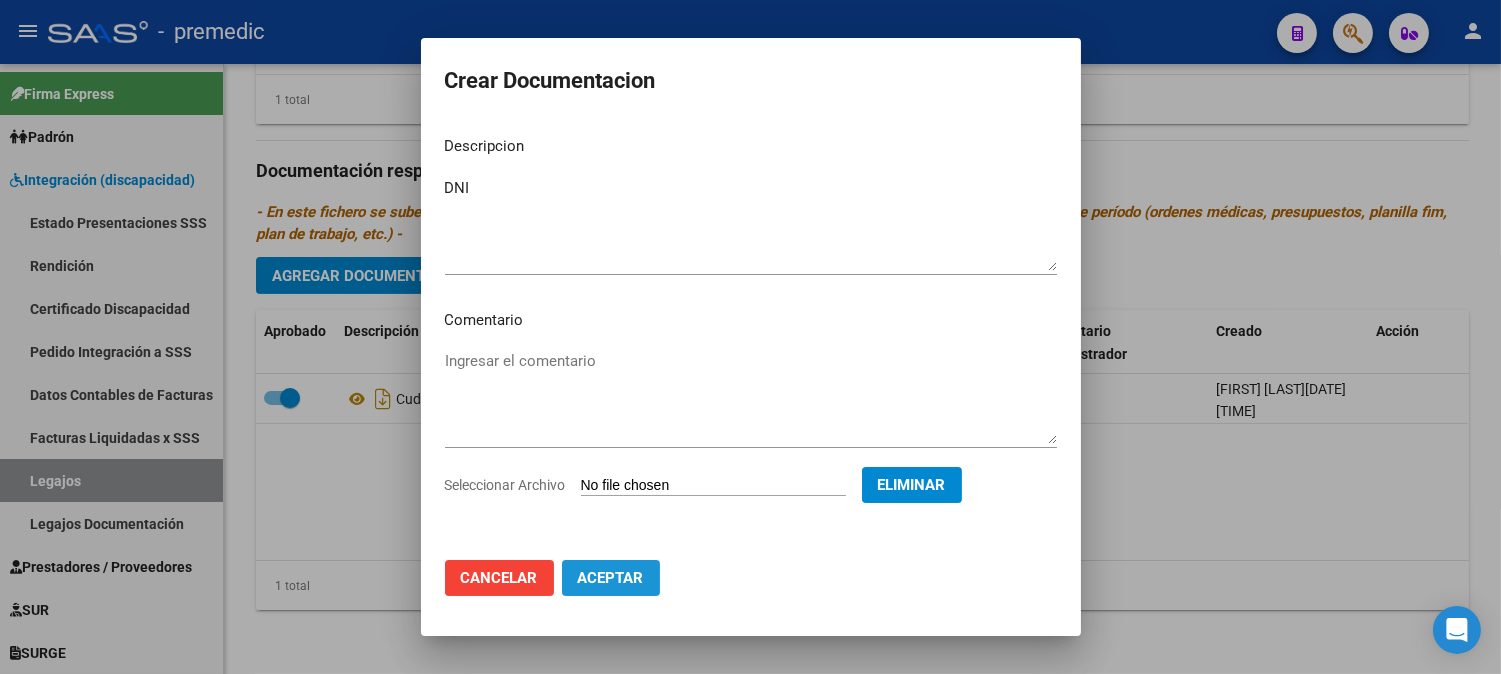 click on "Aceptar" 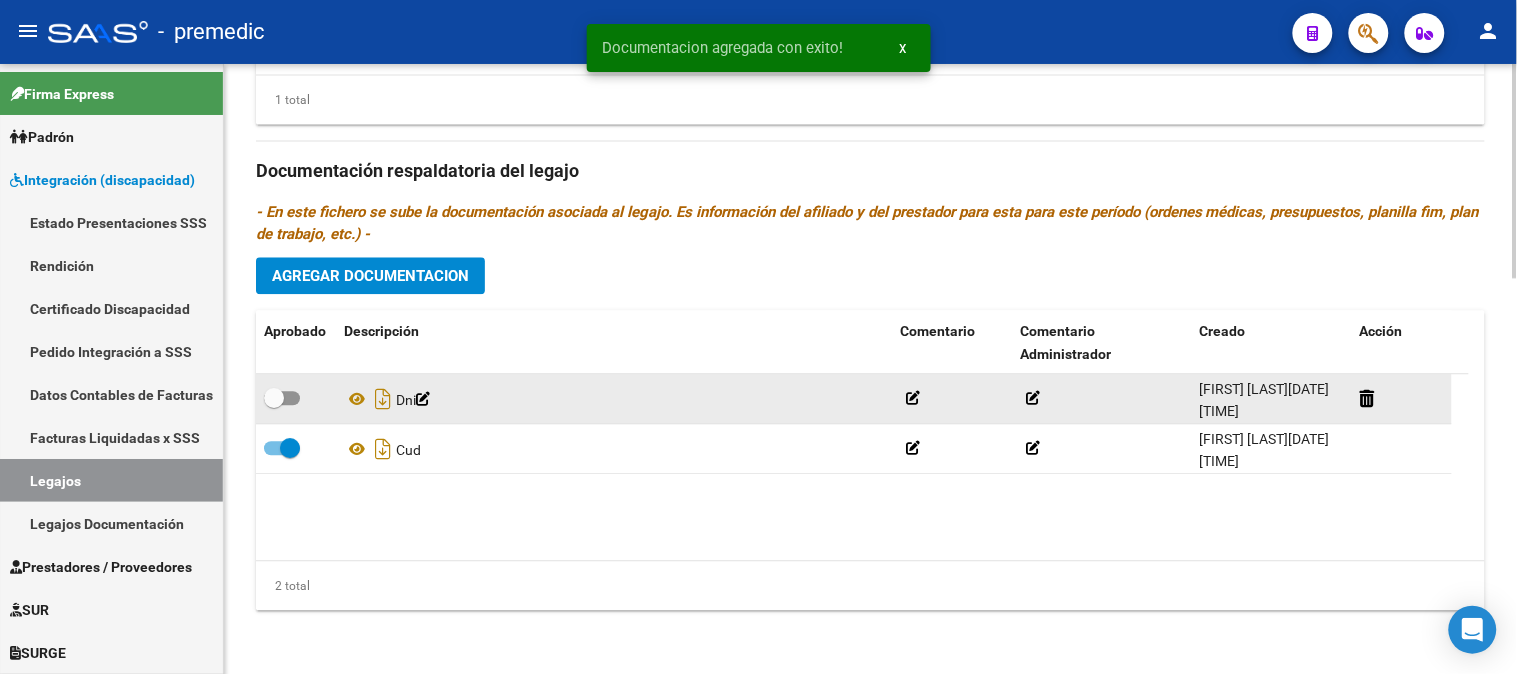 click 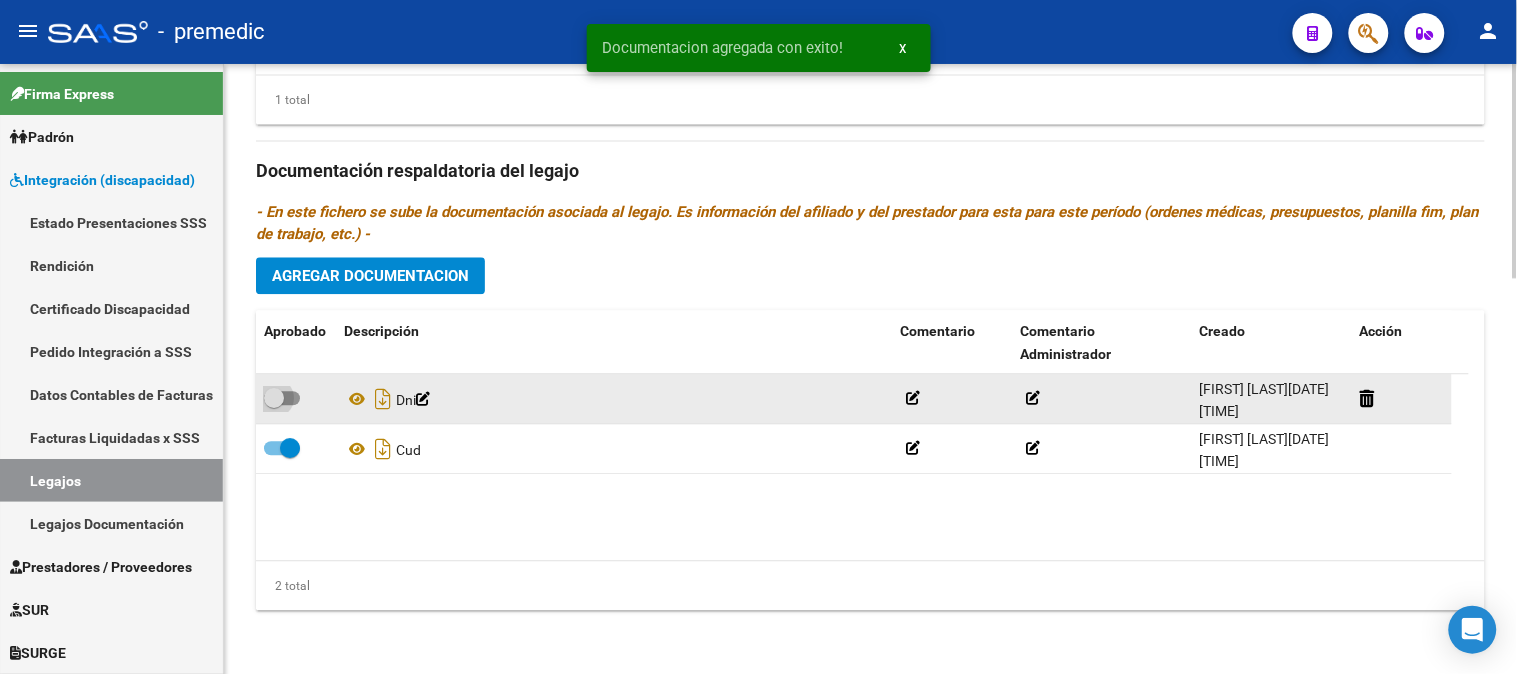 click at bounding box center [282, 398] 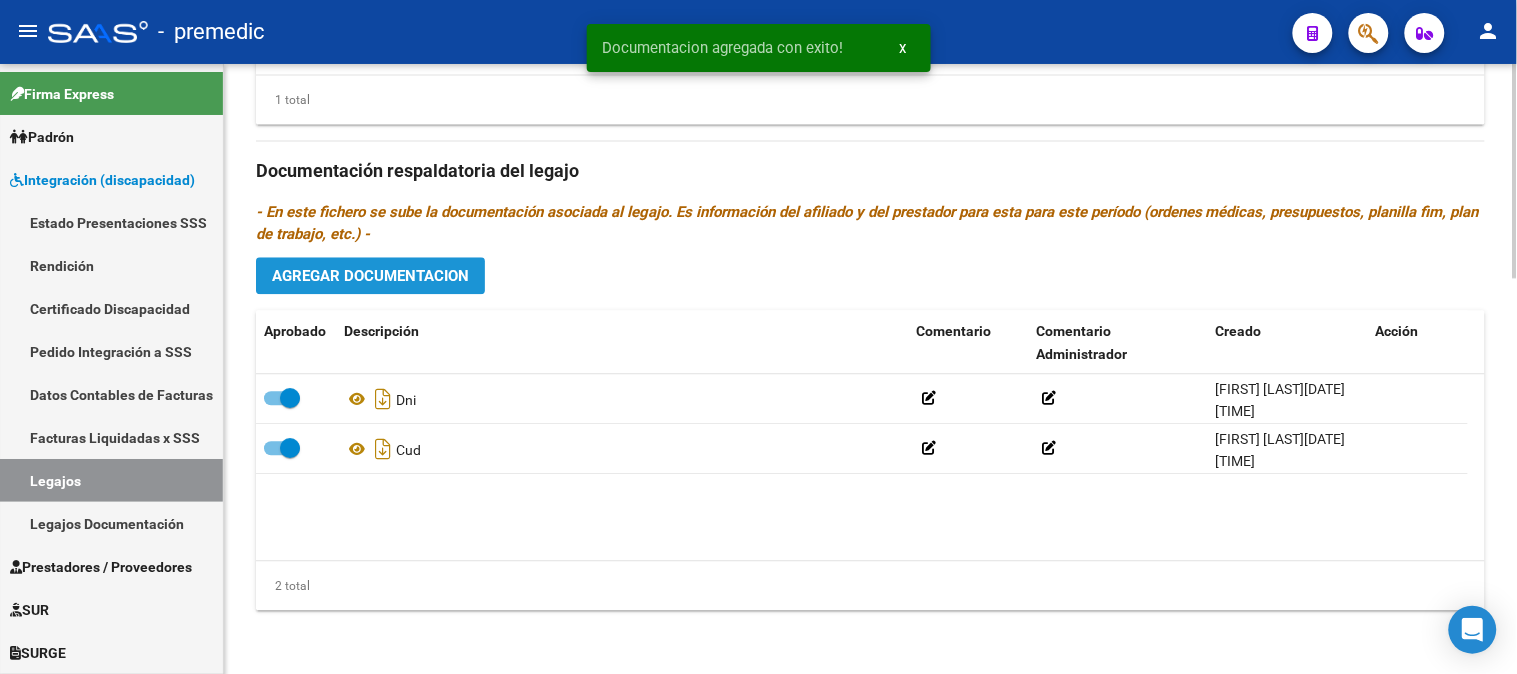 click on "Agregar Documentacion" 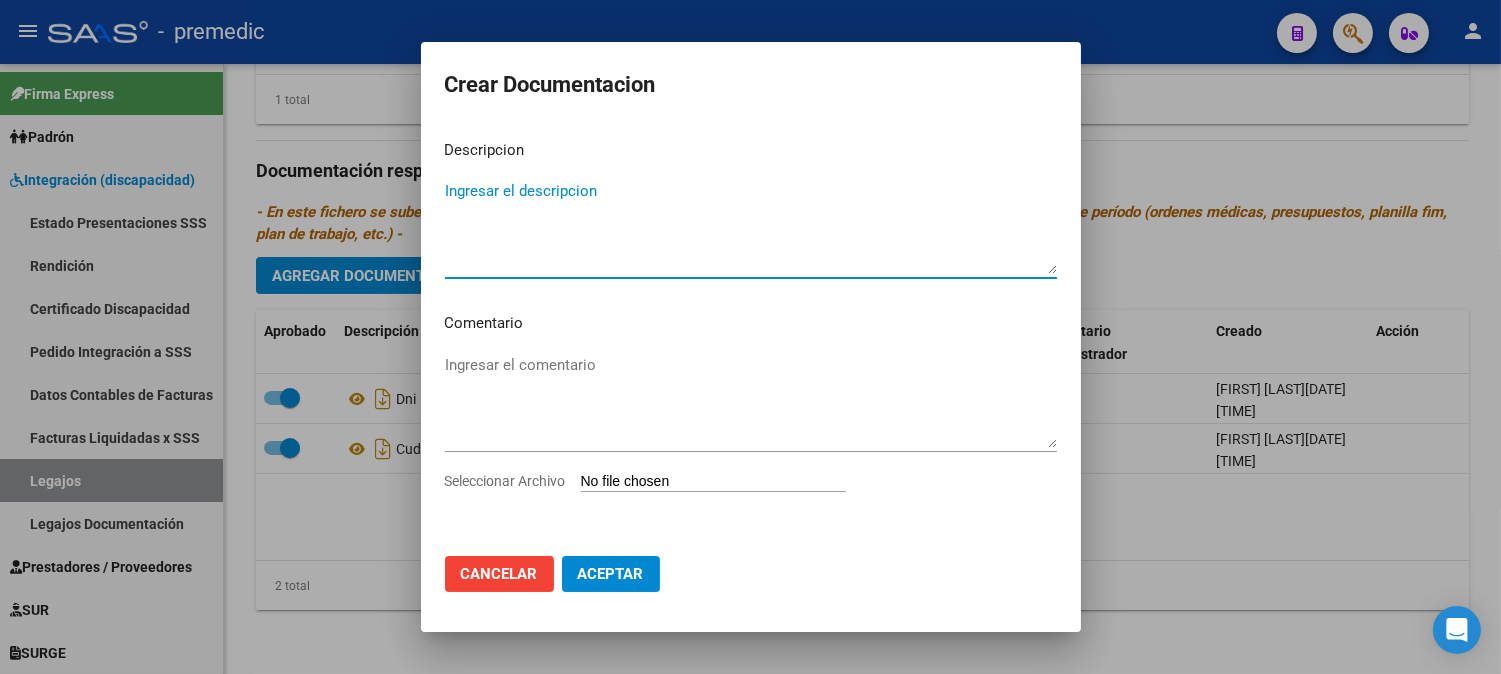 click on "Seleccionar Archivo" at bounding box center (713, 482) 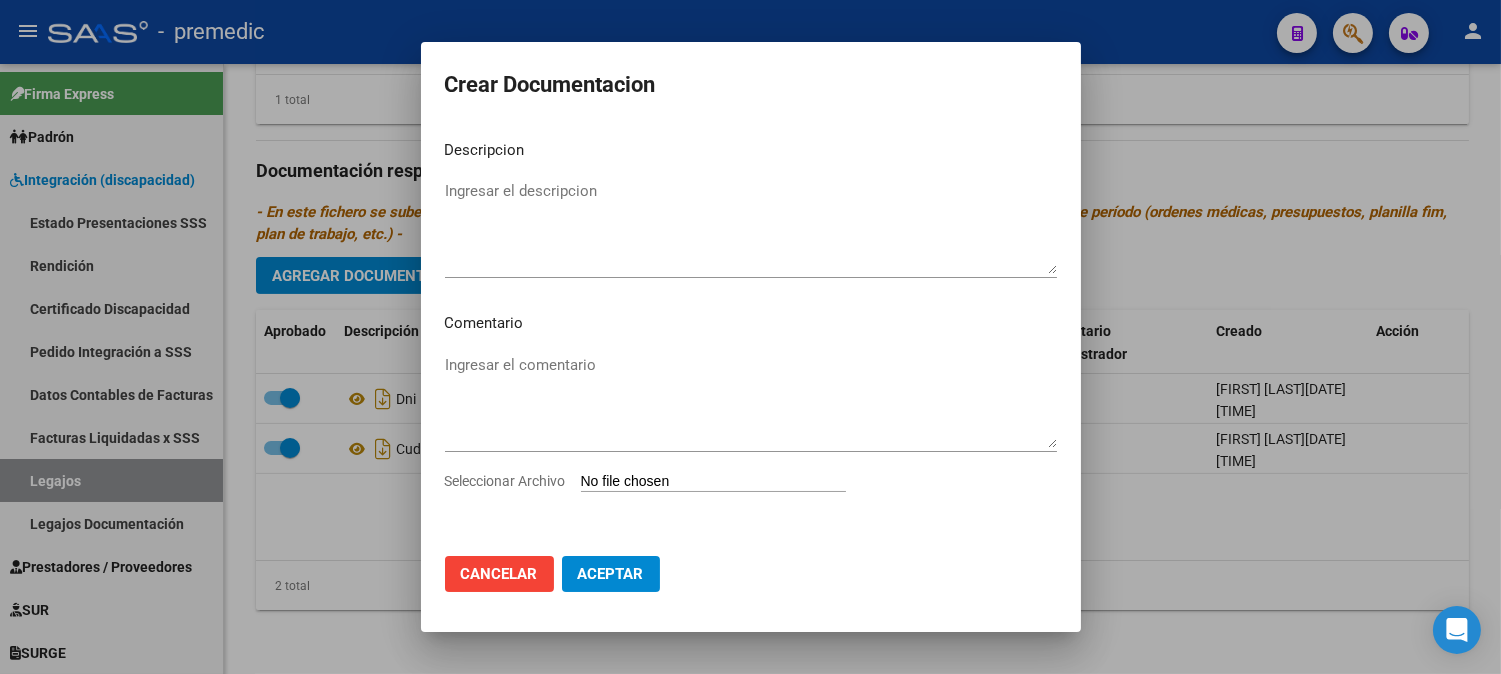 type on "C:\fakepath\3- CONFORMIDAD.pdf" 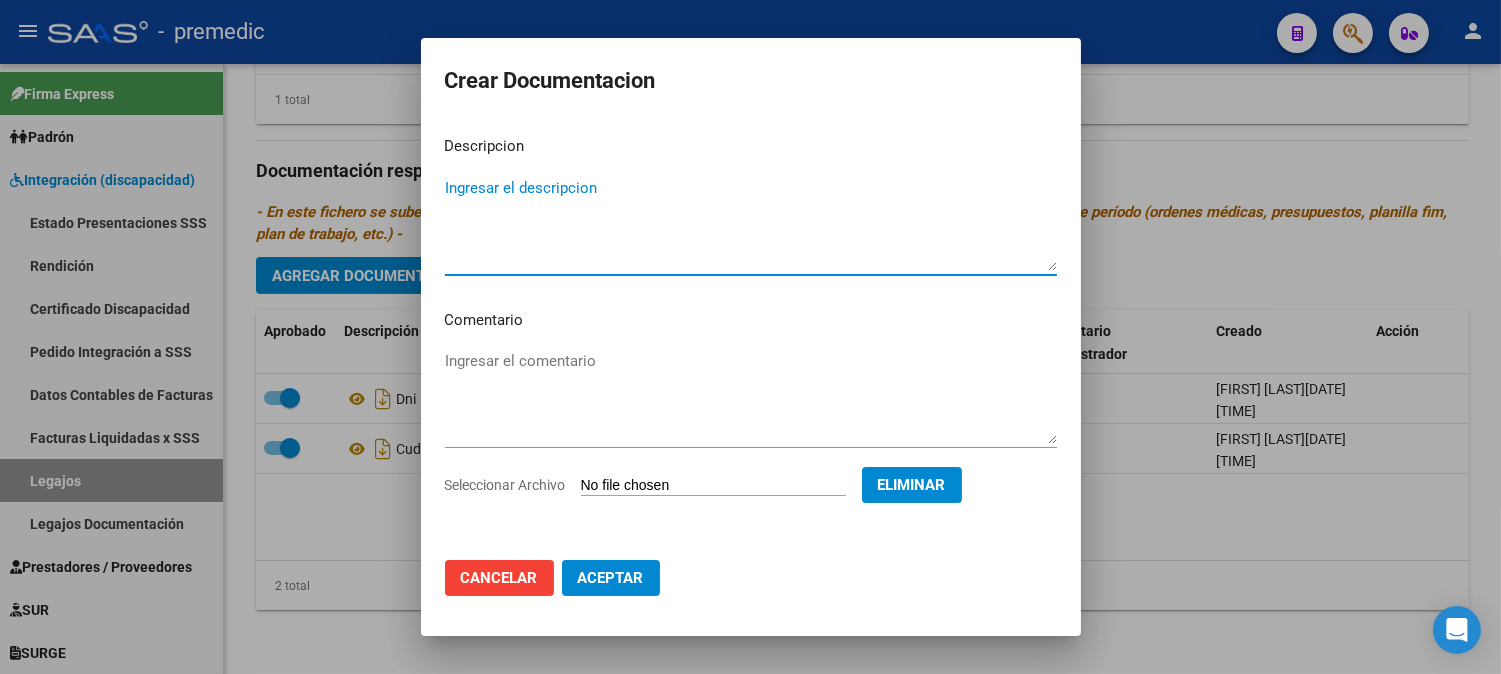 click on "Ingresar el descripcion" at bounding box center (751, 224) 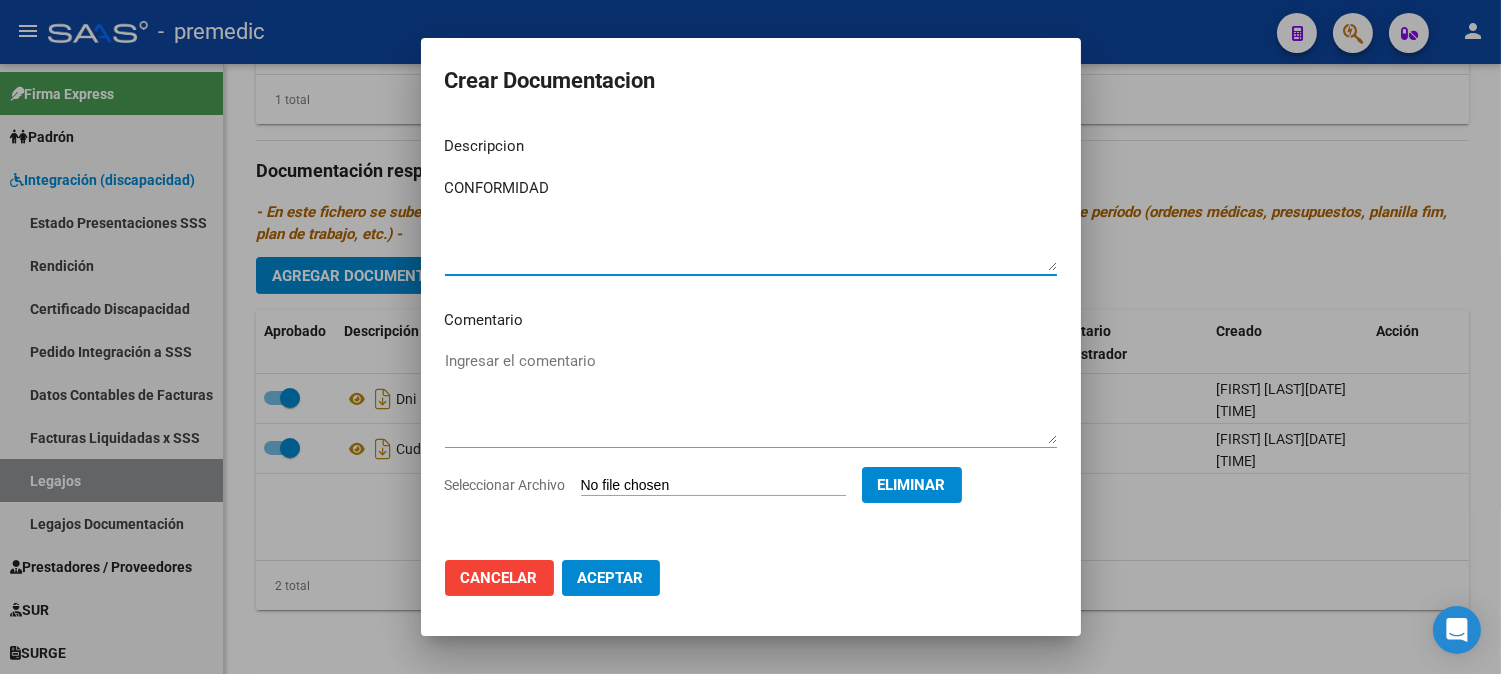 type on "CONFORMIDAD" 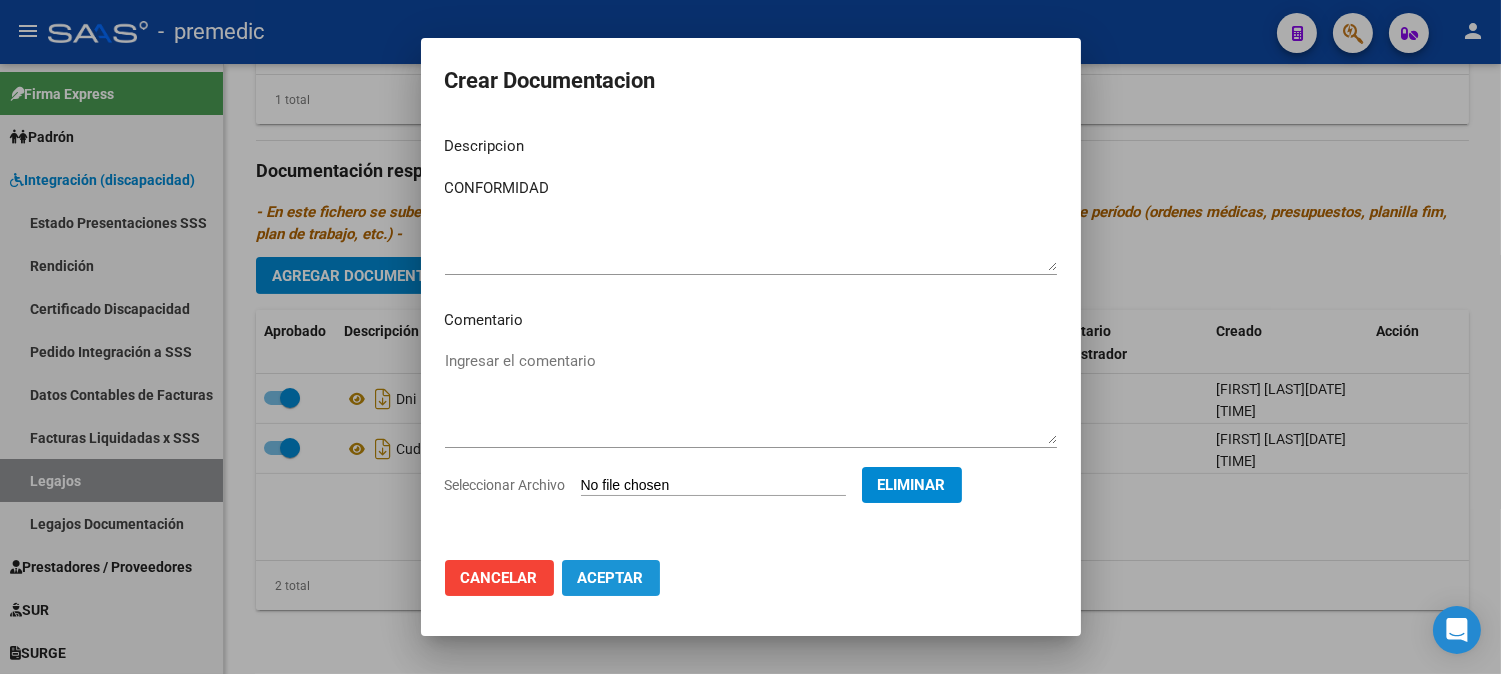 click on "Aceptar" 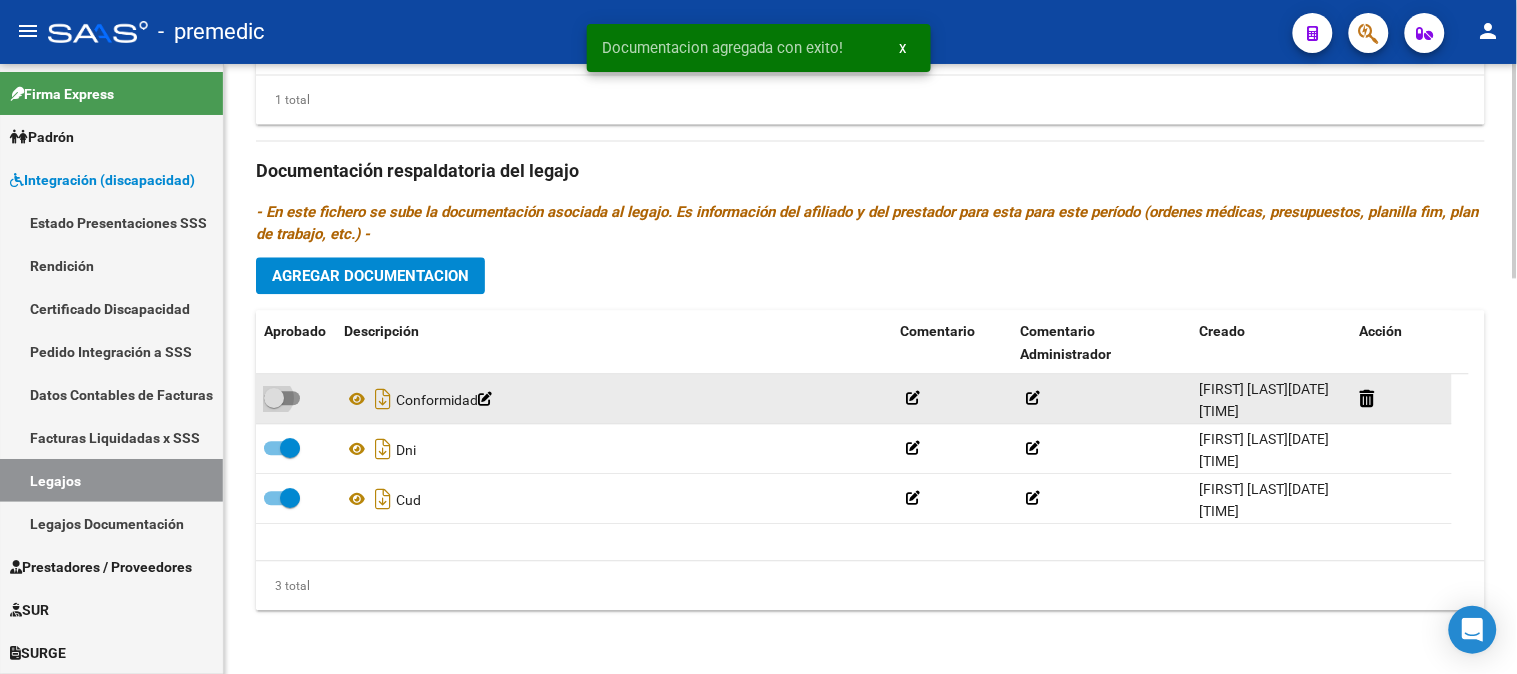 click at bounding box center (282, 398) 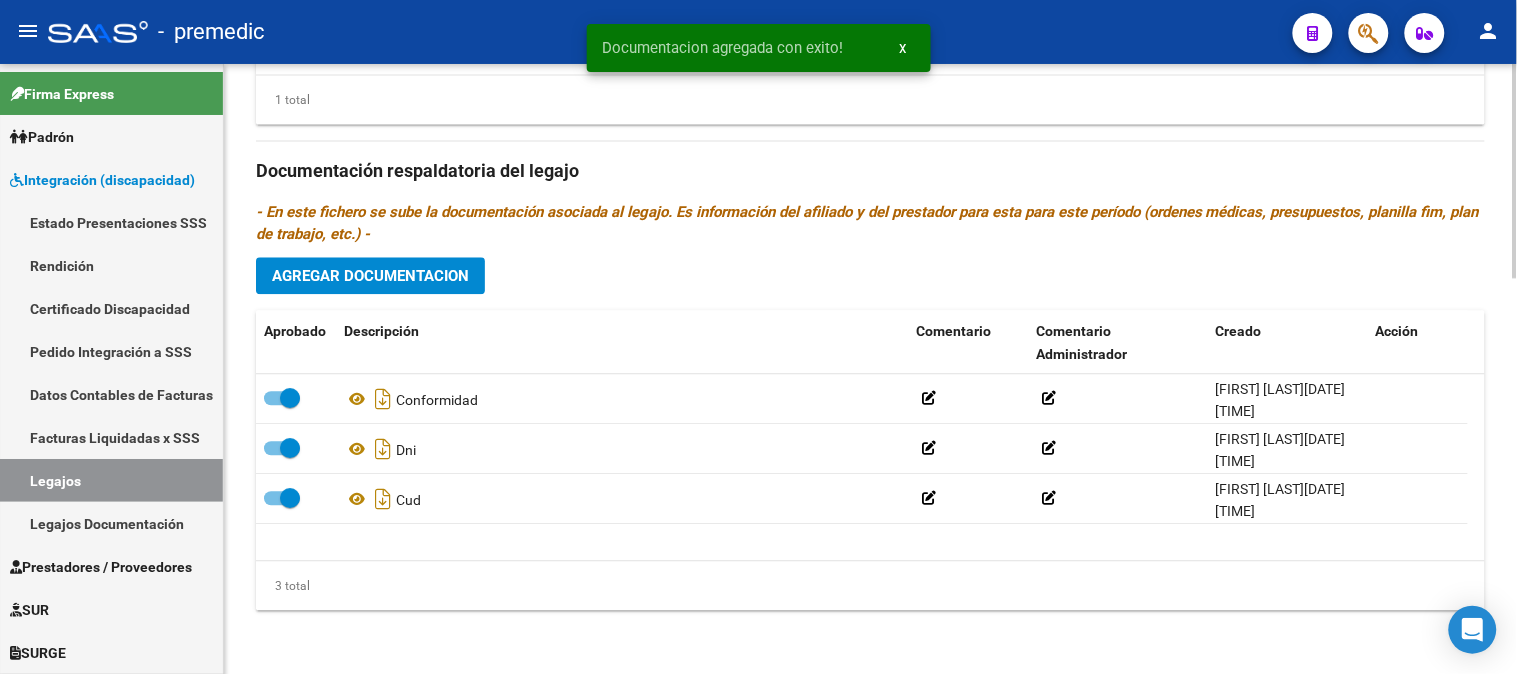 click on "Agregar Documentacion" 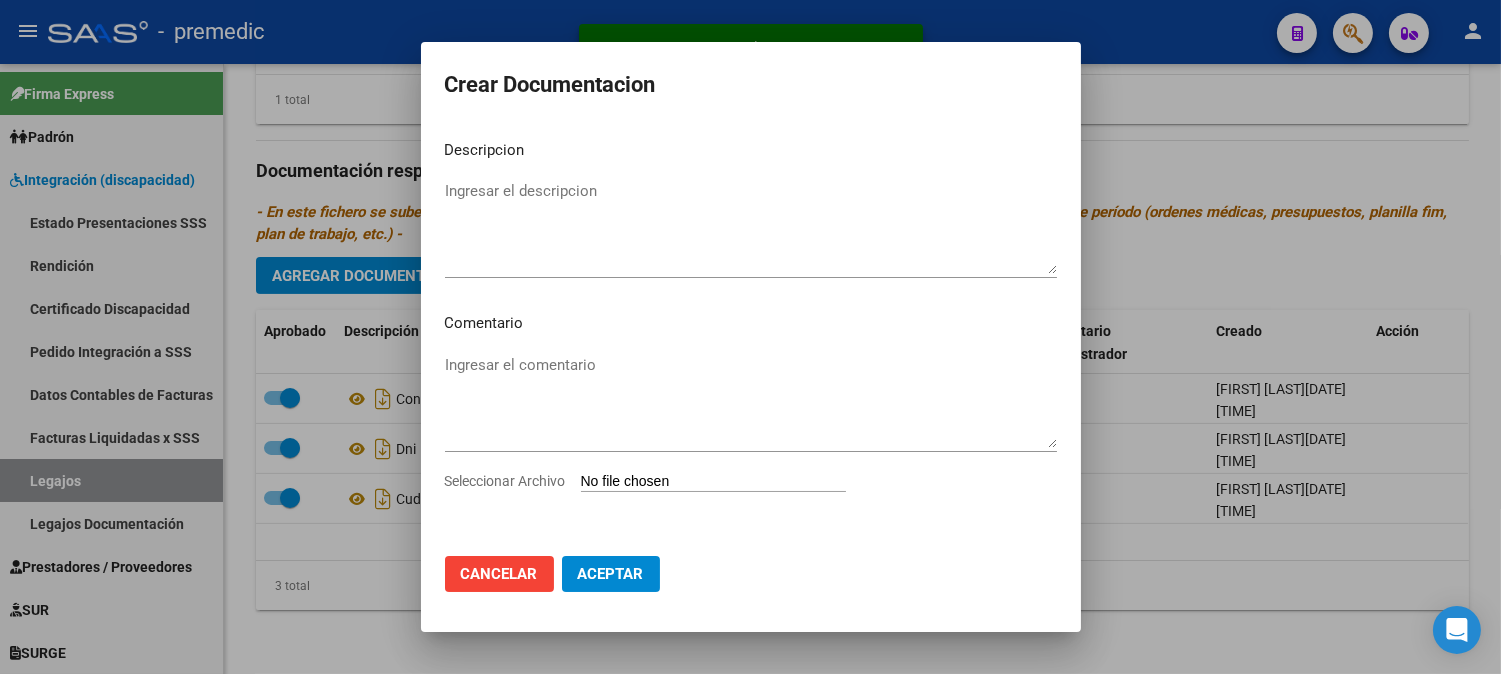 click on "Seleccionar Archivo" at bounding box center (713, 482) 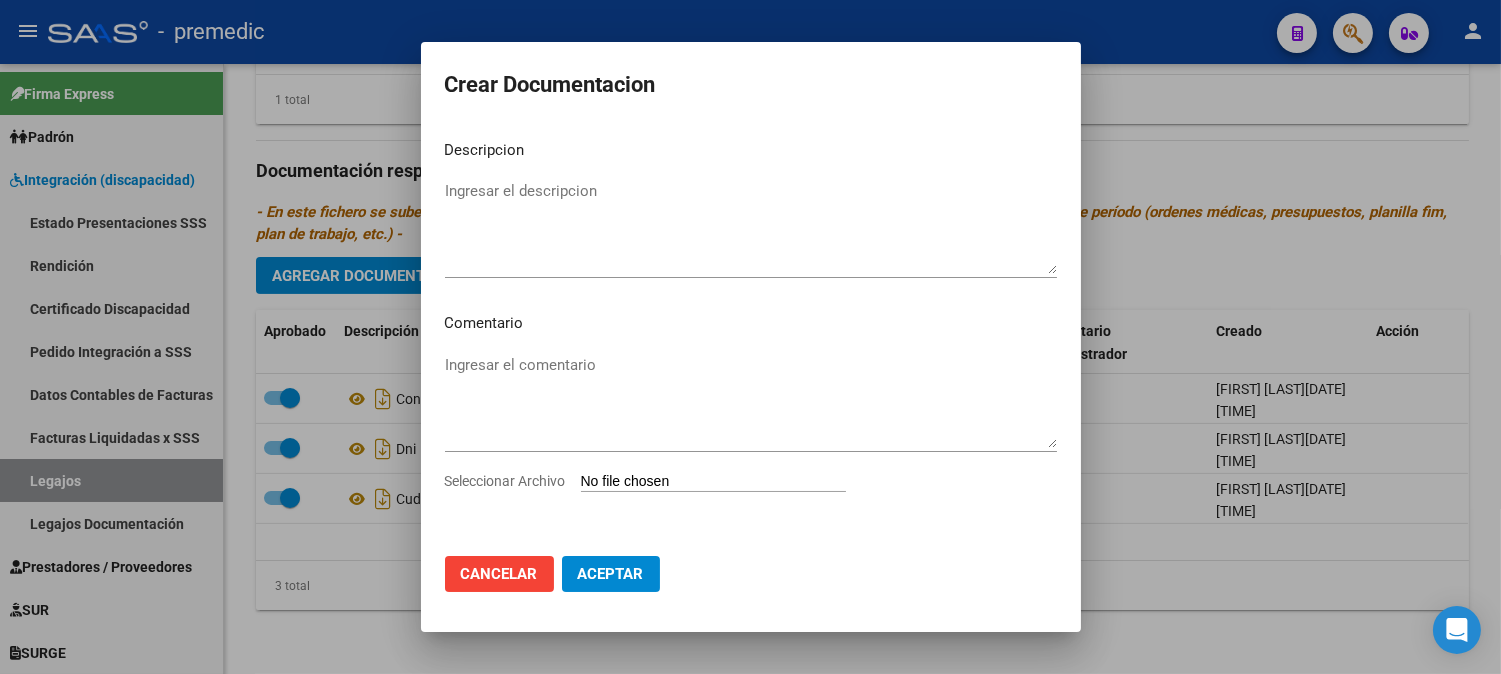 type on "C:\fakepath\4- RHC.pdf" 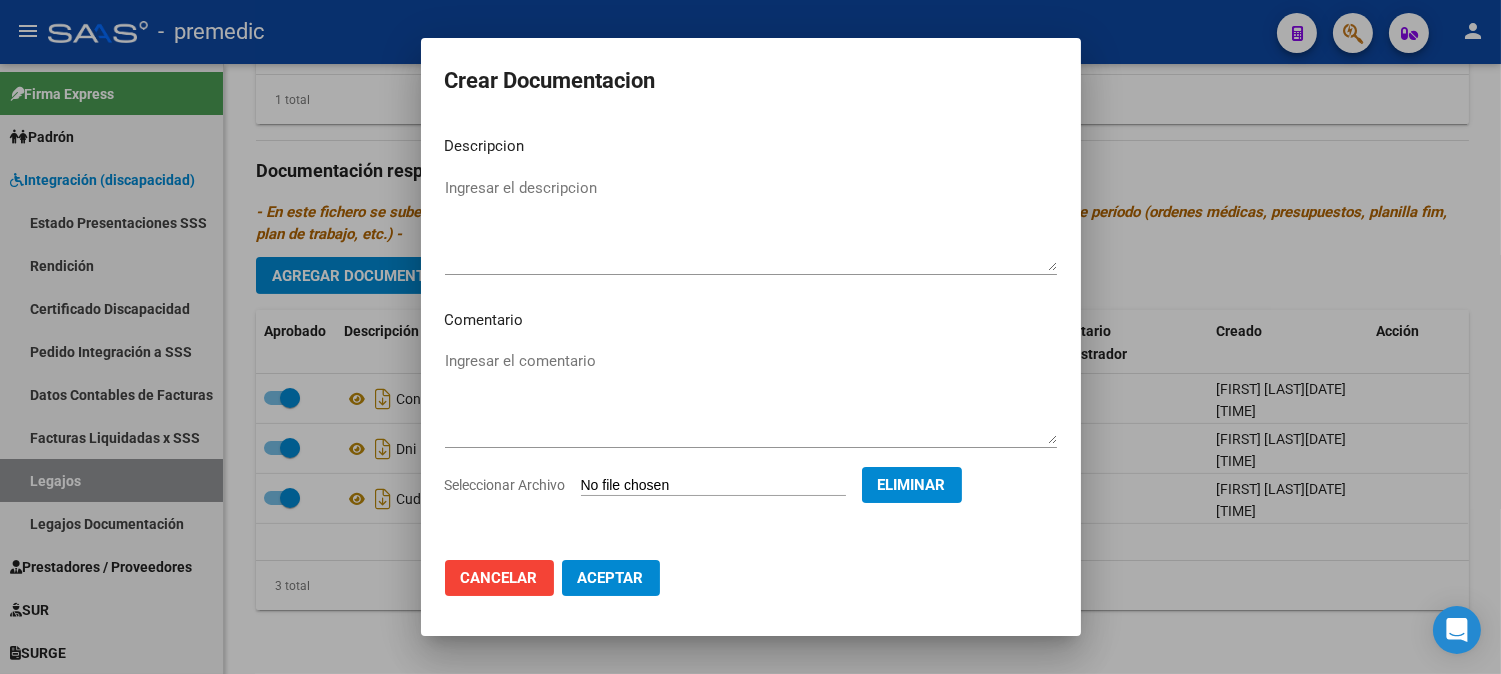 click on "Ingresar el descripcion" at bounding box center (751, 224) 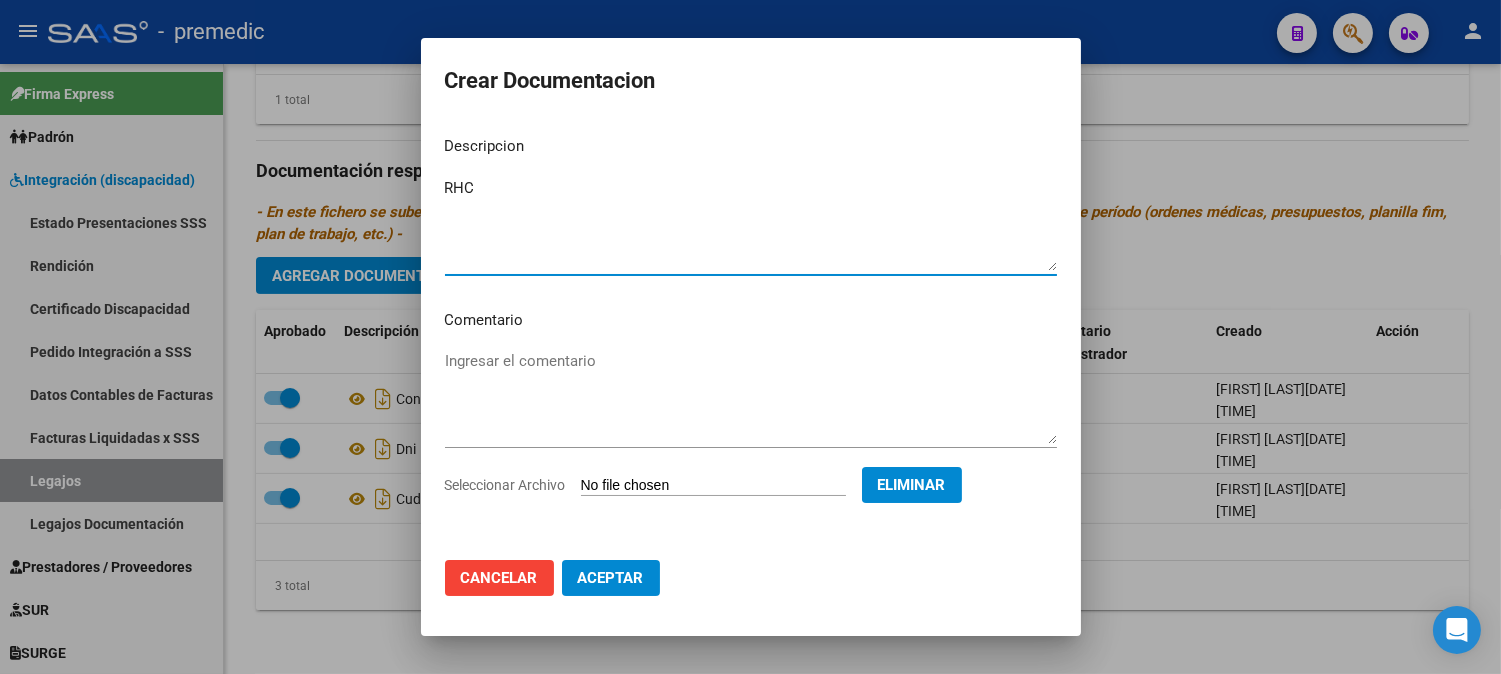 type on "RHC" 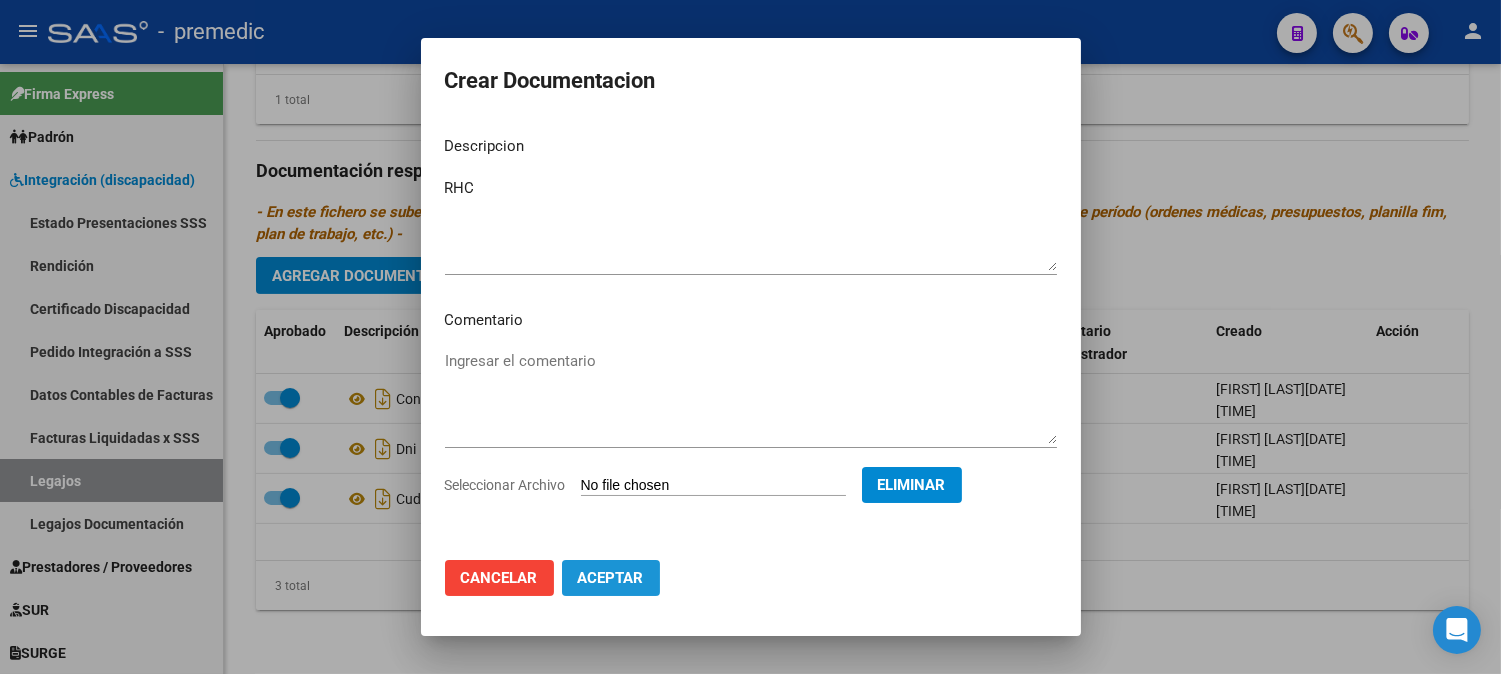 click on "Aceptar" 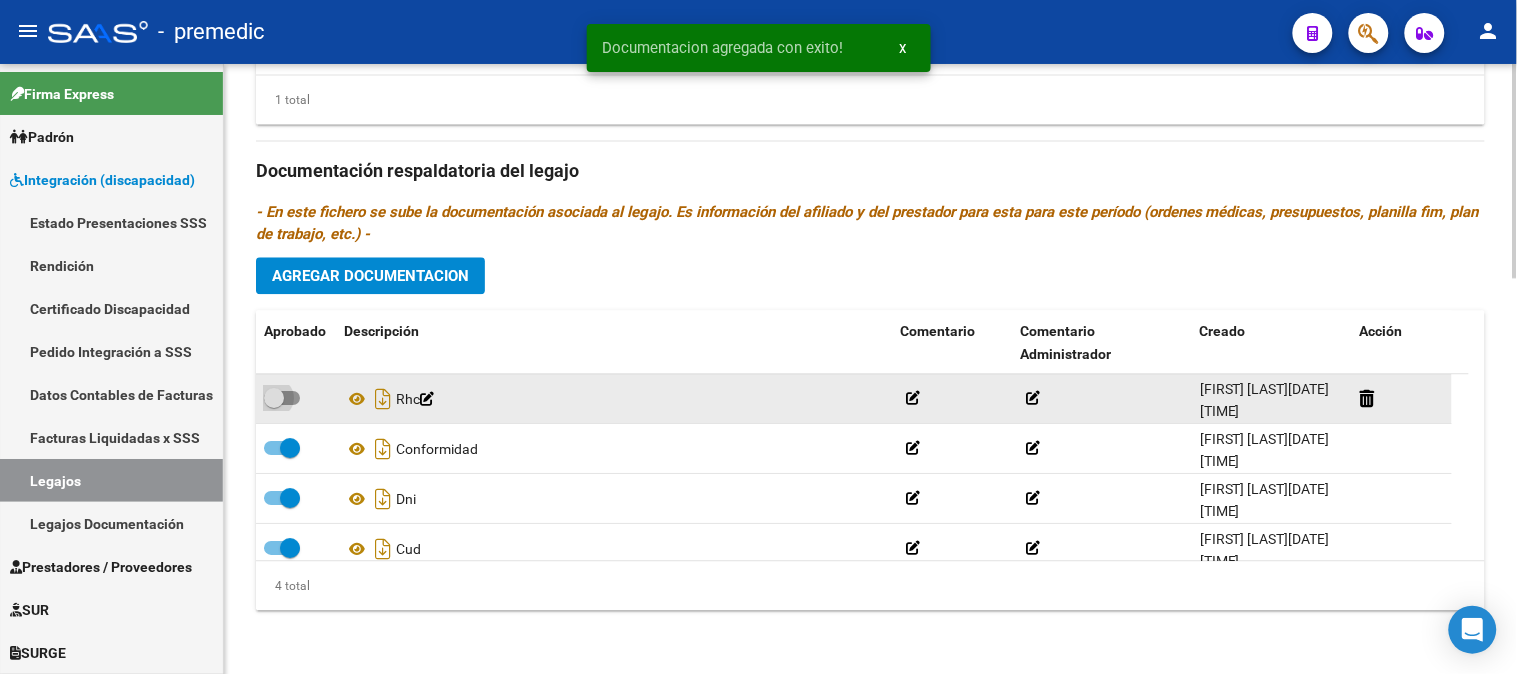 click at bounding box center [282, 398] 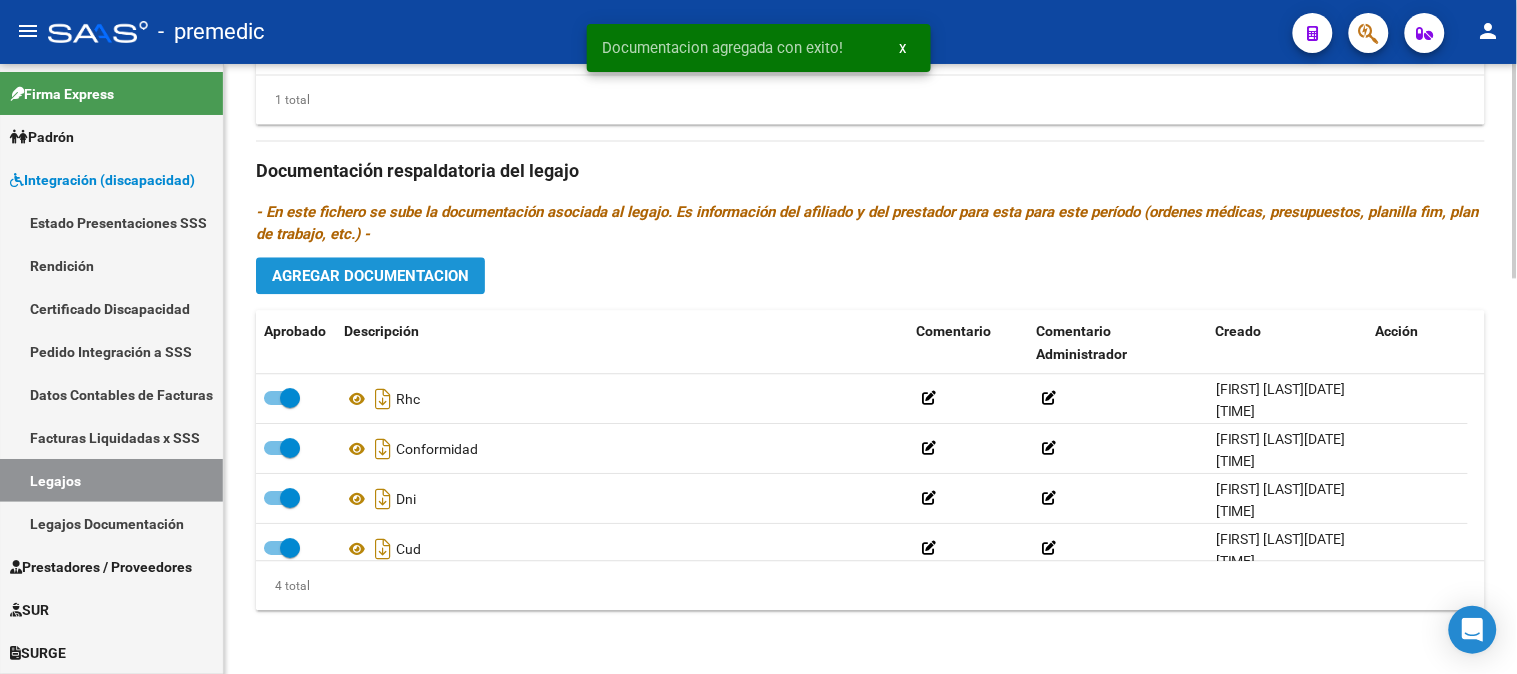 click on "Agregar Documentacion" 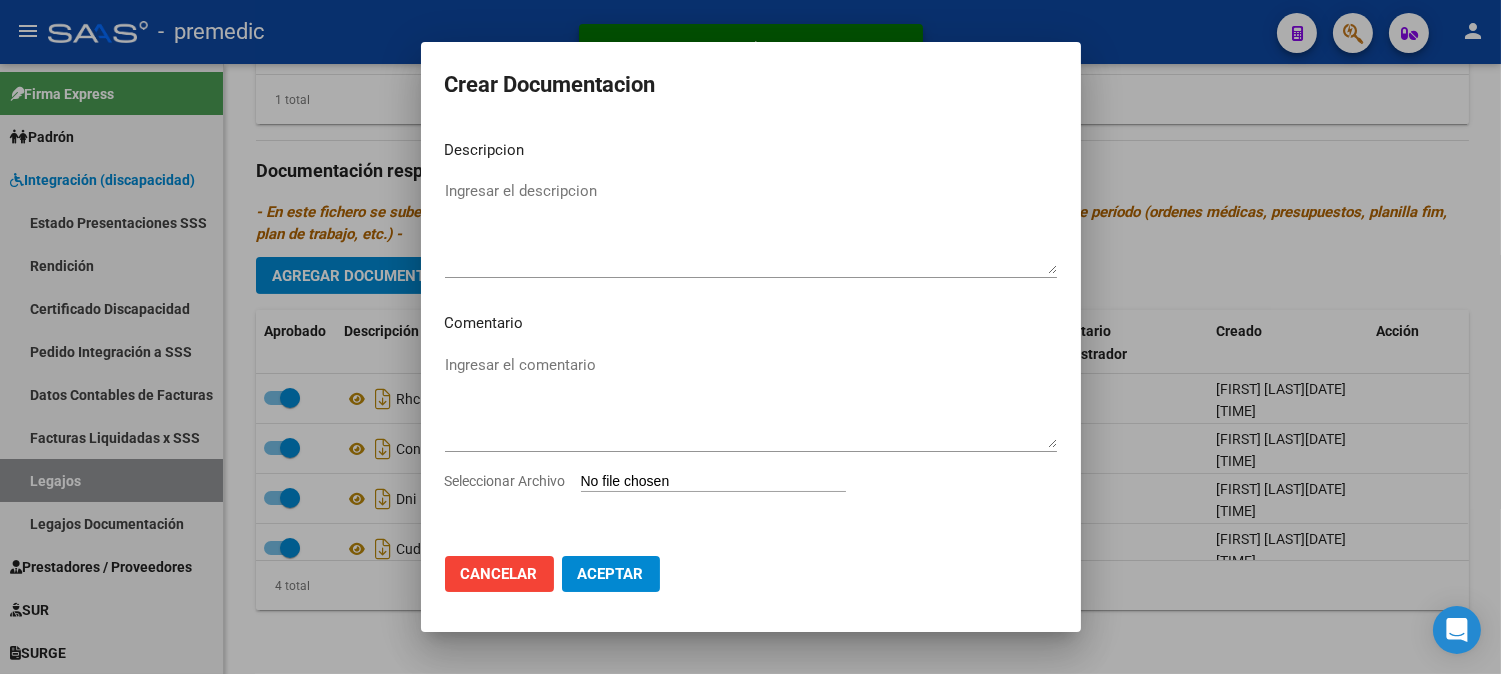 click on "Seleccionar Archivo" at bounding box center (713, 482) 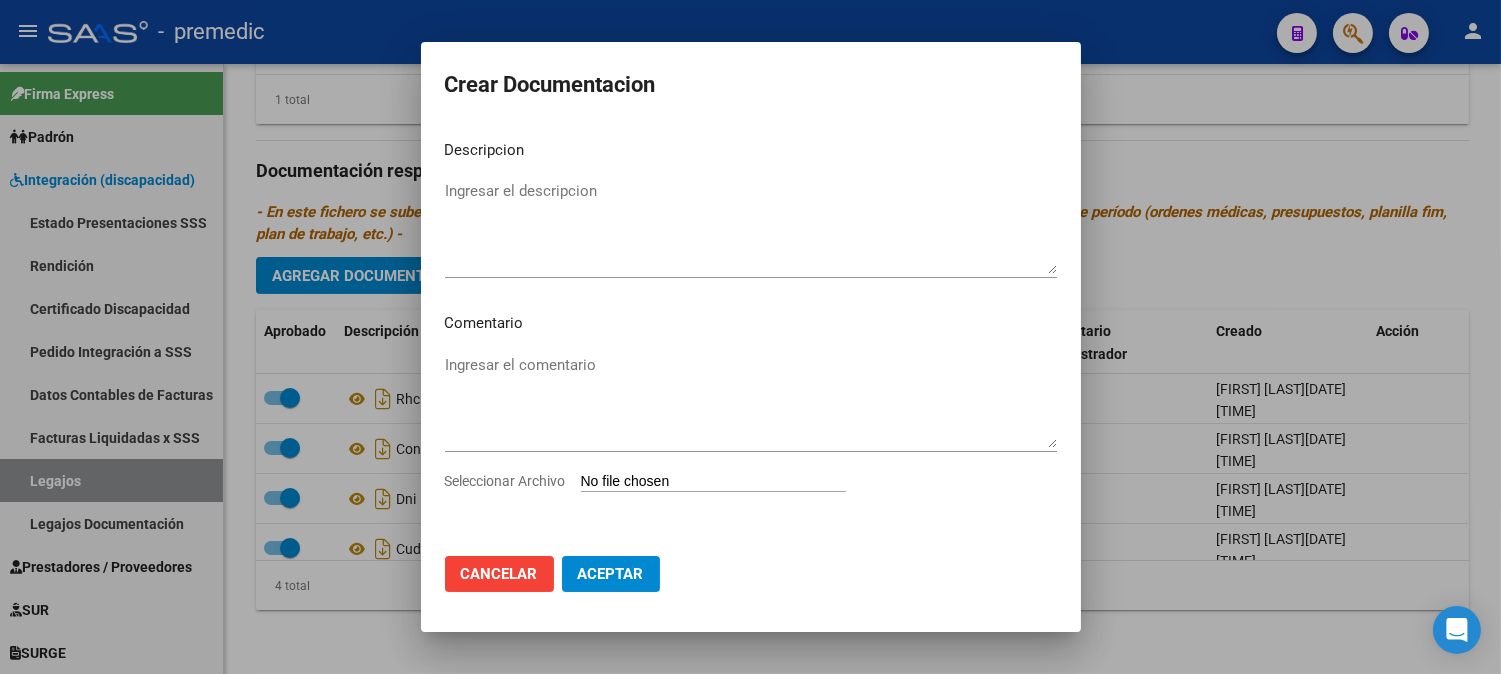 type on "C:\fakepath\5- OM.pdf" 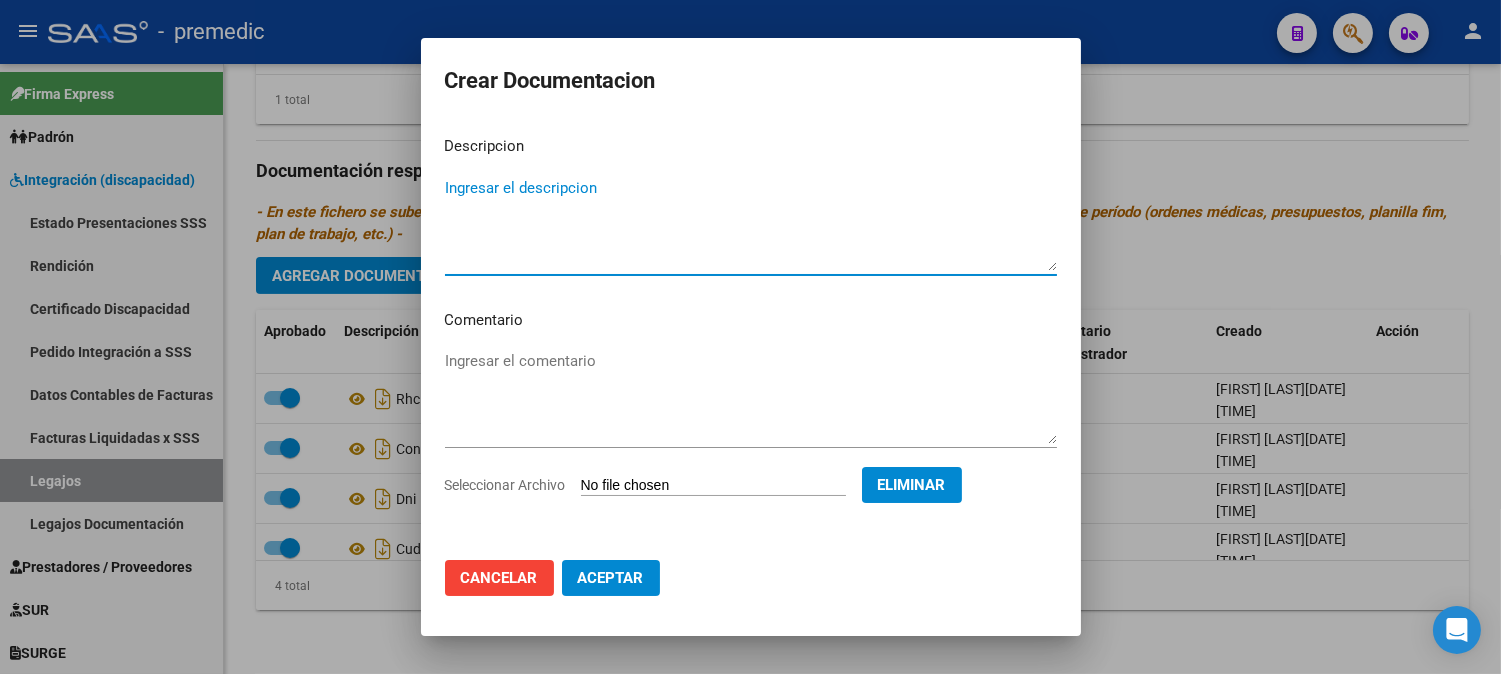 click on "Ingresar el descripcion" at bounding box center [751, 224] 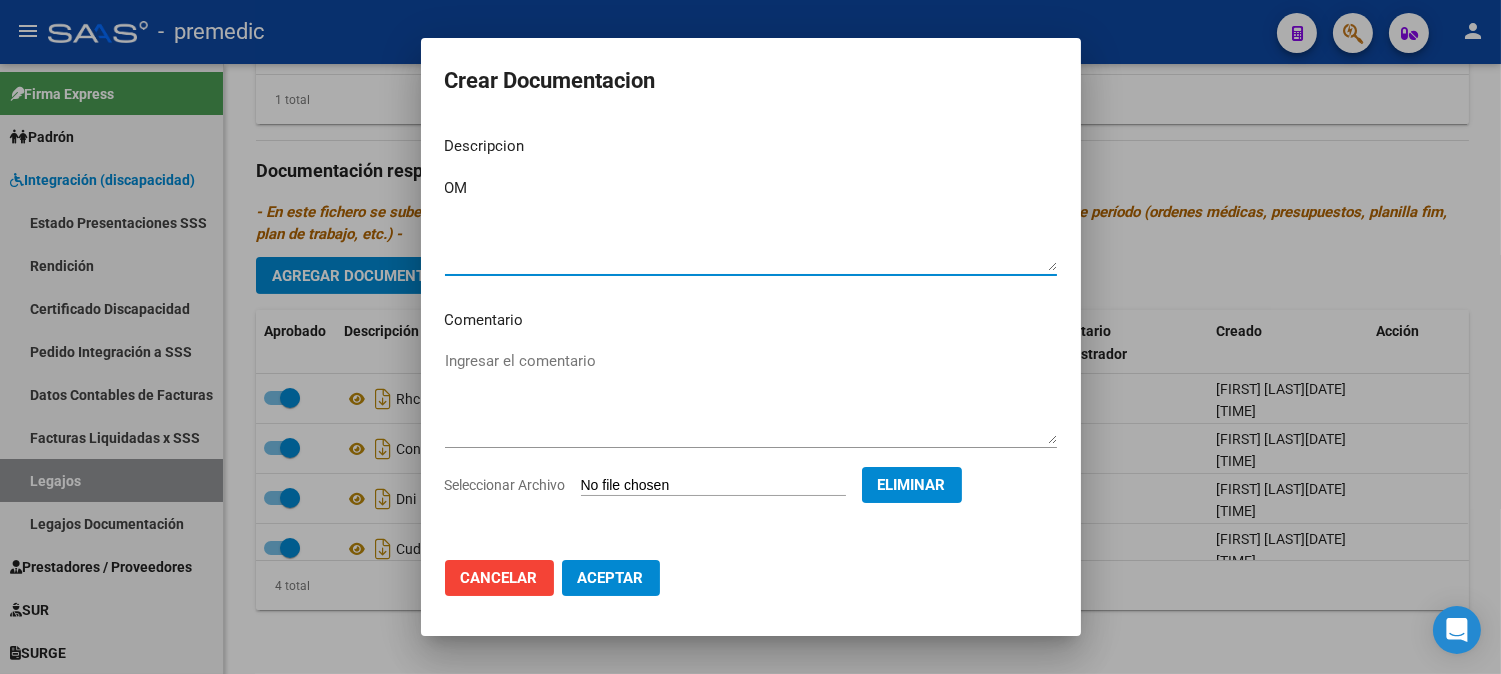 type on "OM" 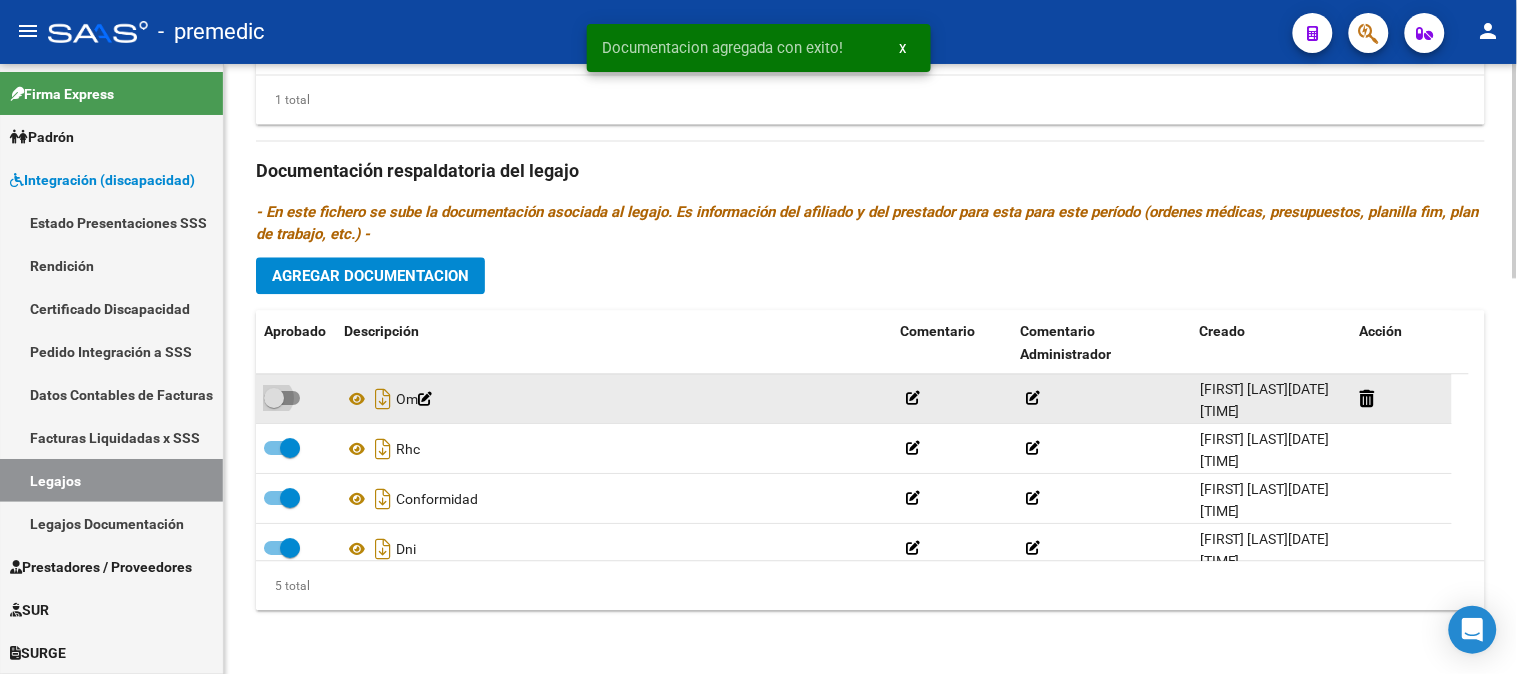 click at bounding box center [282, 398] 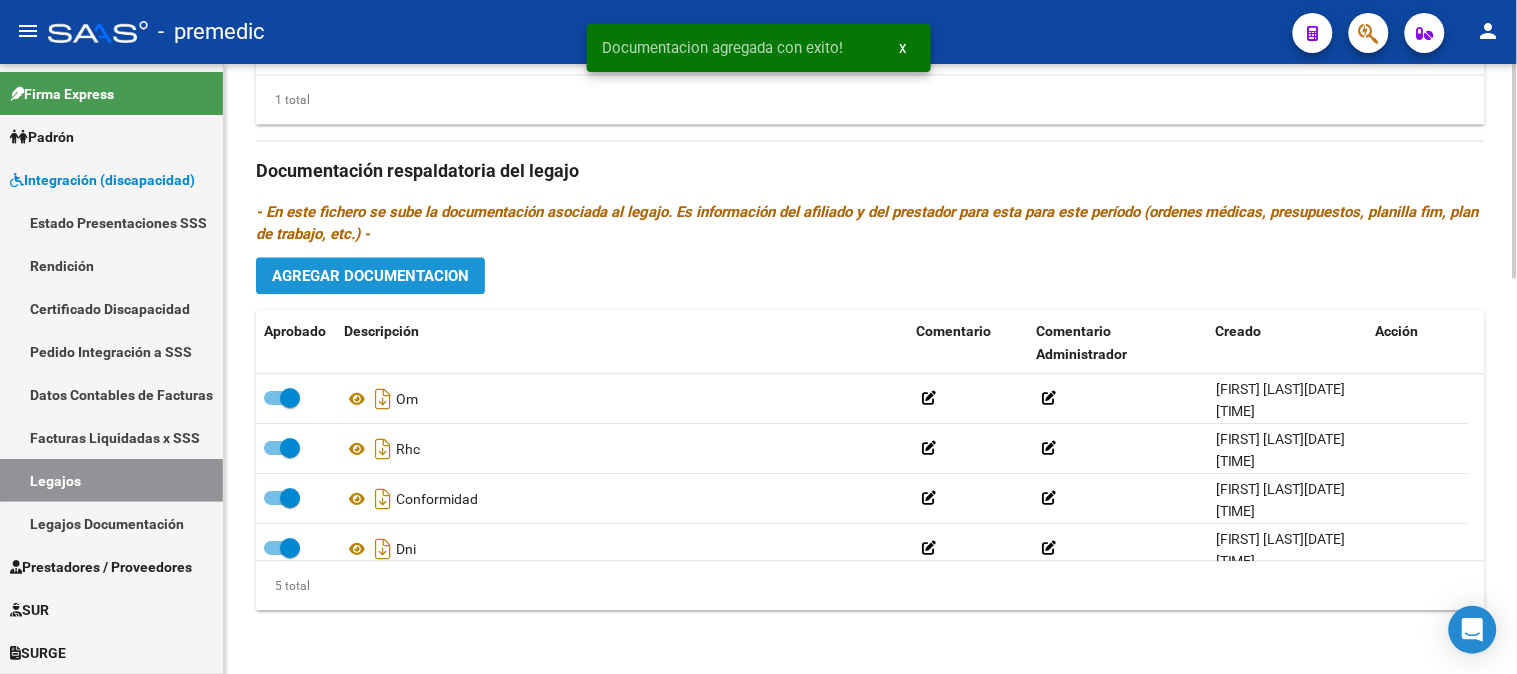 click on "Agregar Documentacion" 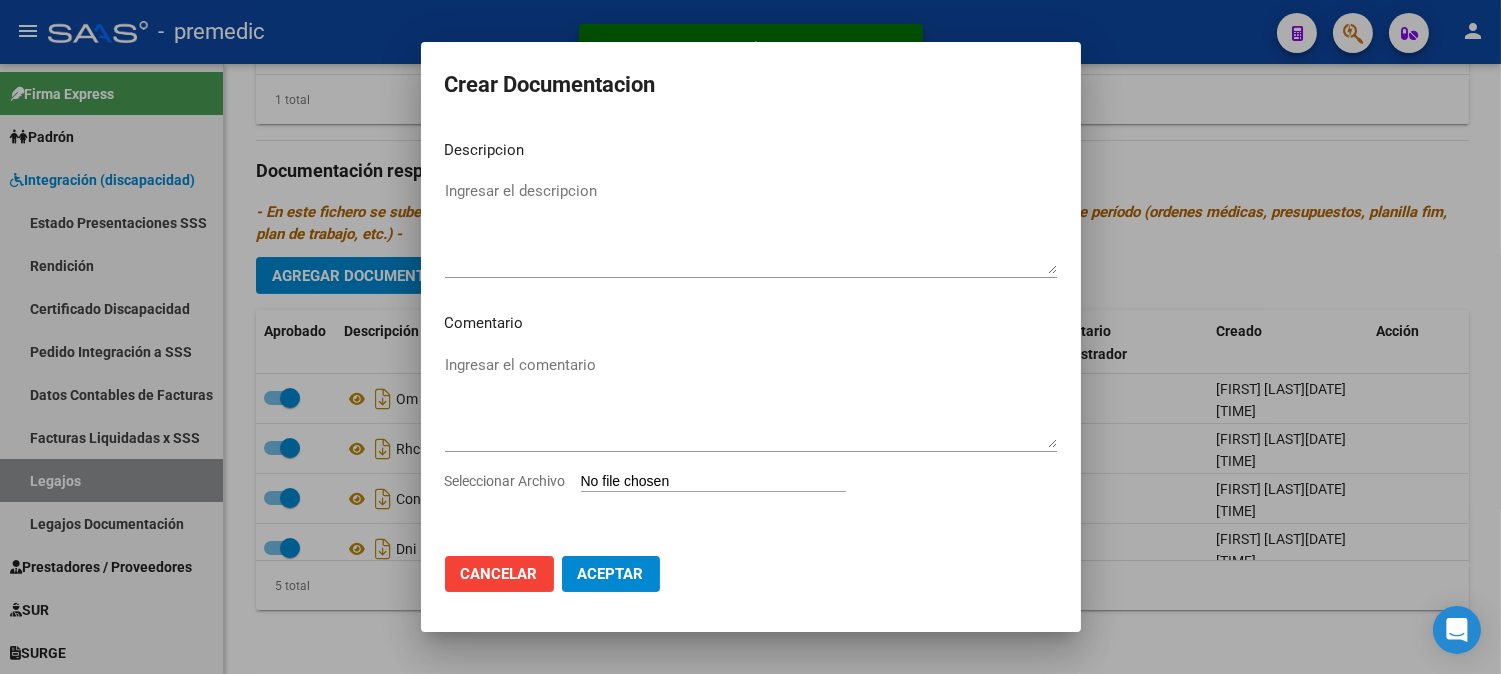 click on "Seleccionar Archivo" at bounding box center (713, 482) 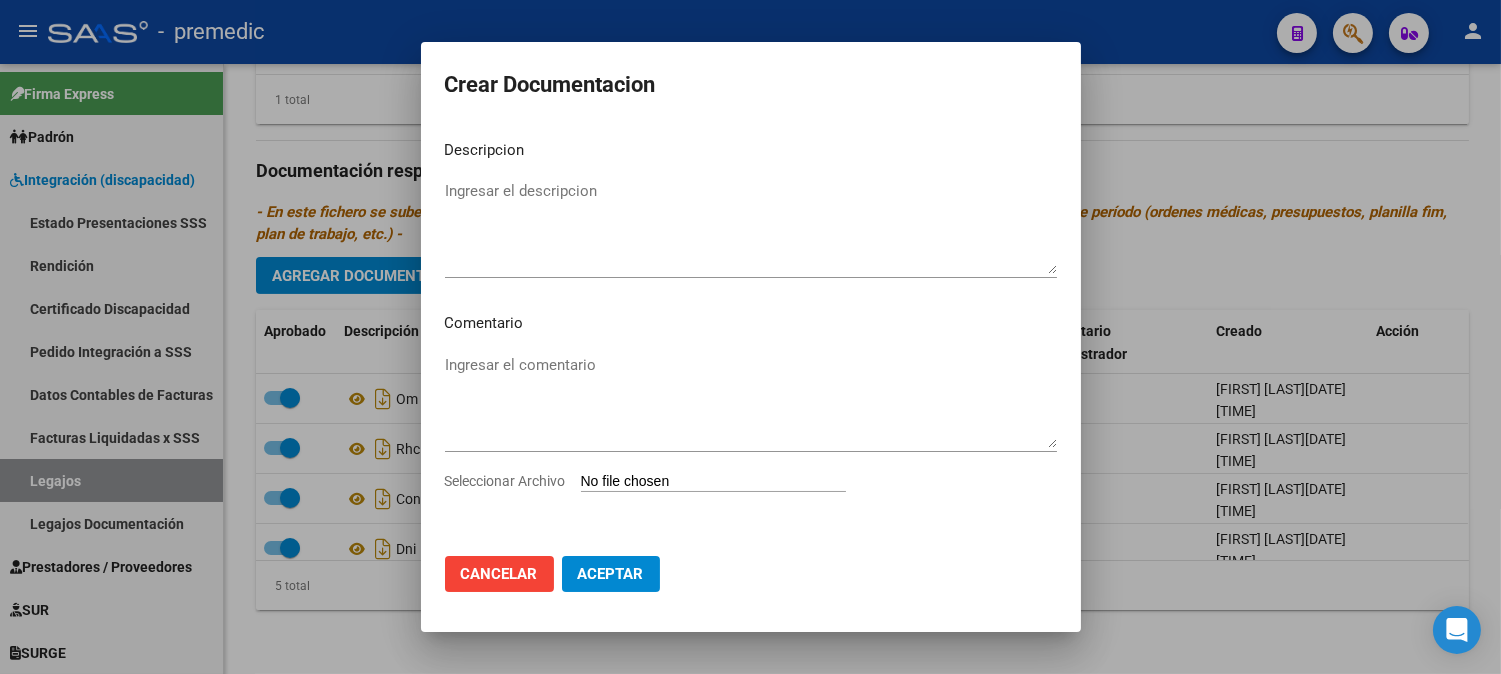 type on "C:\fakepath\6- DATOS DE AFILIADO.pdf" 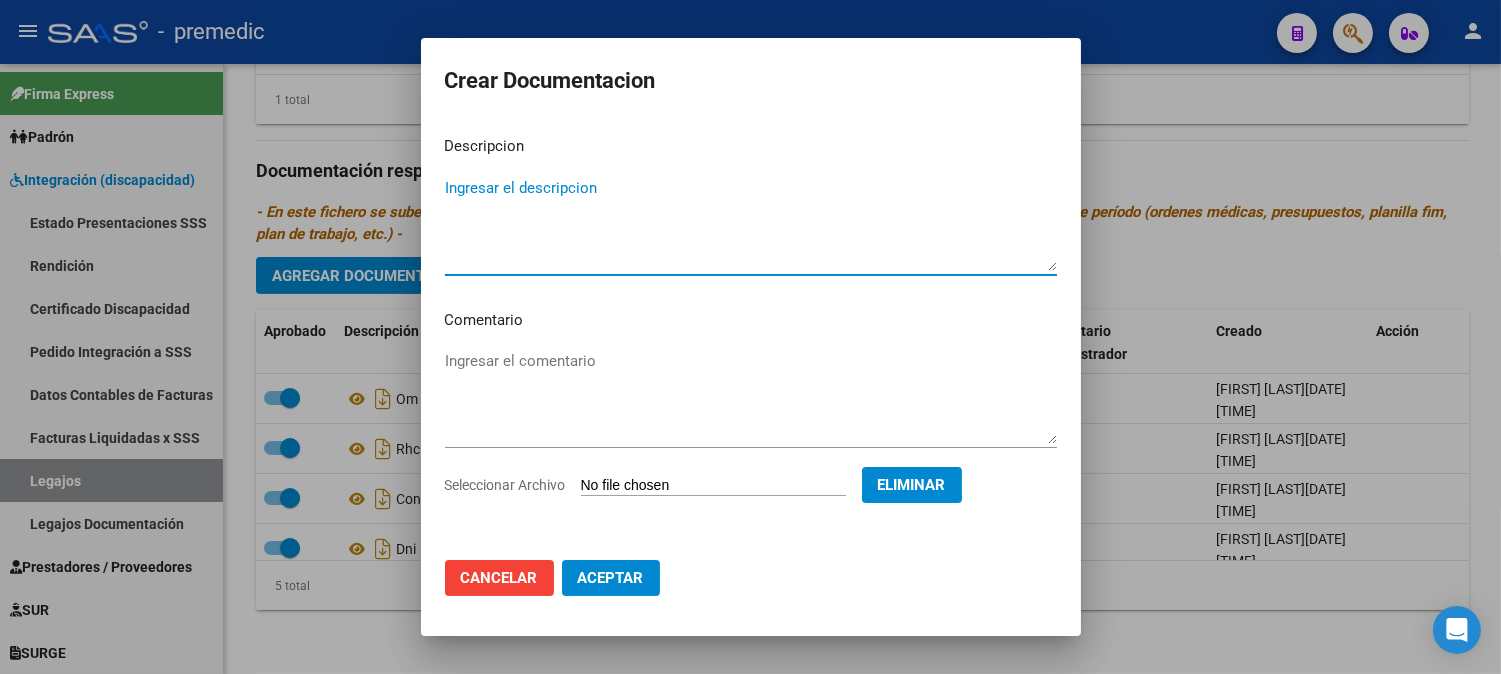 click on "Ingresar el descripcion" at bounding box center [751, 224] 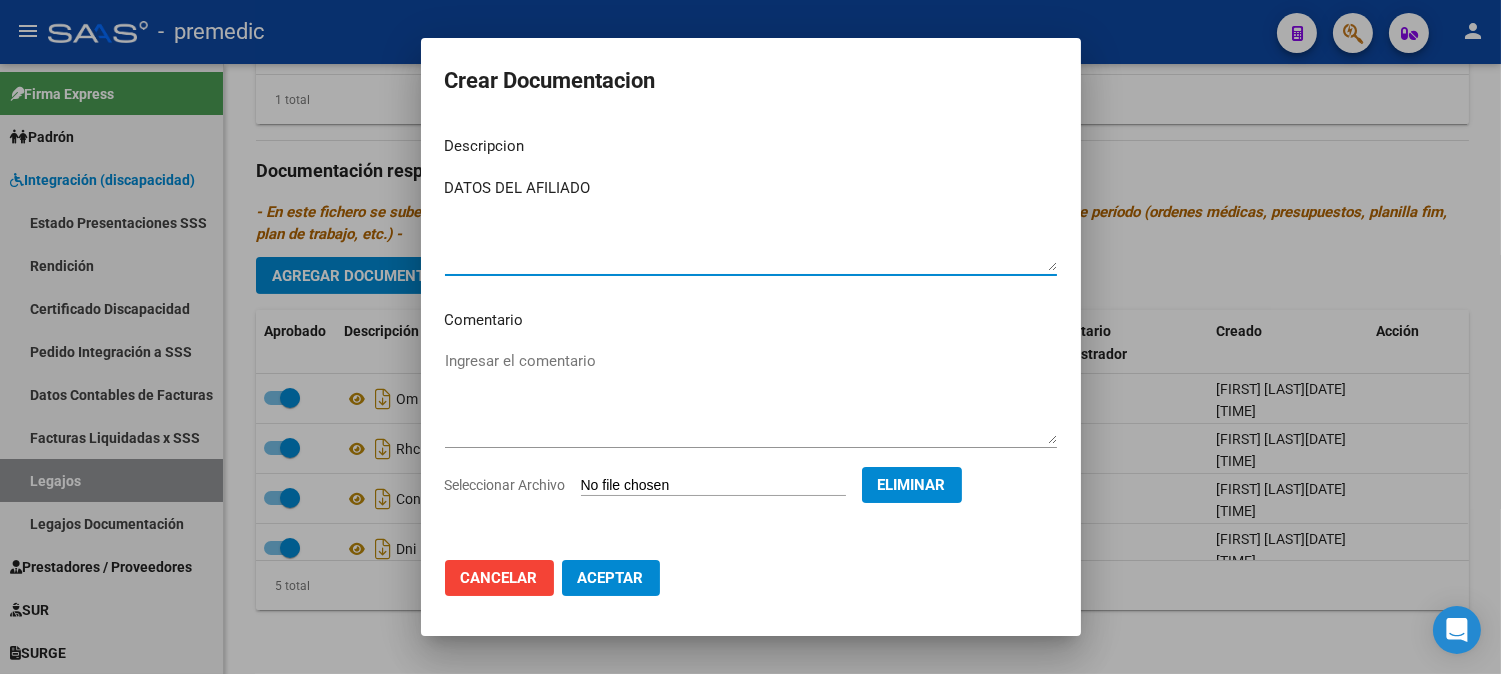type on "DATOS DEL AFILIADO" 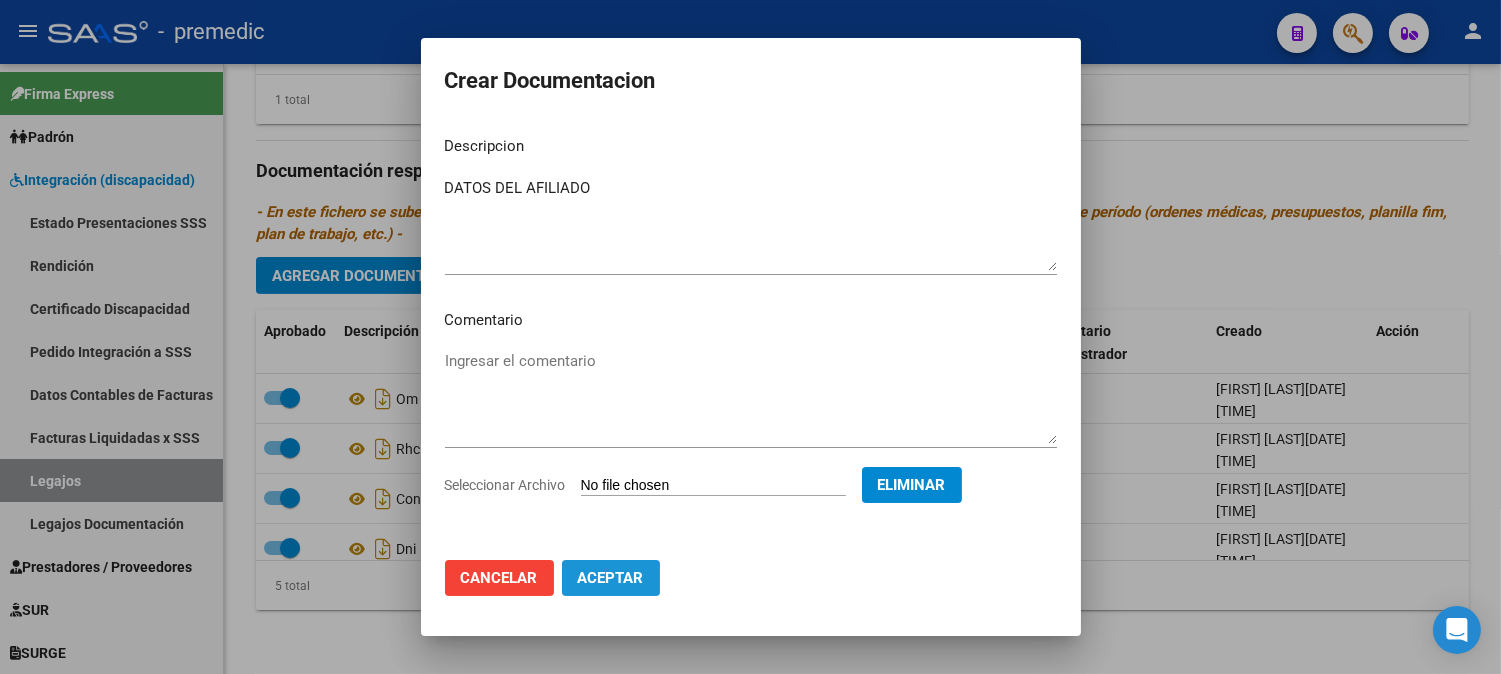 click on "Aceptar" 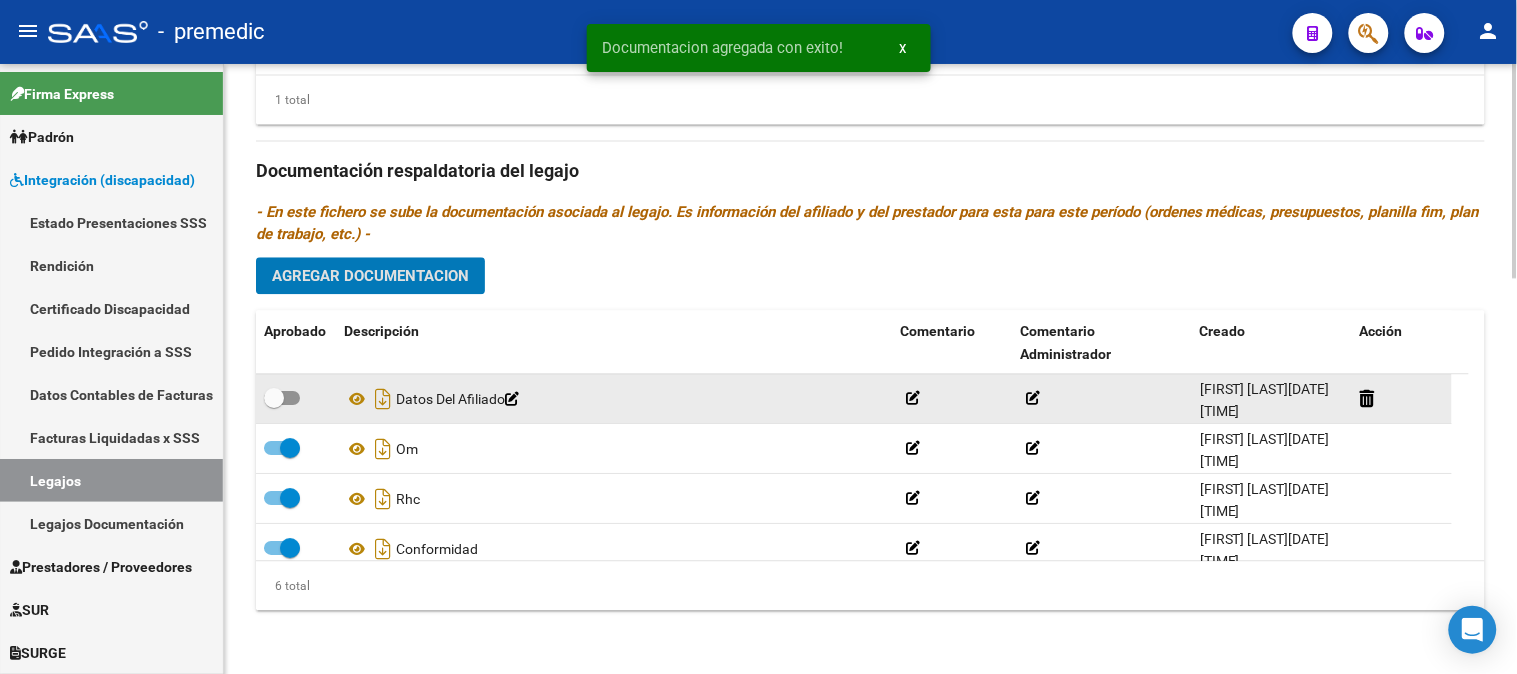 click at bounding box center [282, 398] 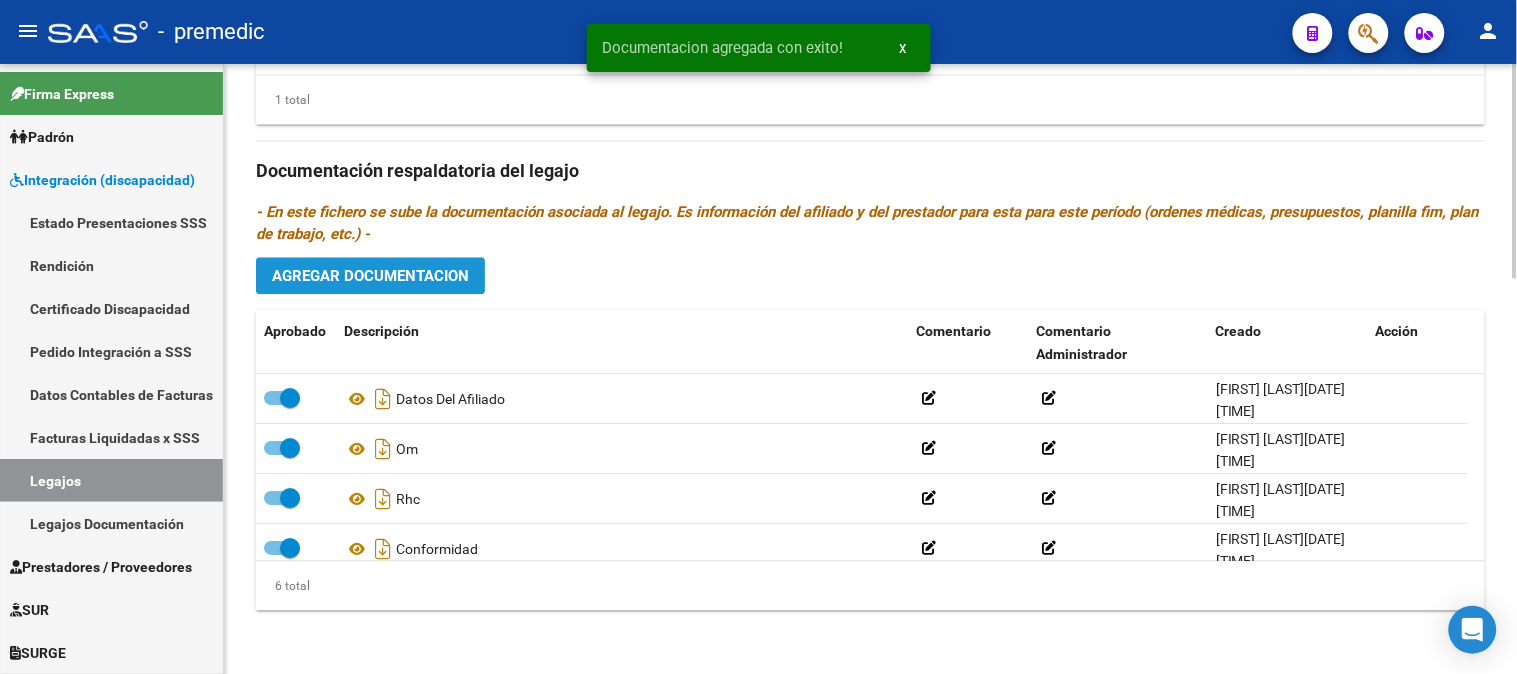 click on "Agregar Documentacion" 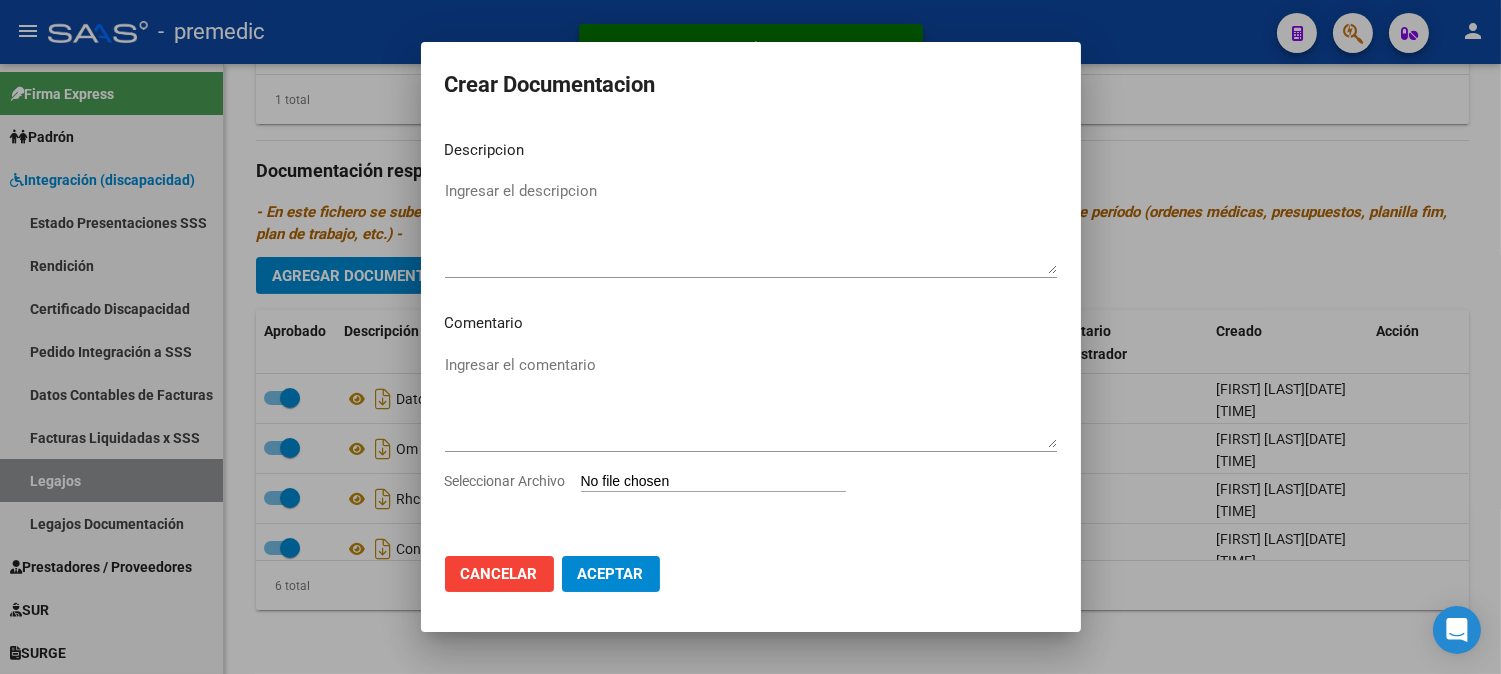 click on "Seleccionar Archivo" at bounding box center (713, 482) 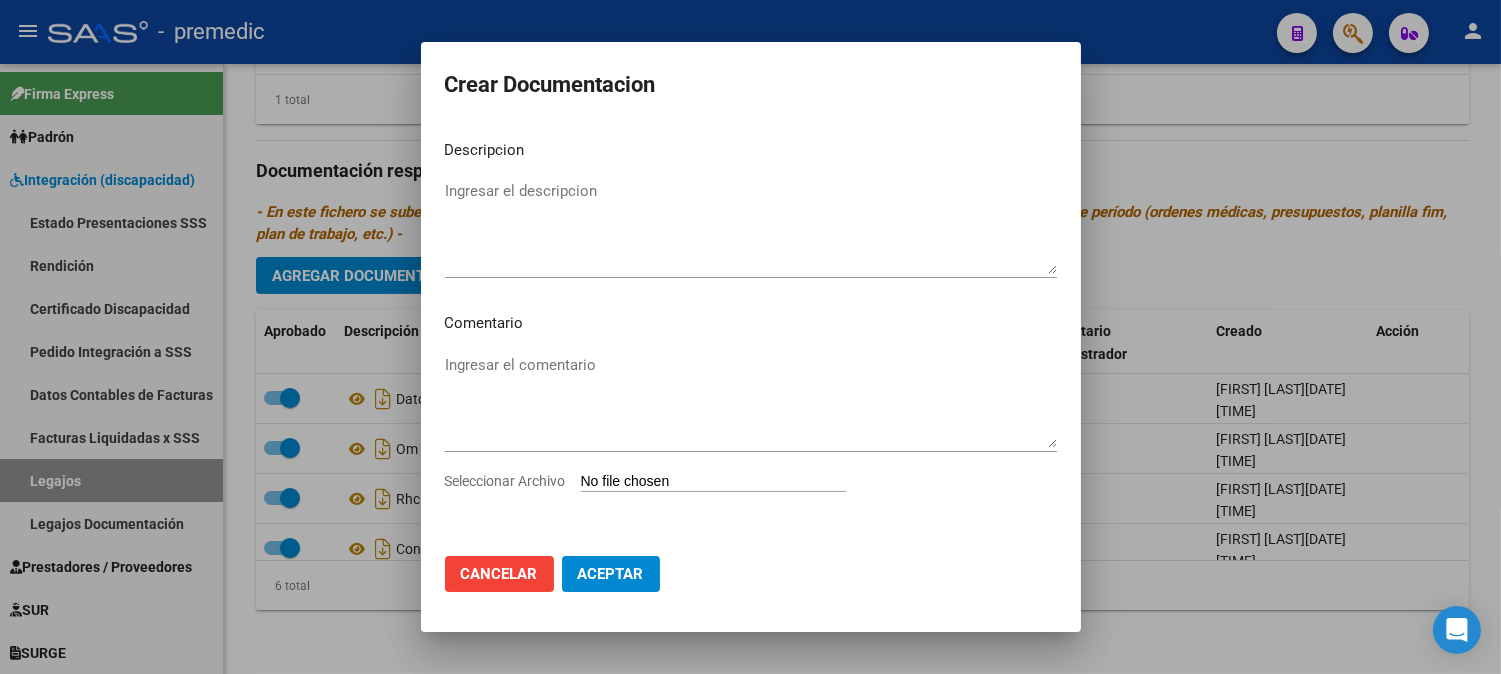 type on "C:\fakepath\7- CAR CUE.pdf" 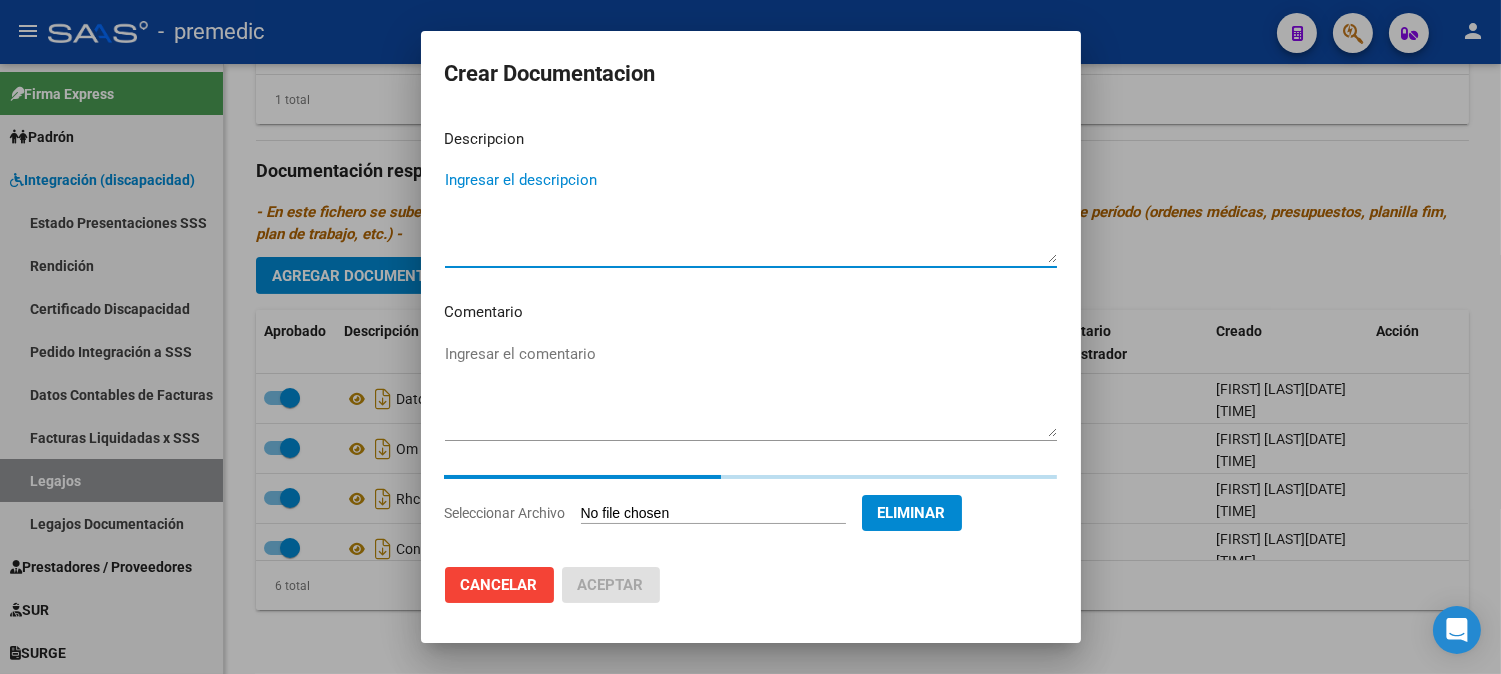 click on "Ingresar el descripcion" at bounding box center [751, 216] 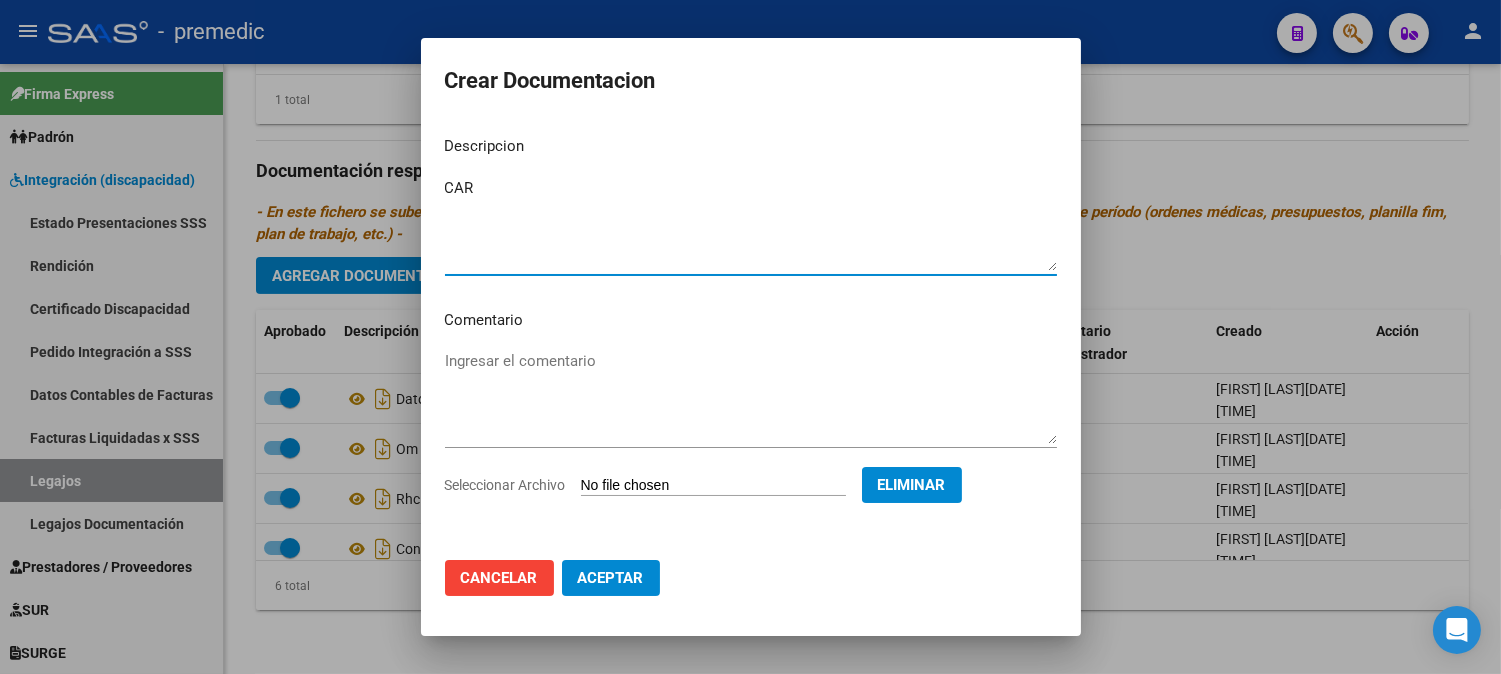 type on "CAR" 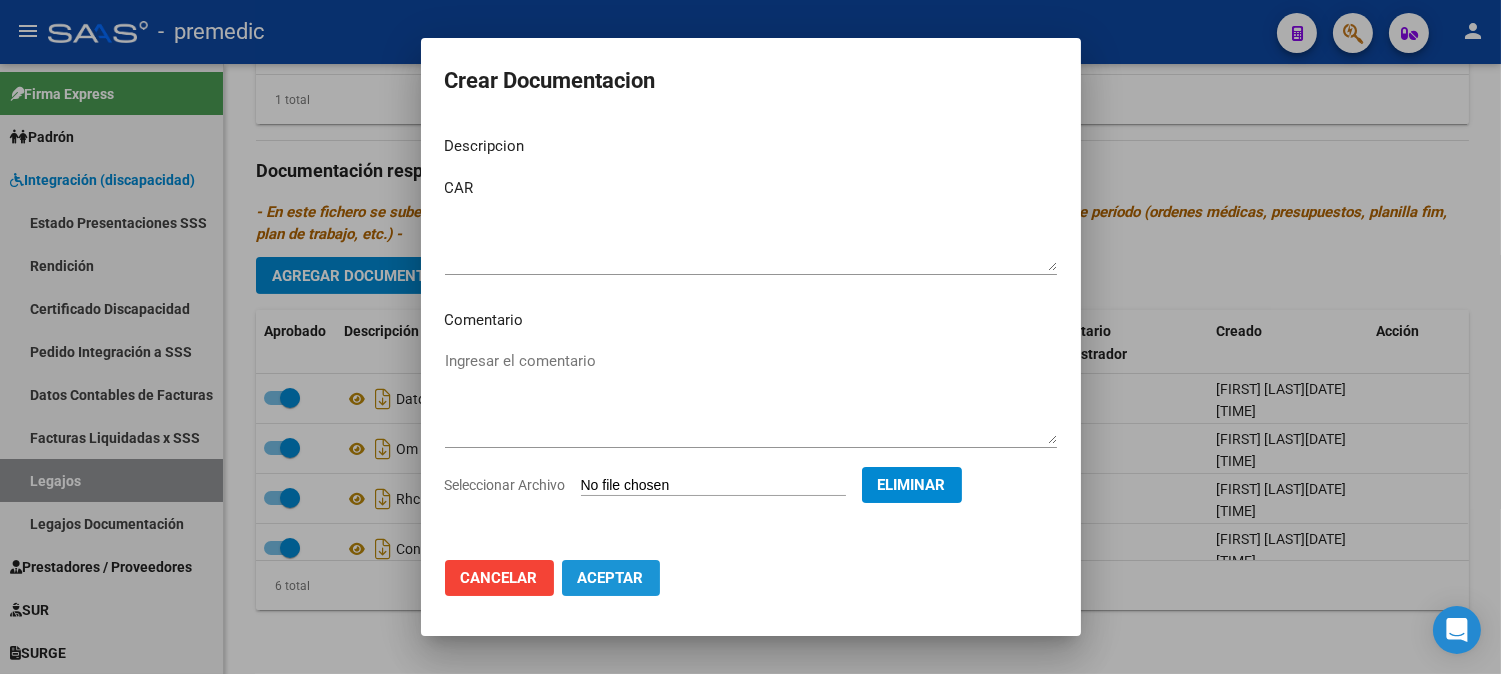 click on "Aceptar" 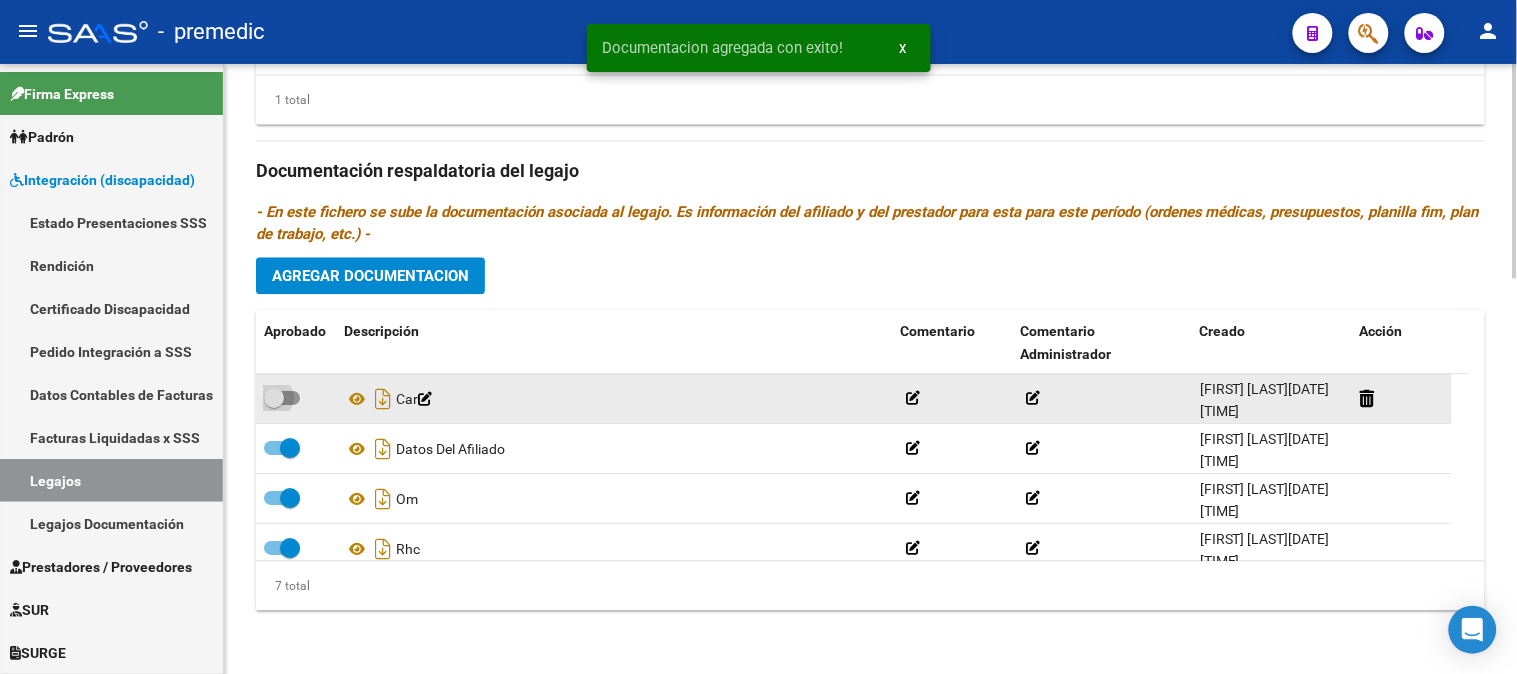 click at bounding box center [282, 398] 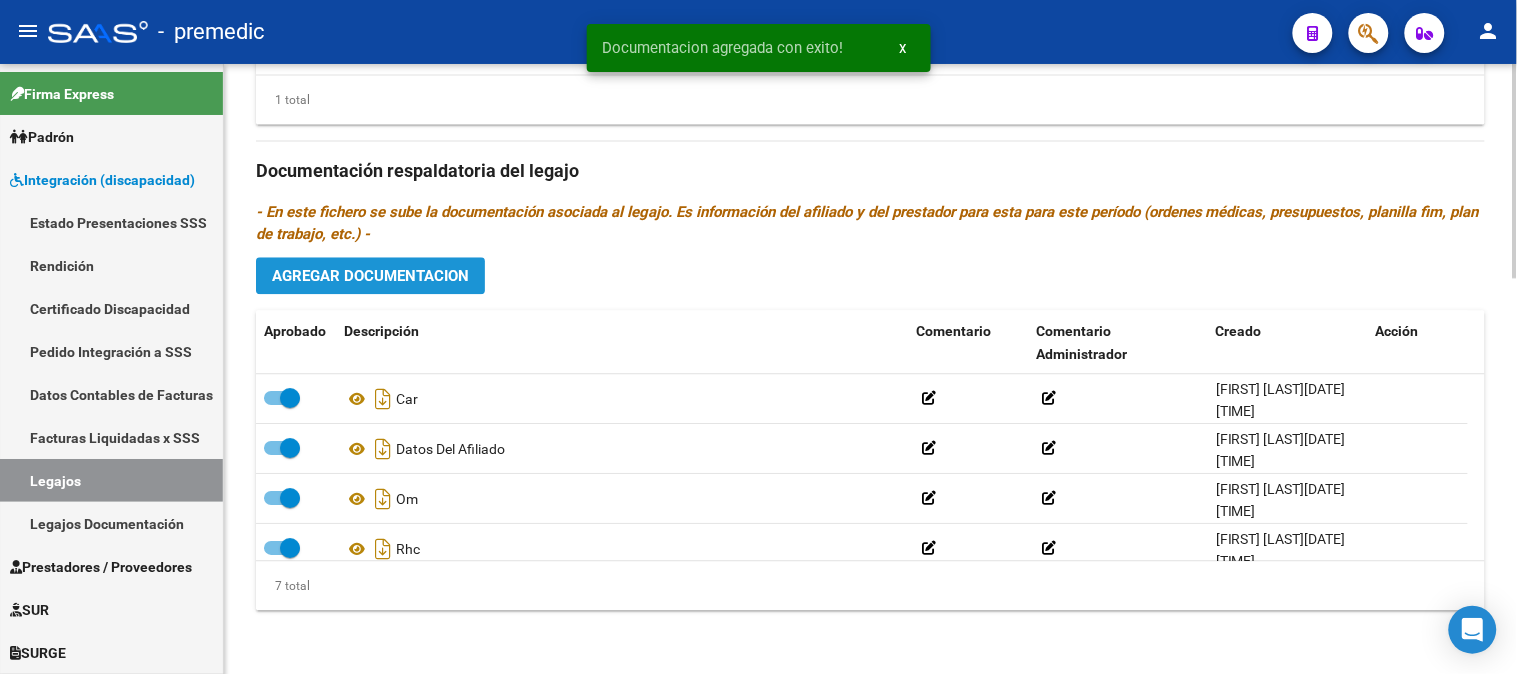 click on "Agregar Documentacion" 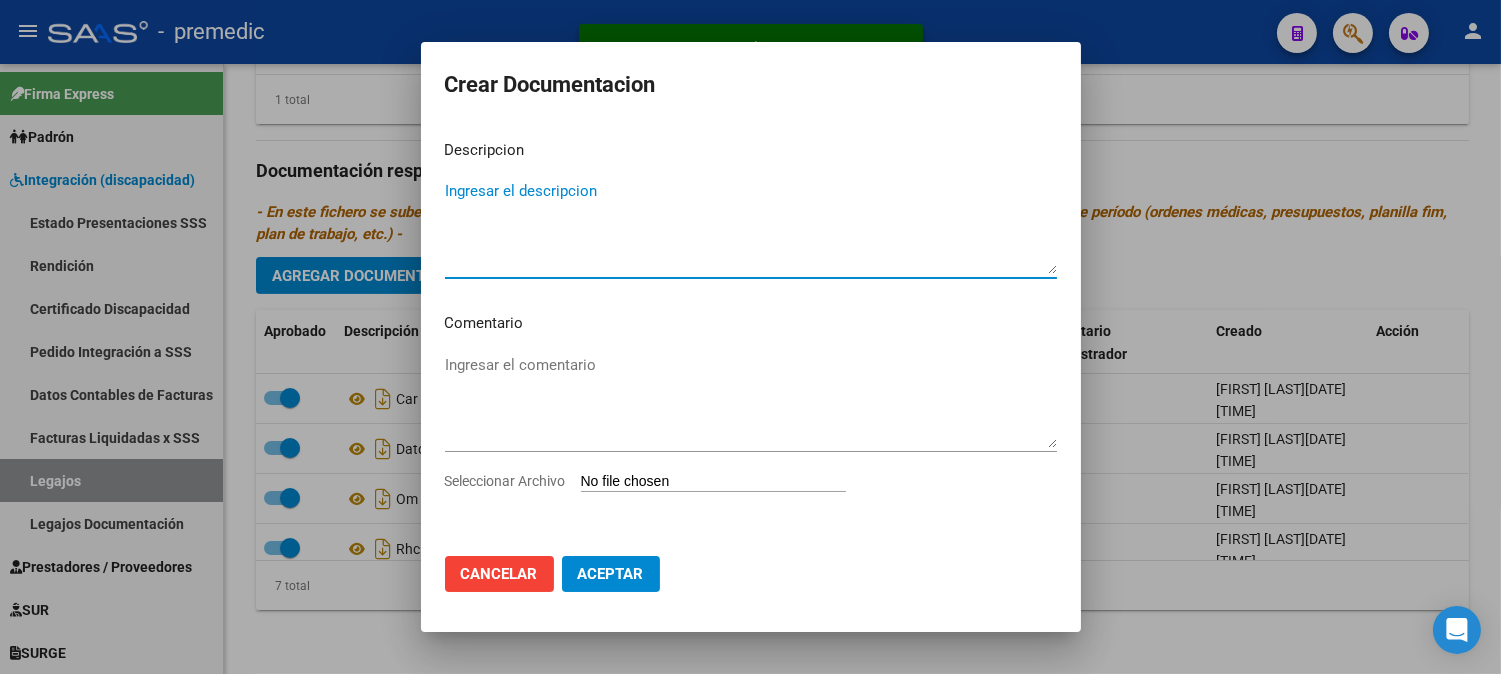 click on "Seleccionar Archivo" at bounding box center (713, 482) 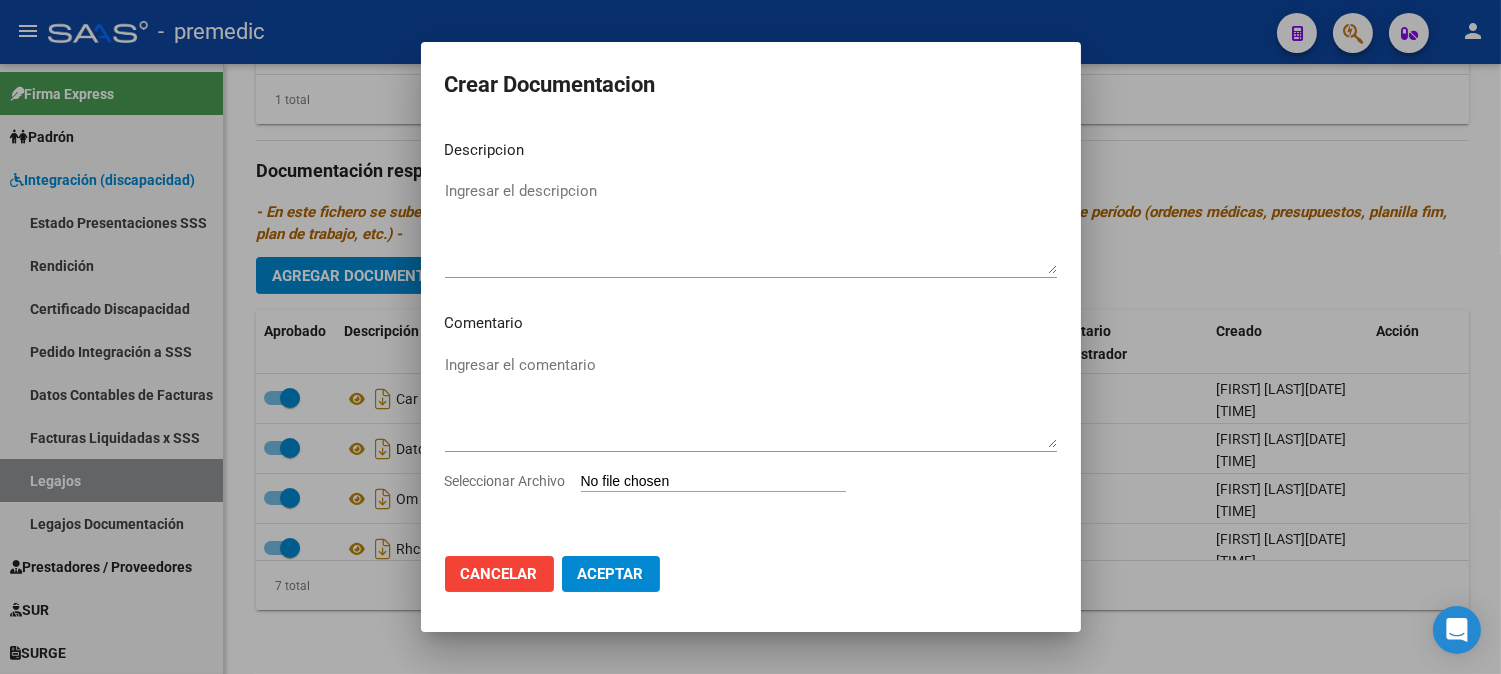 type on "C:\fakepath\8- INFORME.pdf" 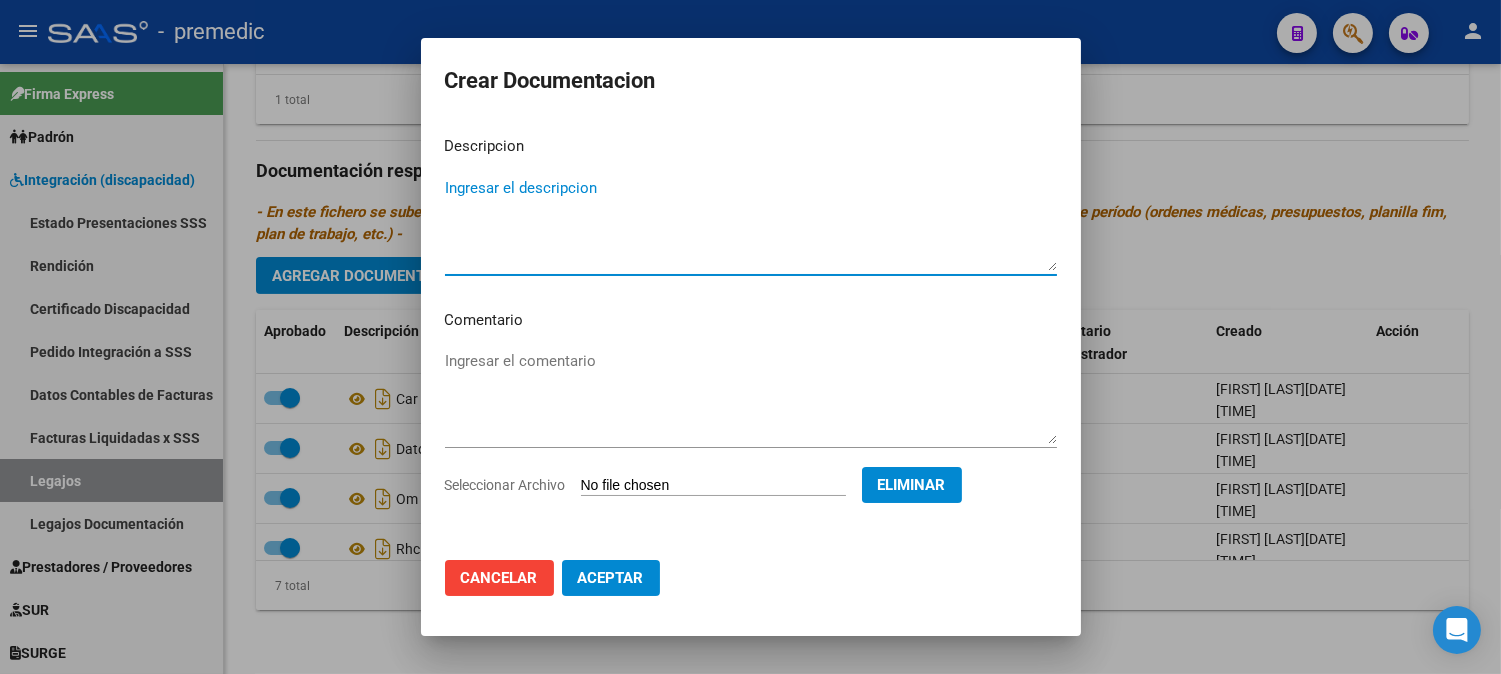 click on "Ingresar el descripcion" at bounding box center [751, 224] 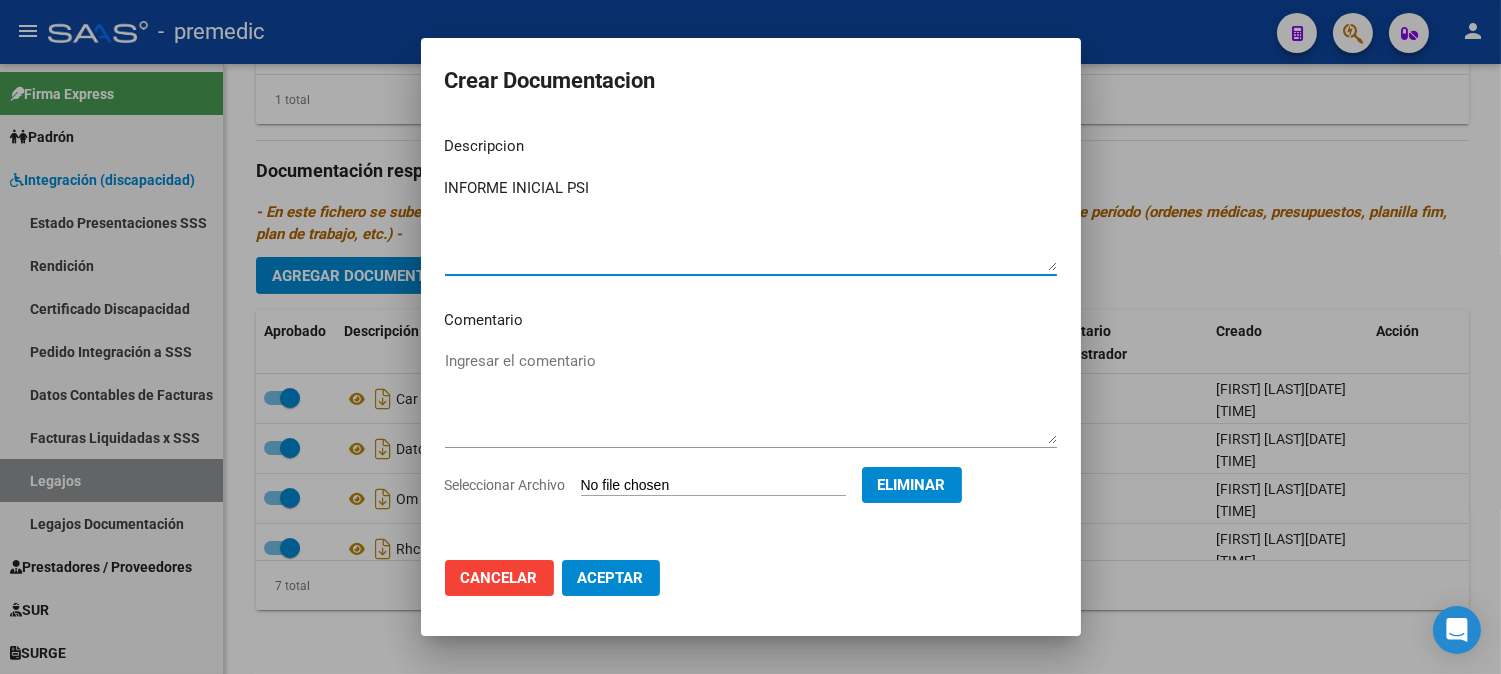 type on "INFORME INICIAL PSI" 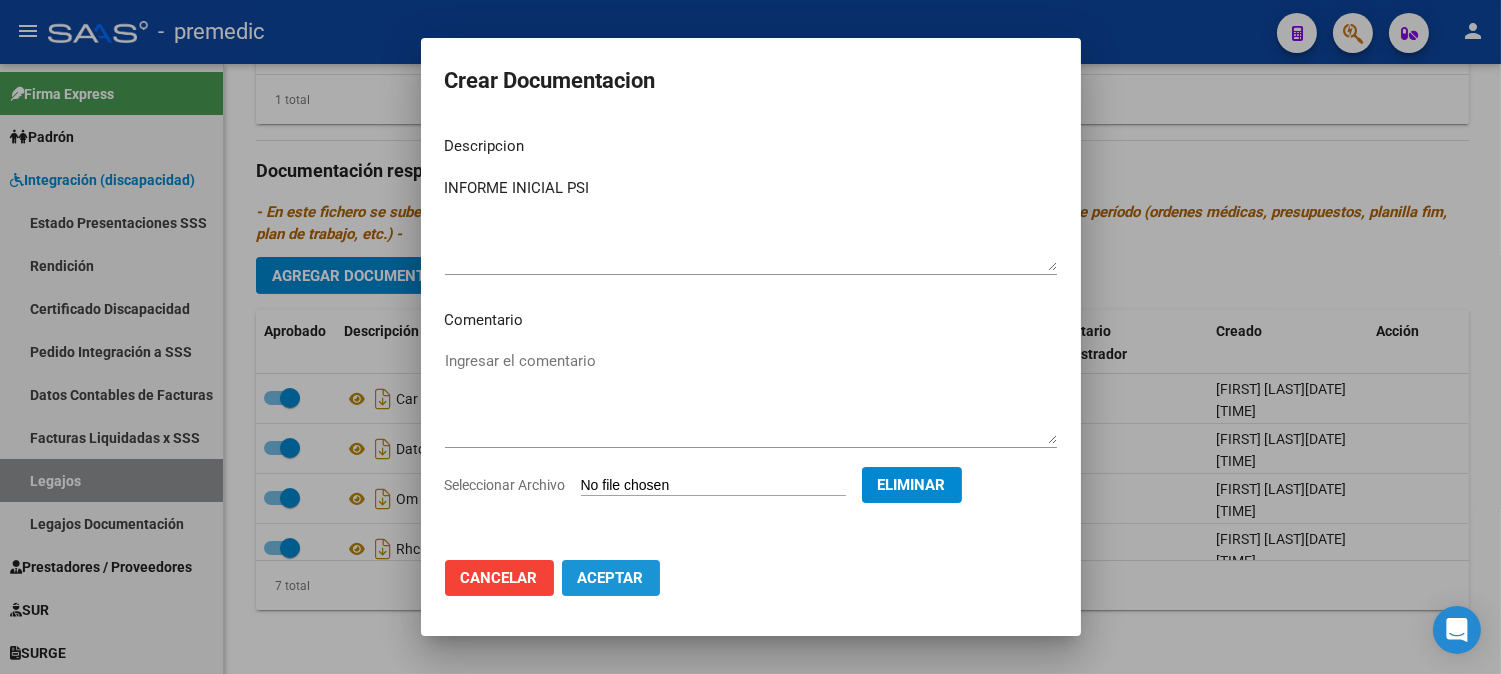 click on "Aceptar" 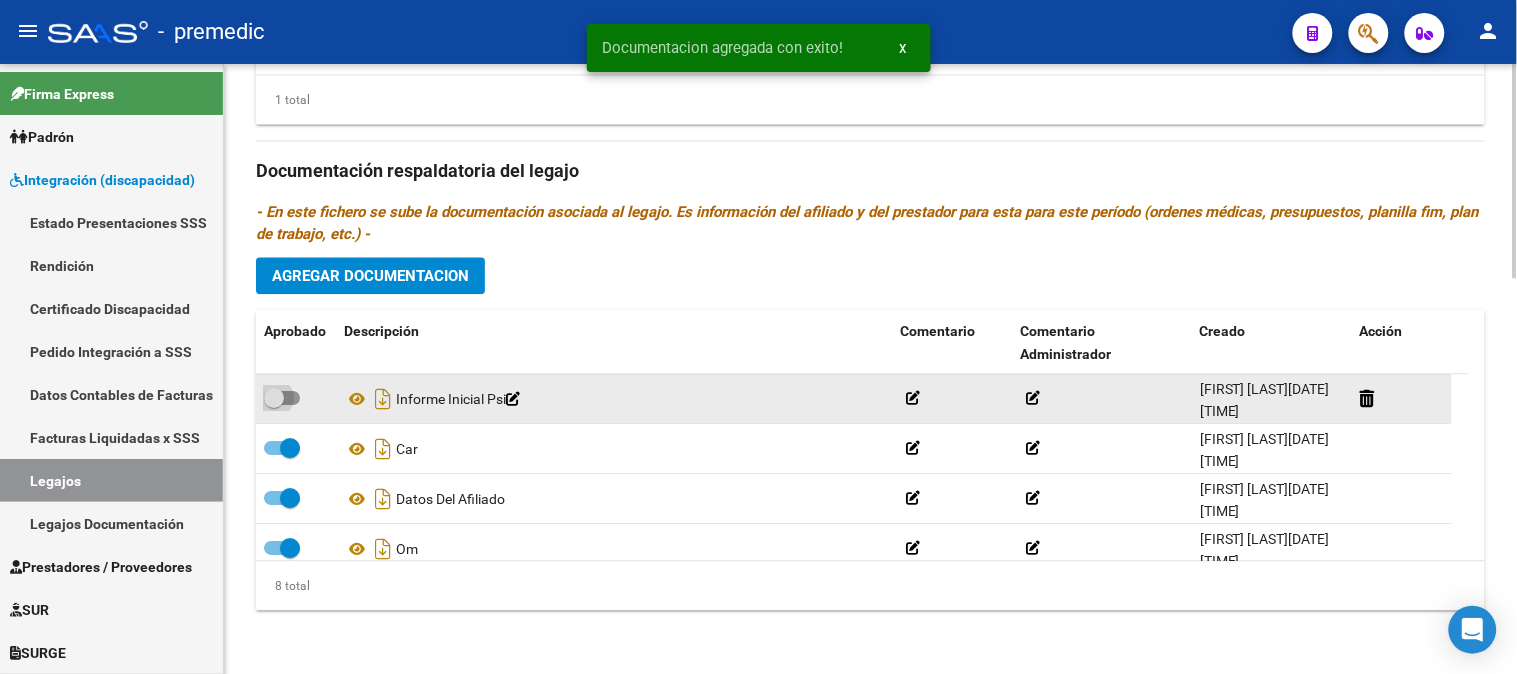 click at bounding box center (282, 398) 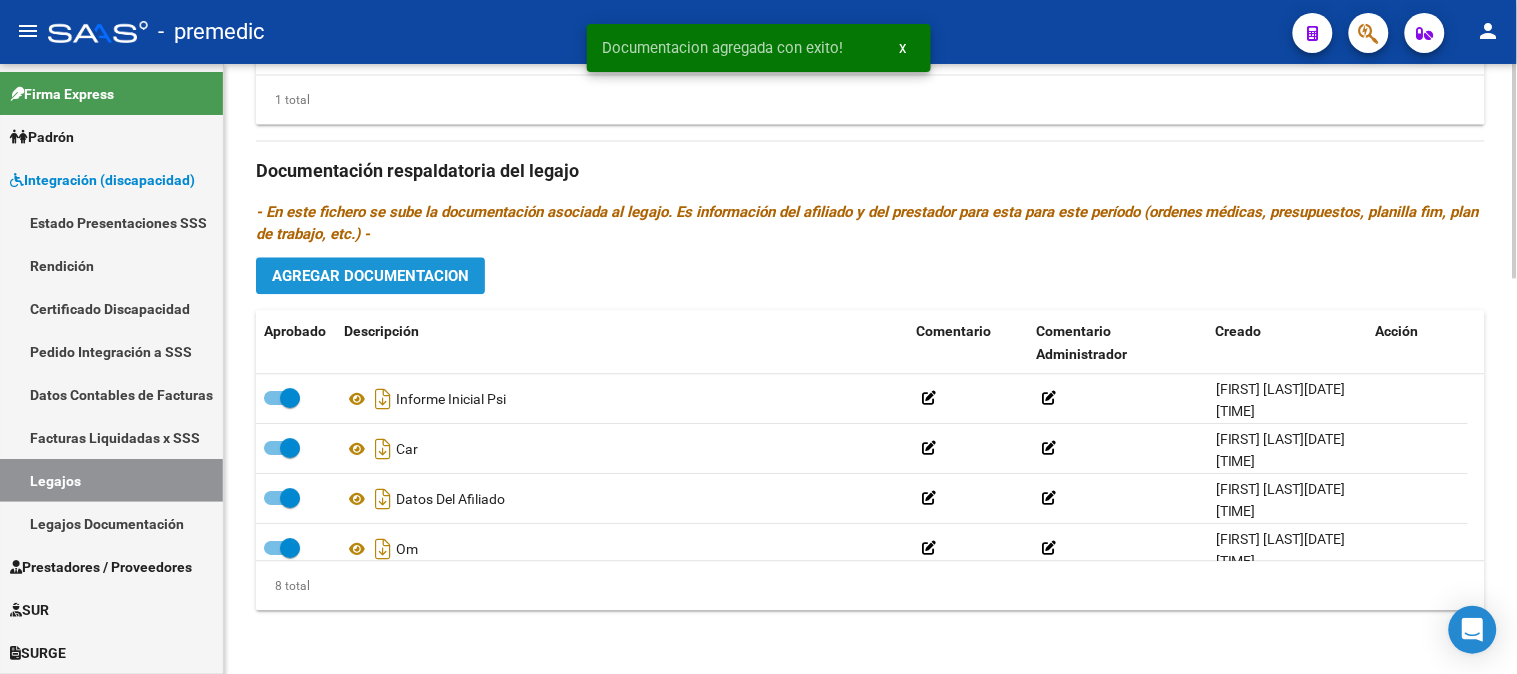 click on "Agregar Documentacion" 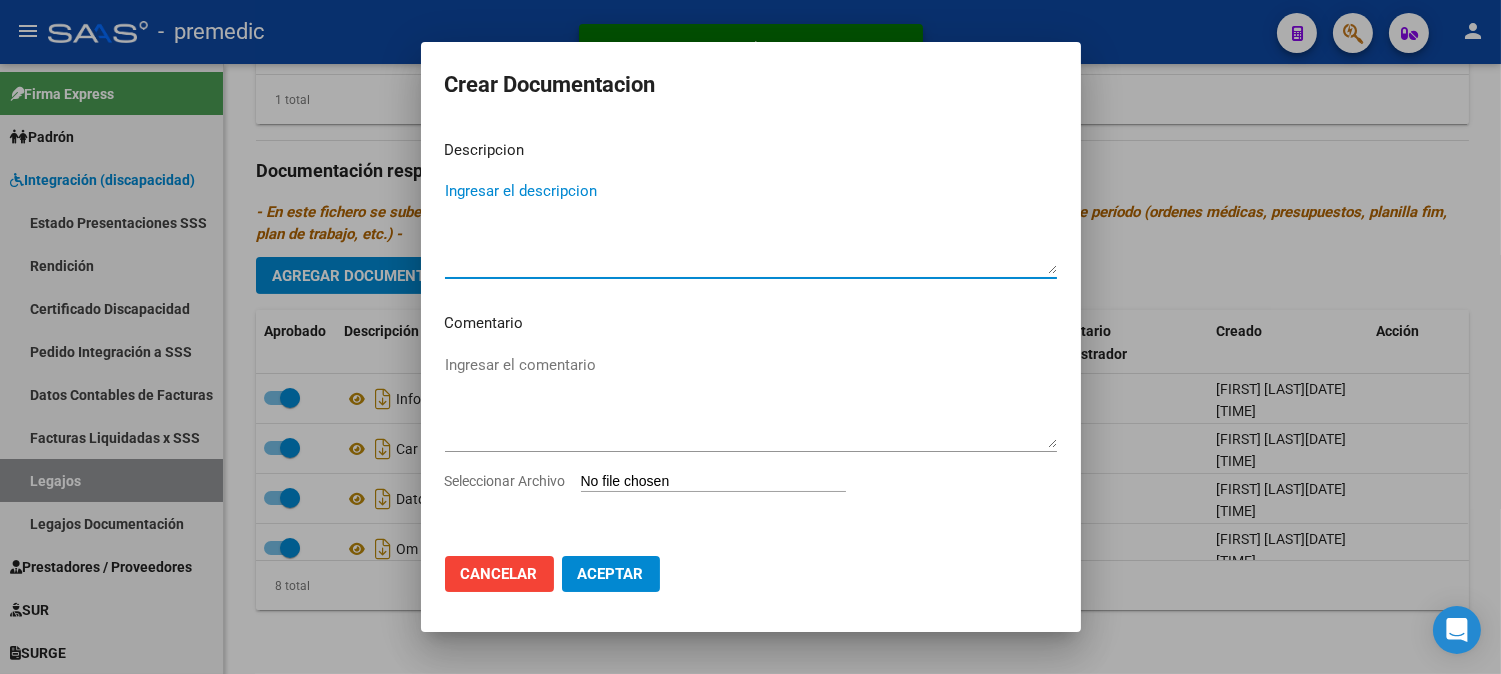 click on "Seleccionar Archivo" at bounding box center [713, 482] 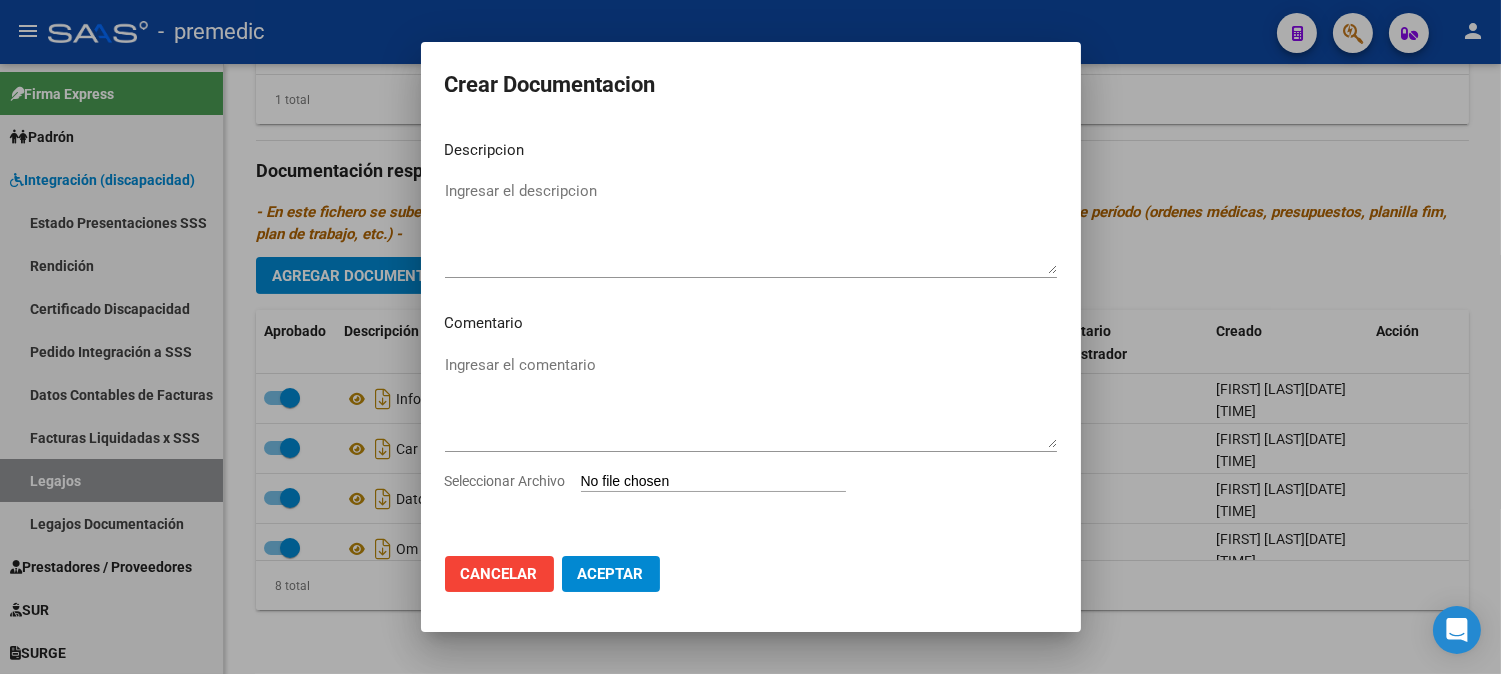 type on "C:\fakepath\9- PLAN.pdf" 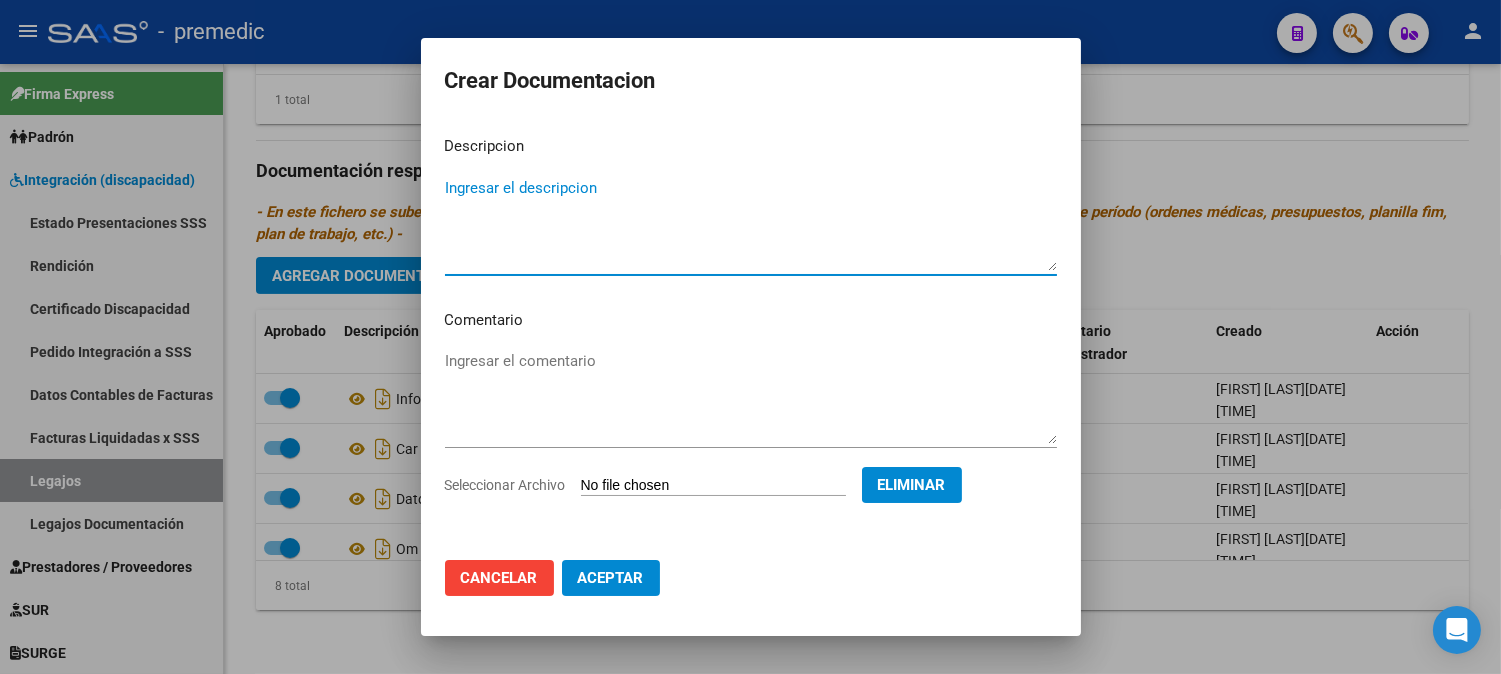 click on "Ingresar el descripcion" at bounding box center [751, 224] 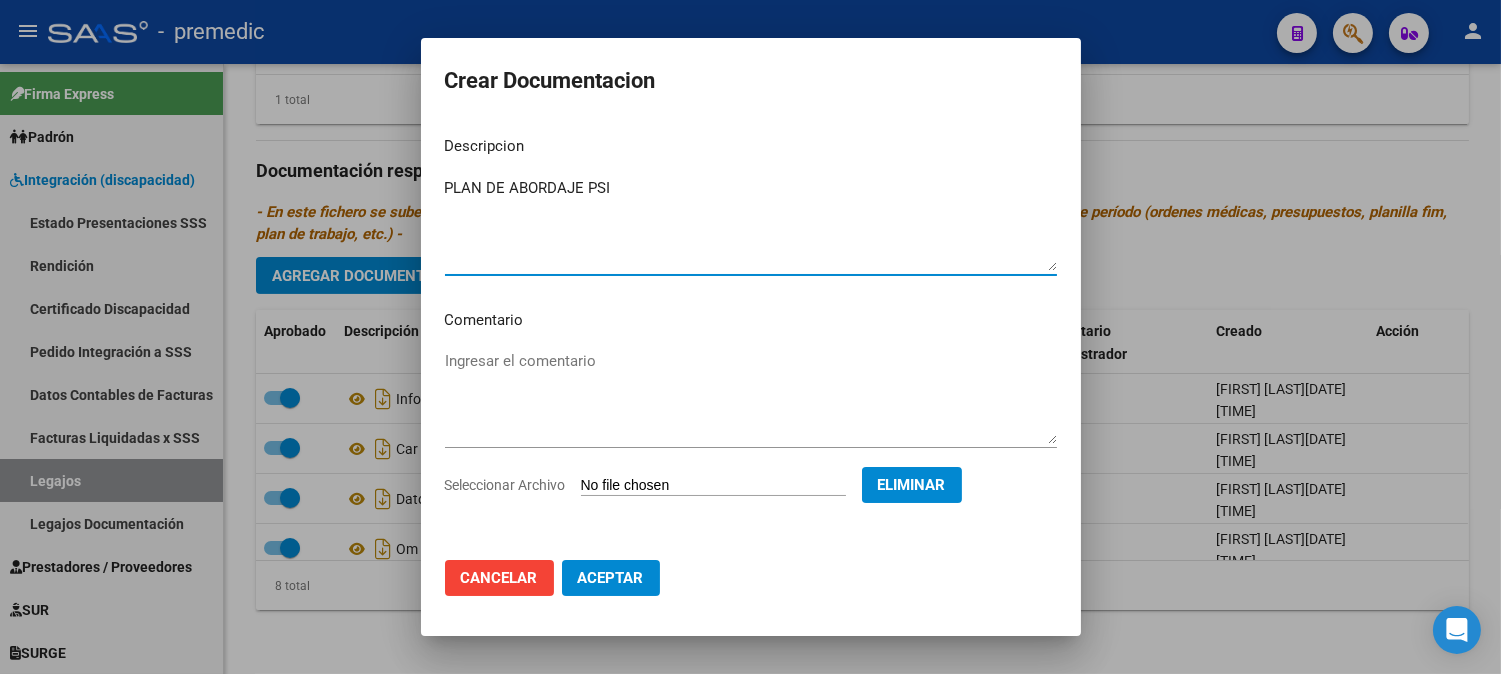type on "PLAN DE ABORDAJE PSI" 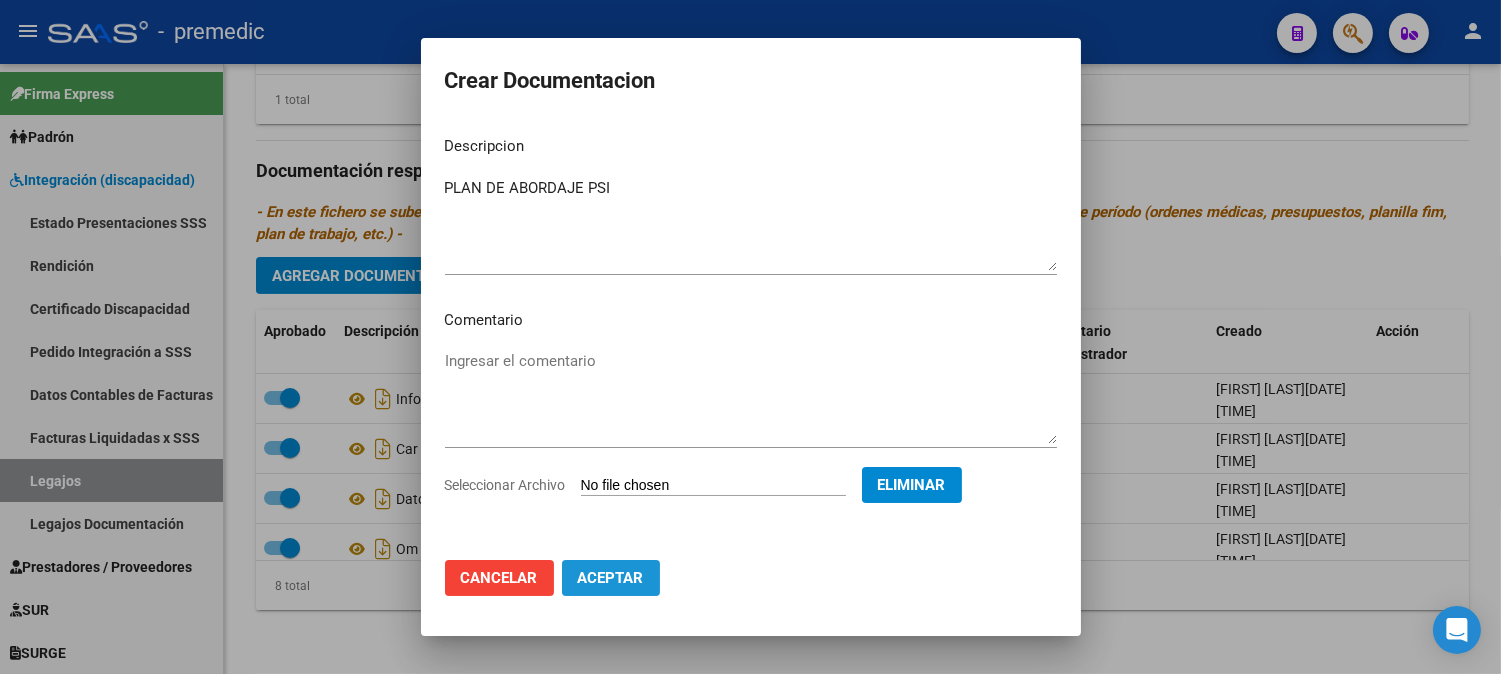 click on "Aceptar" 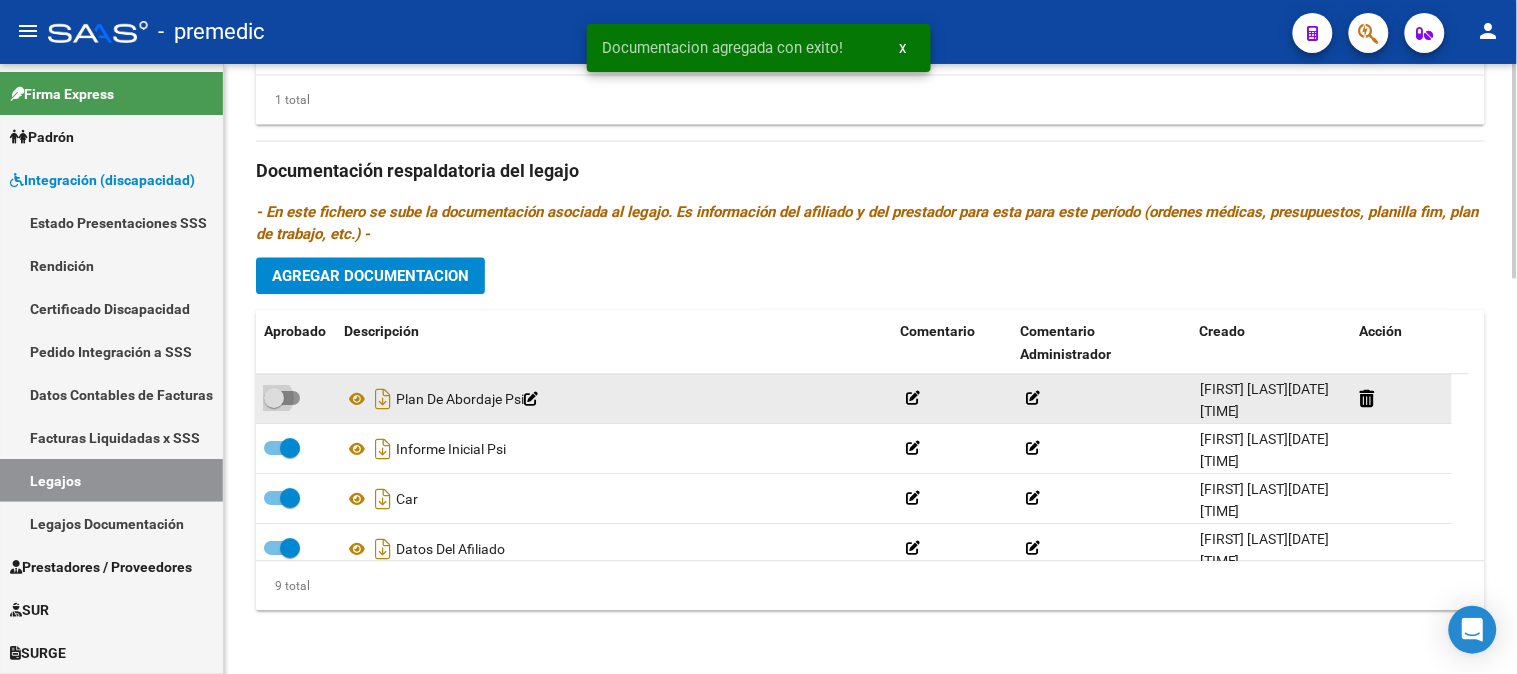click at bounding box center (282, 398) 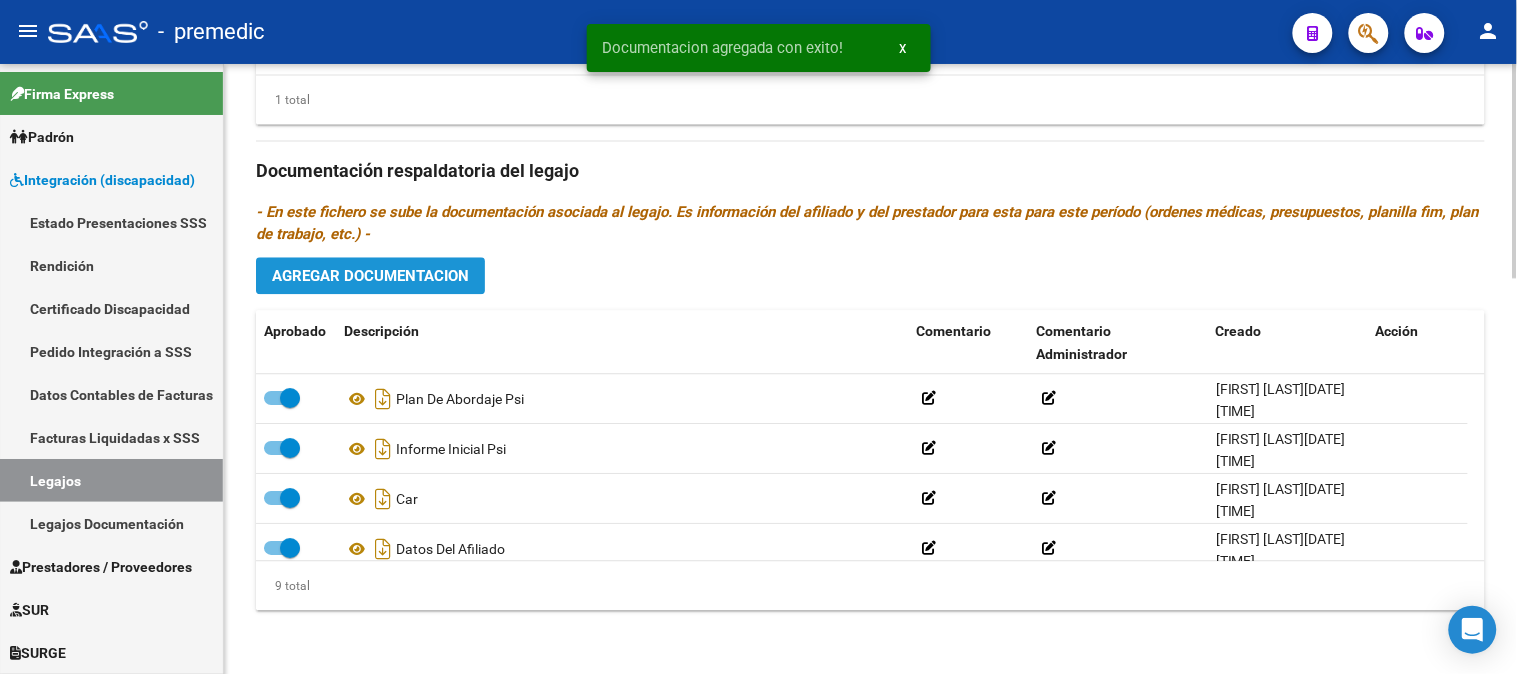 click on "Agregar Documentacion" 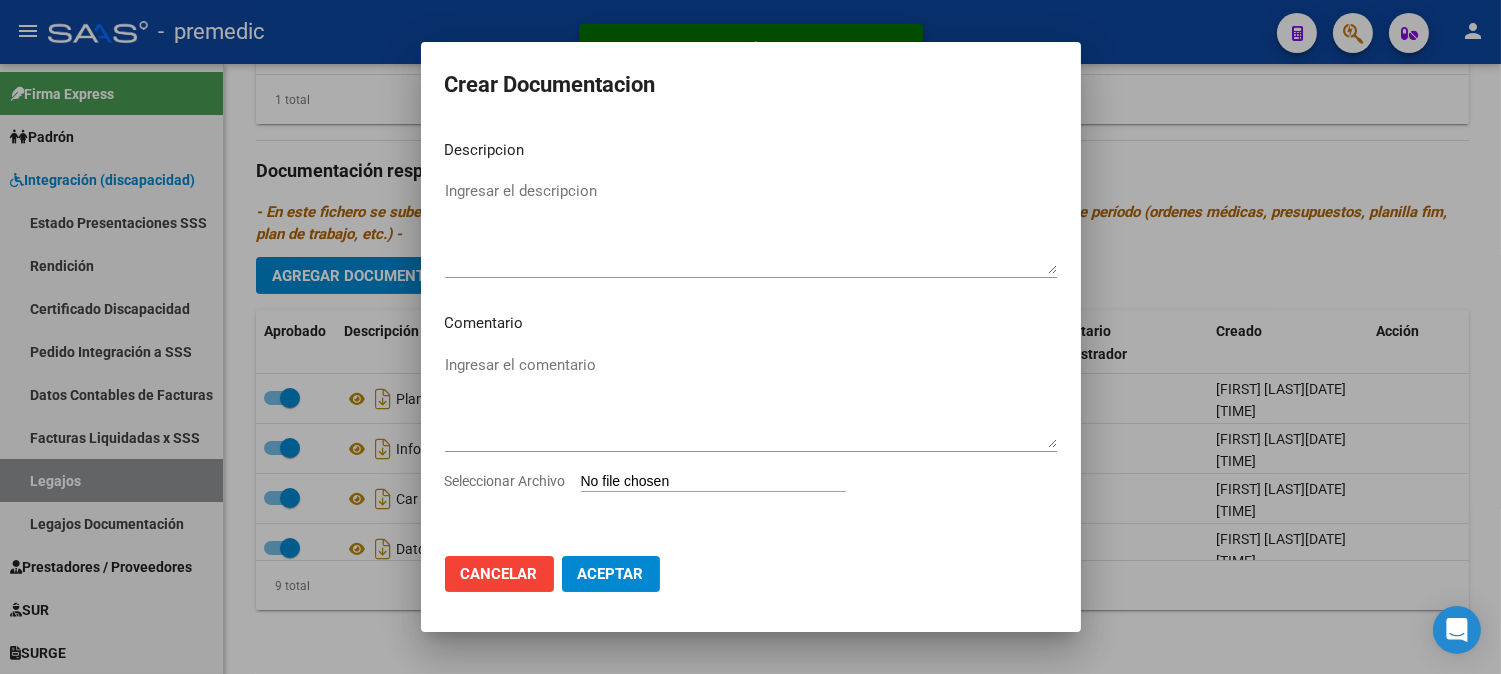 click on "Seleccionar Archivo" at bounding box center [713, 482] 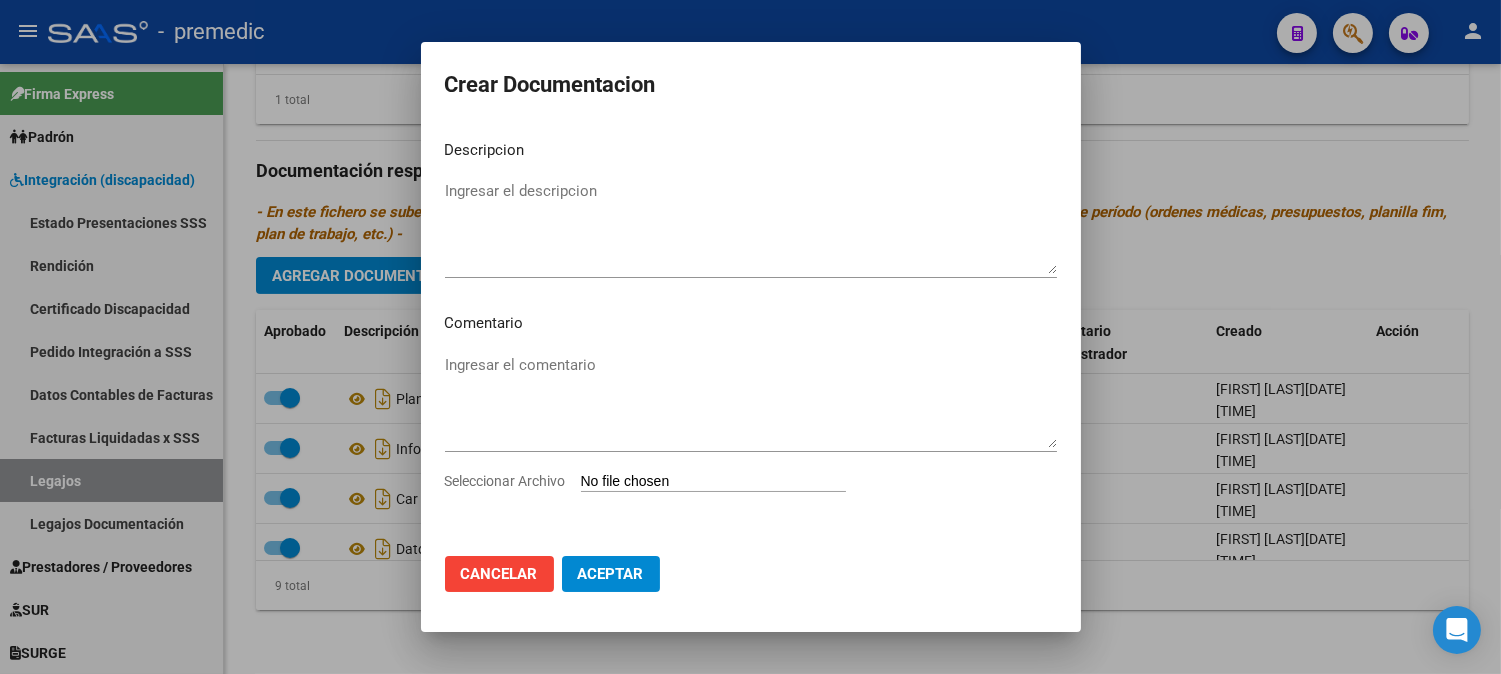 type on "C:\fakepath\10- PRESUPUESTO.pdf" 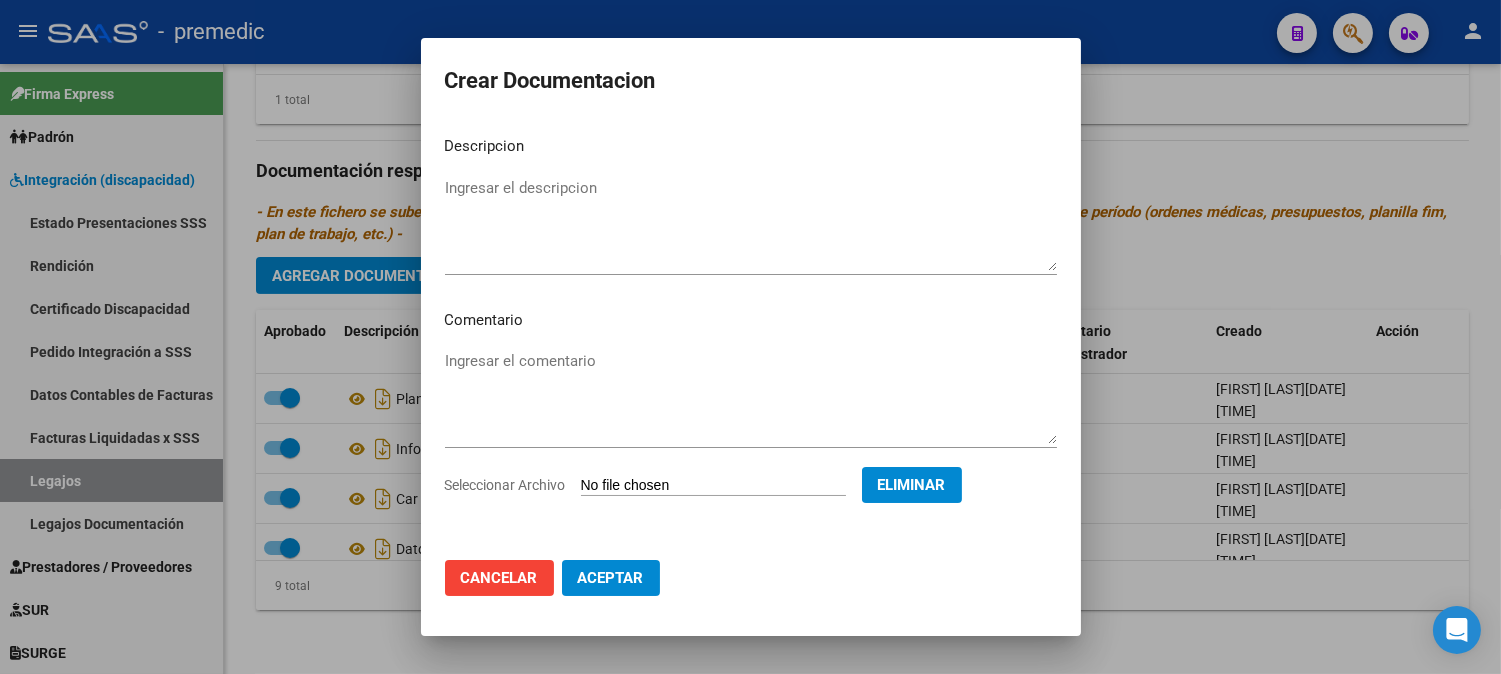 click on "Ingresar el descripcion" at bounding box center [751, 224] 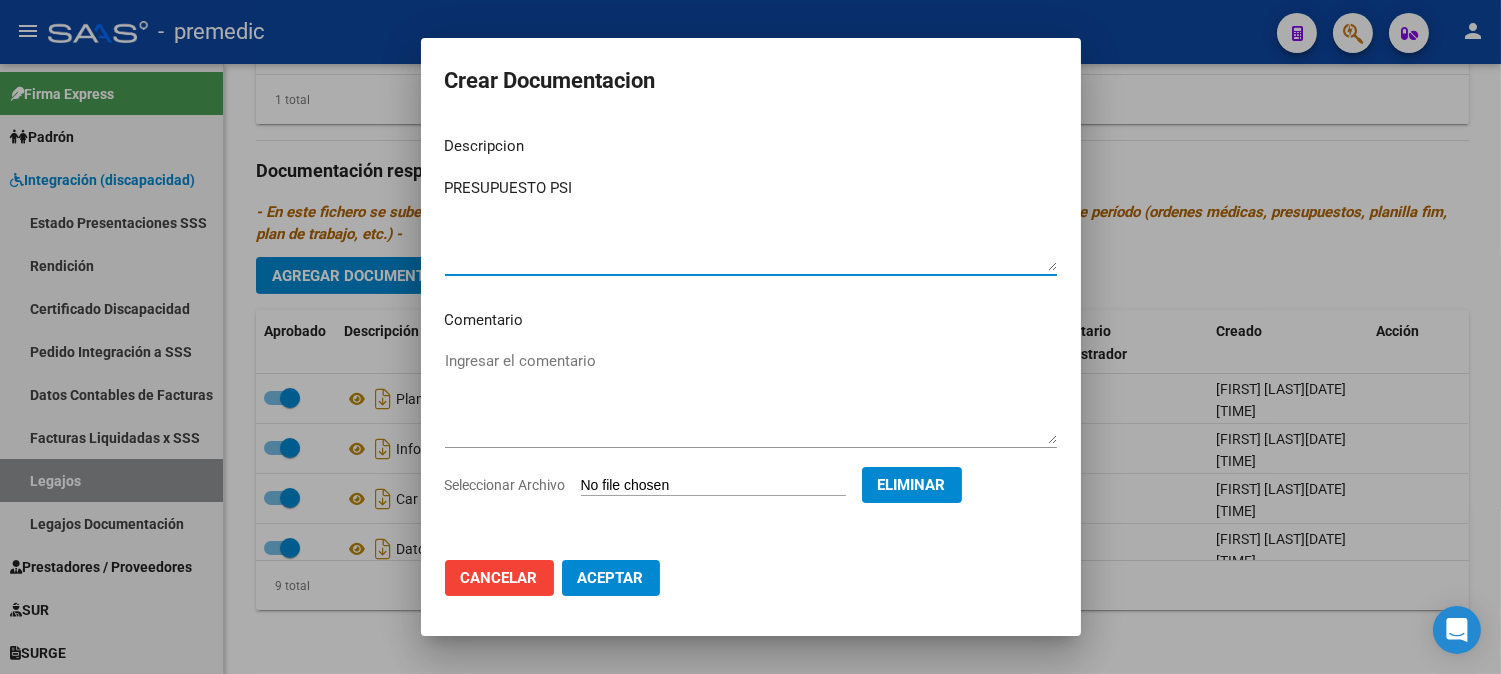 type on "PRESUPUESTO PSI" 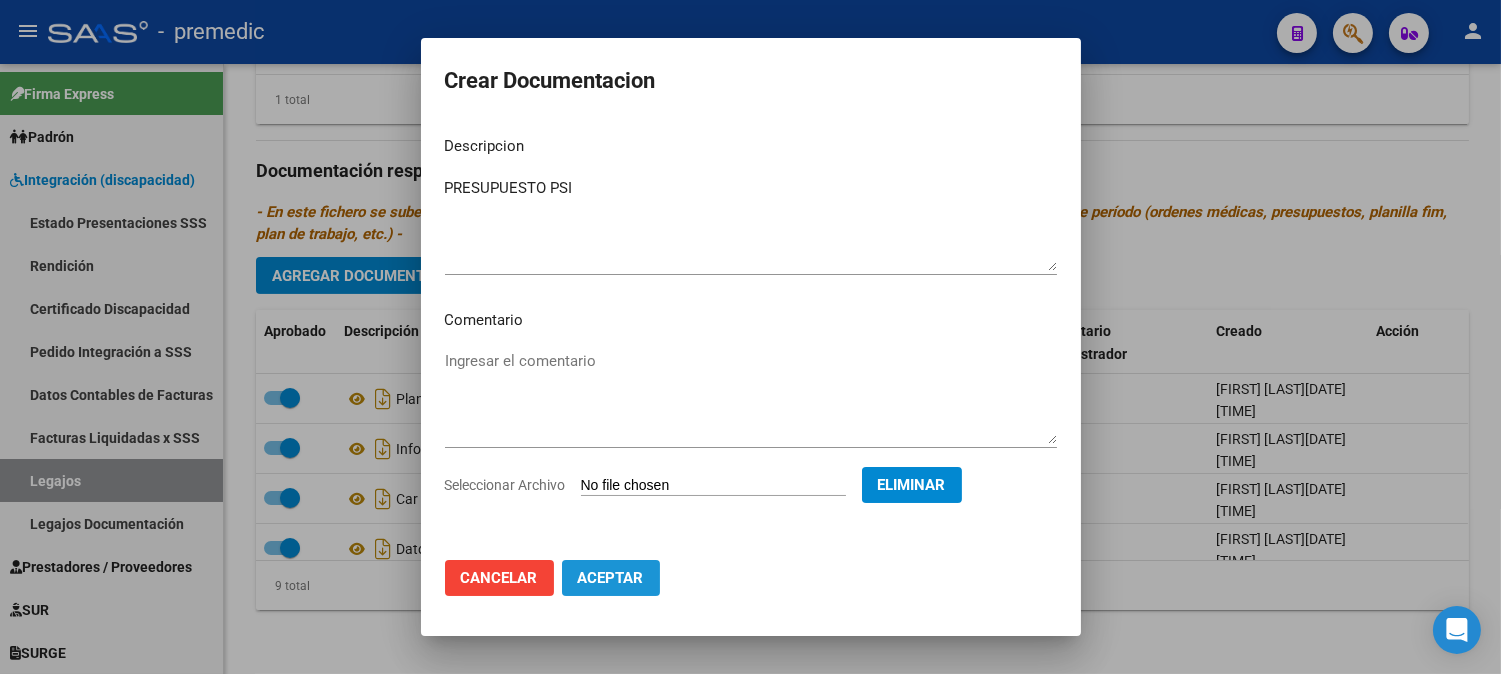 click on "Aceptar" 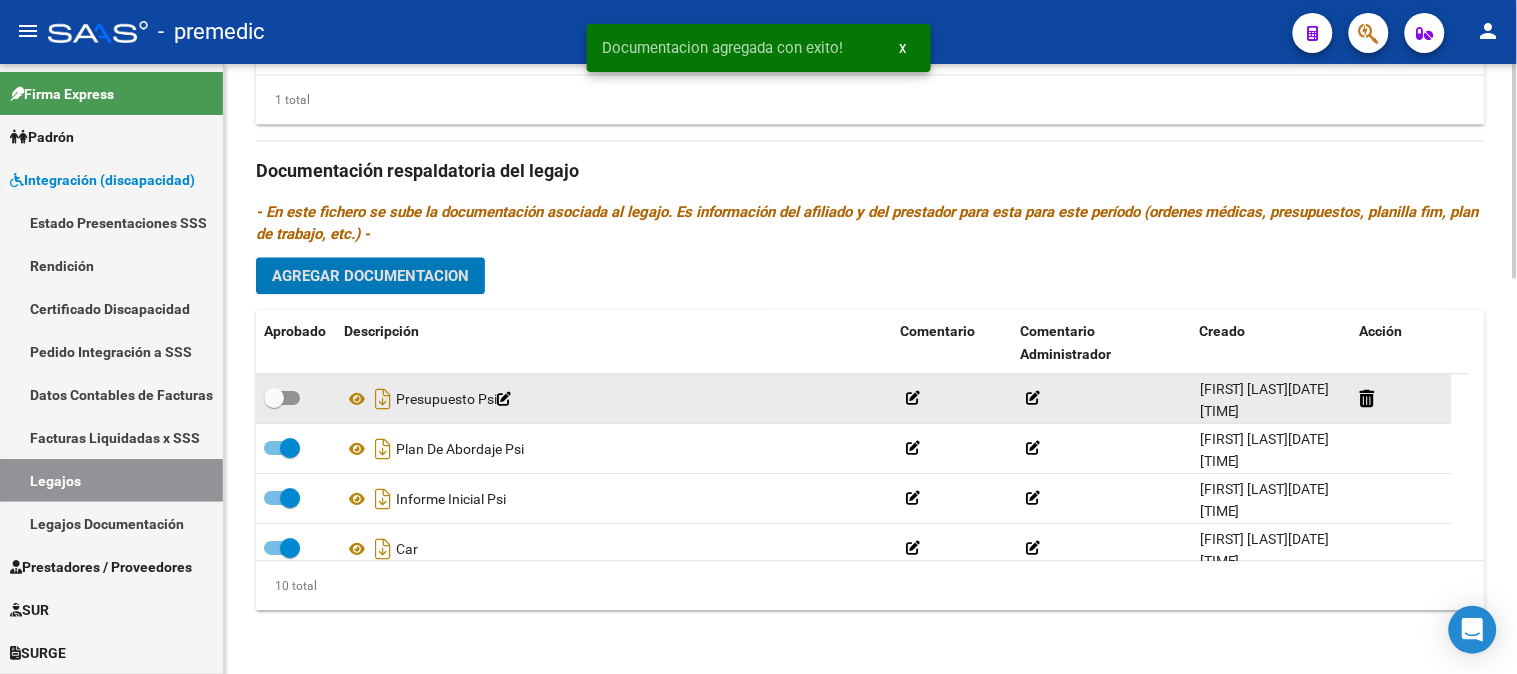 click at bounding box center [274, 398] 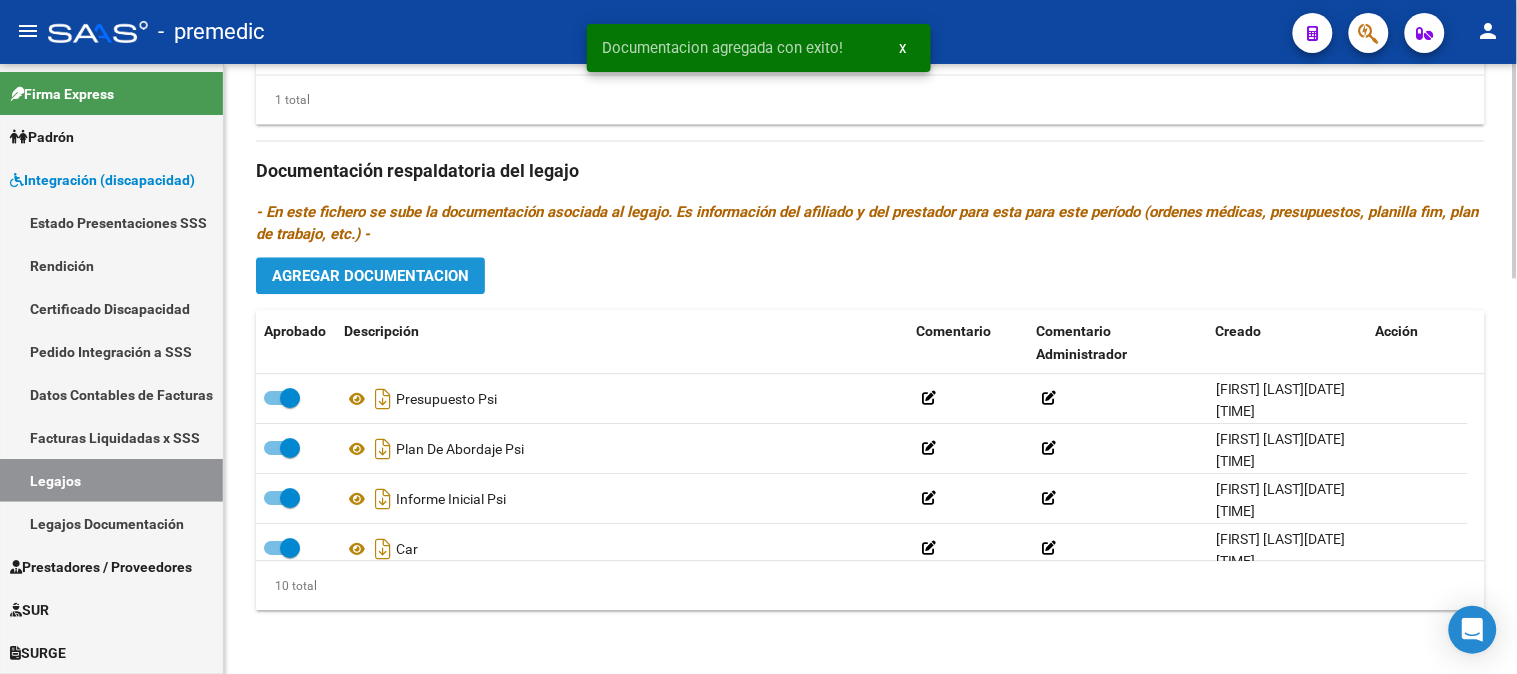 click on "Agregar Documentacion" 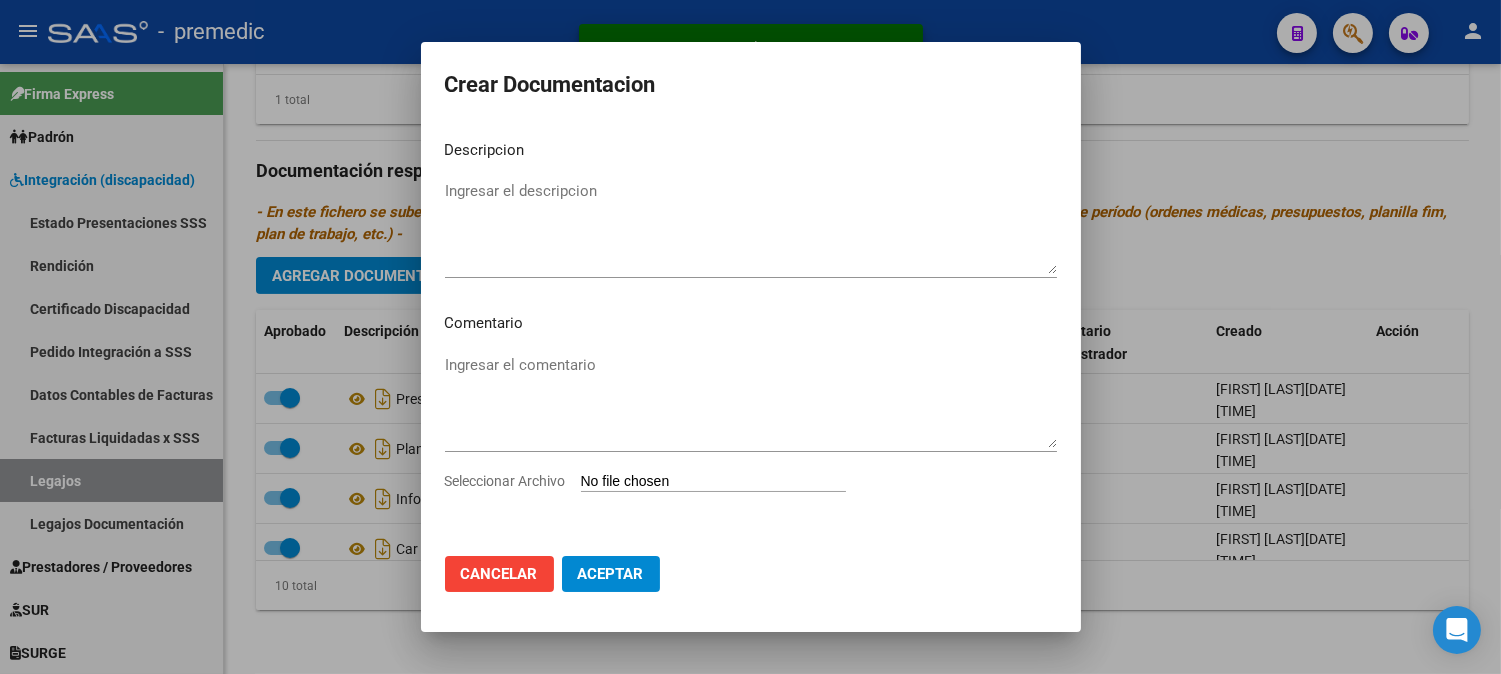 click on "Seleccionar Archivo" at bounding box center (713, 482) 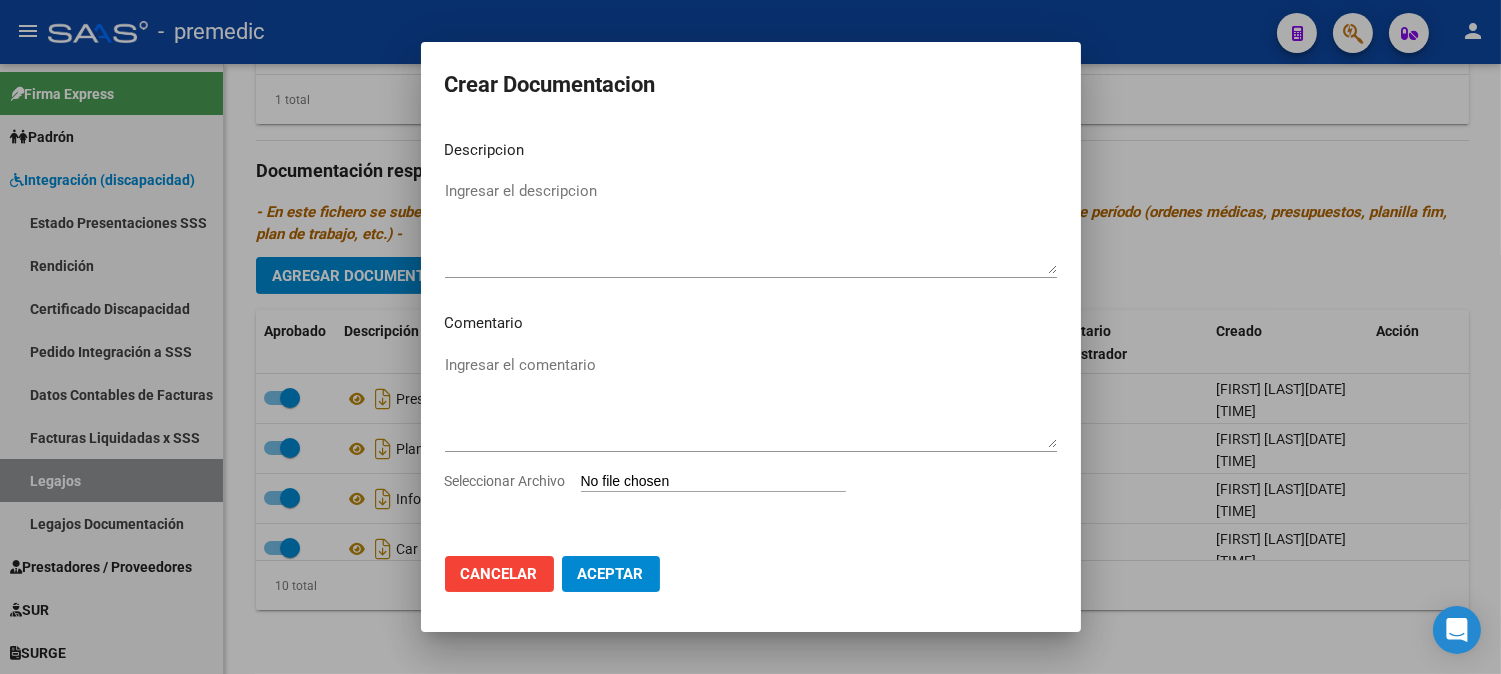 type on "C:\fakepath\11- DATOS DE PRESTADOR.pdf" 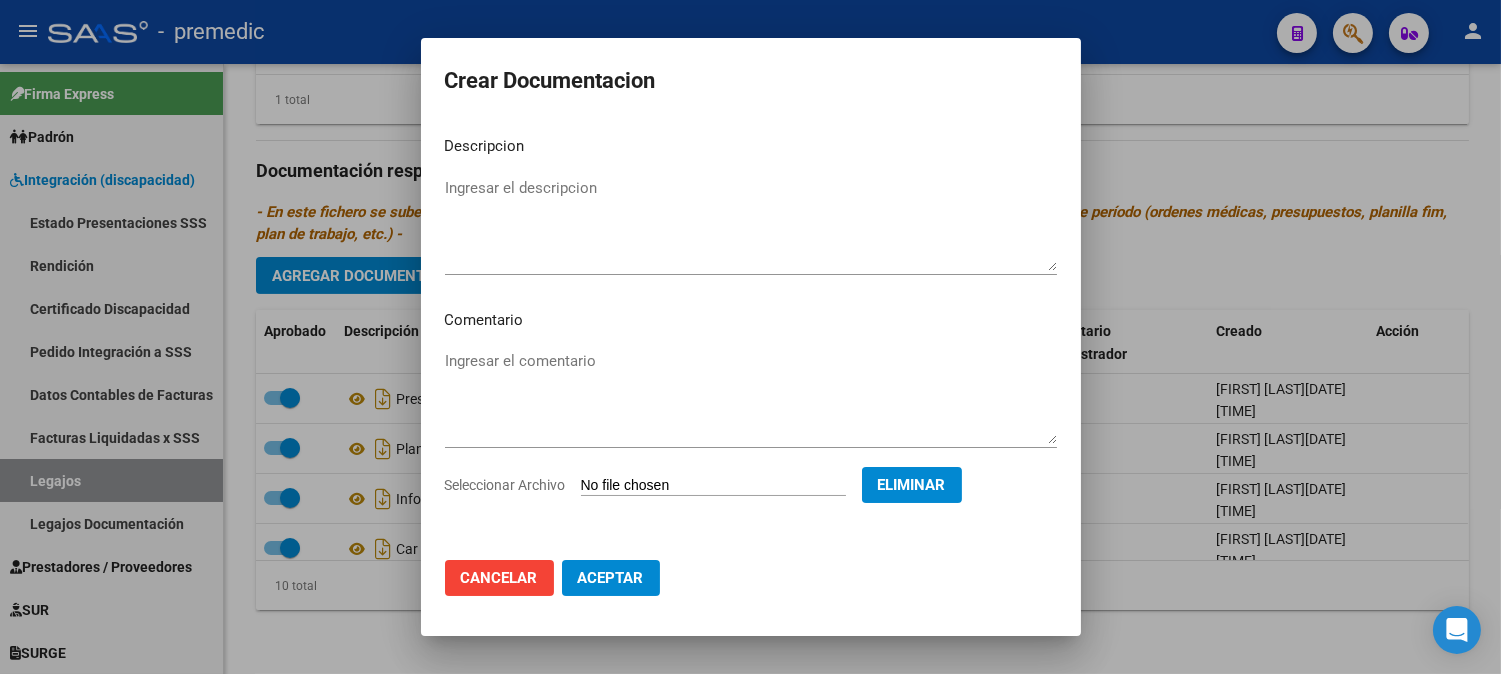 click on "Ingresar el descripcion" at bounding box center (751, 224) 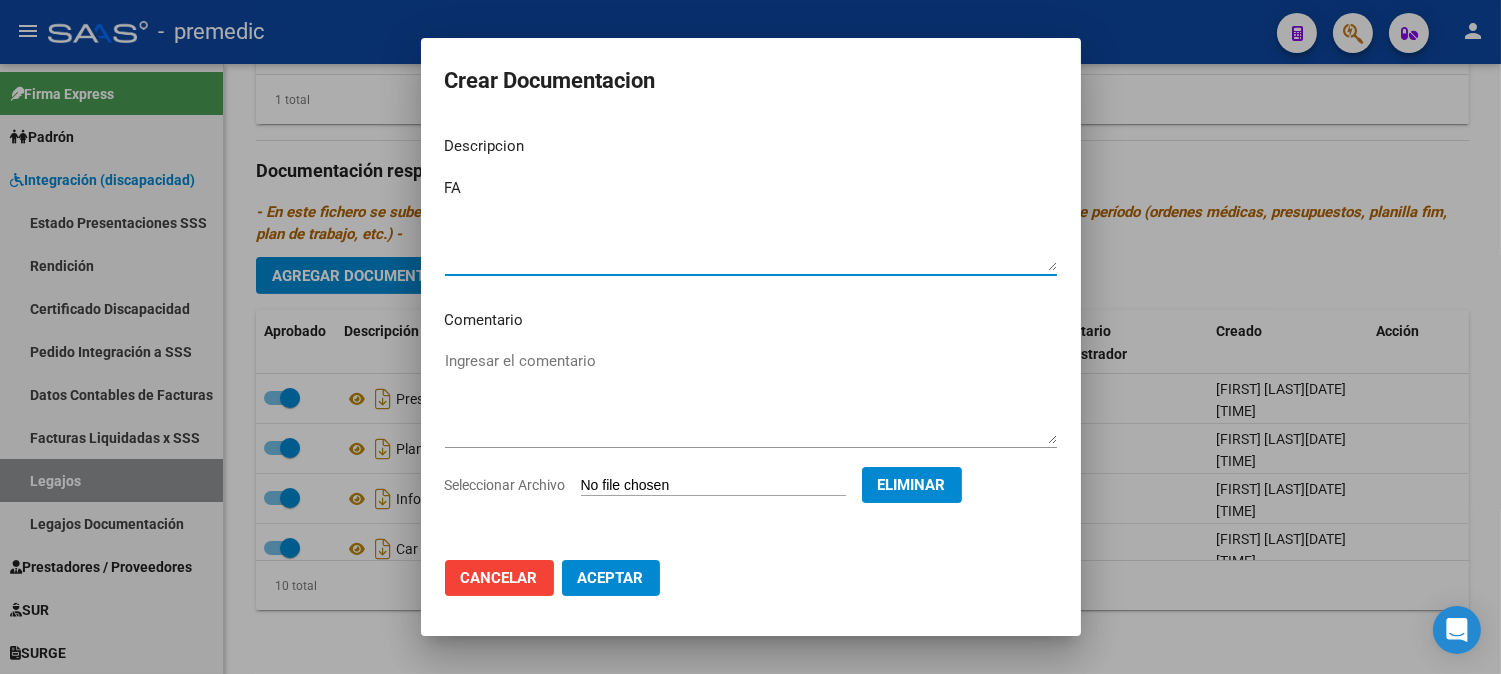 type on "F" 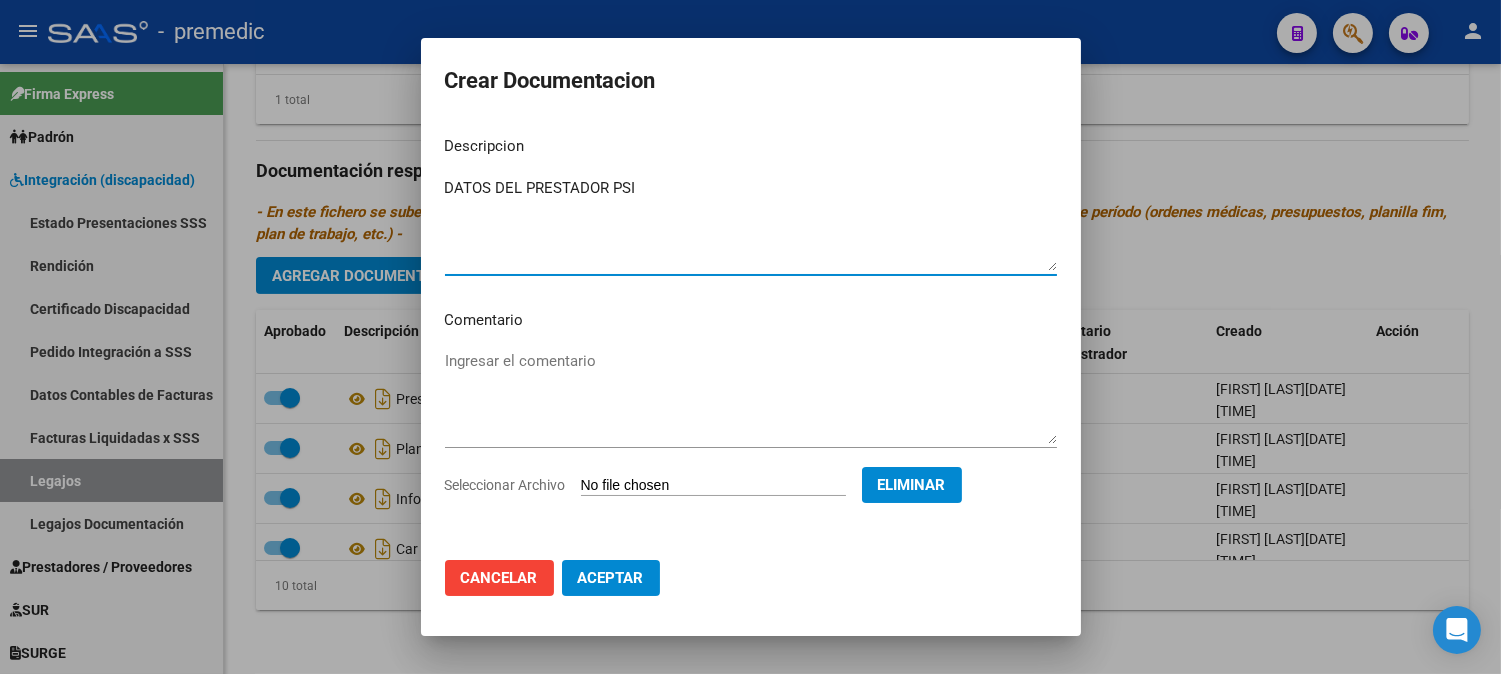 type on "DATOS DEL PRESTADOR PSI" 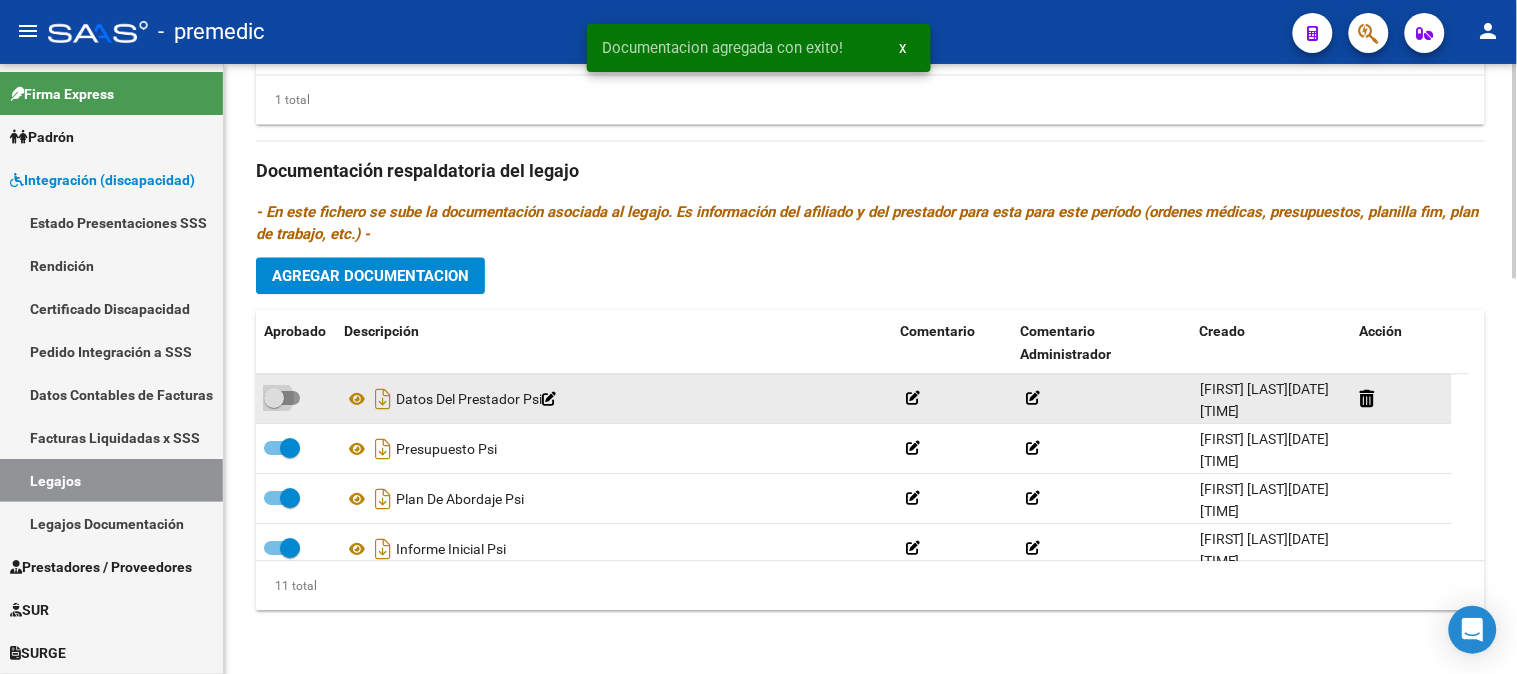 click at bounding box center [274, 398] 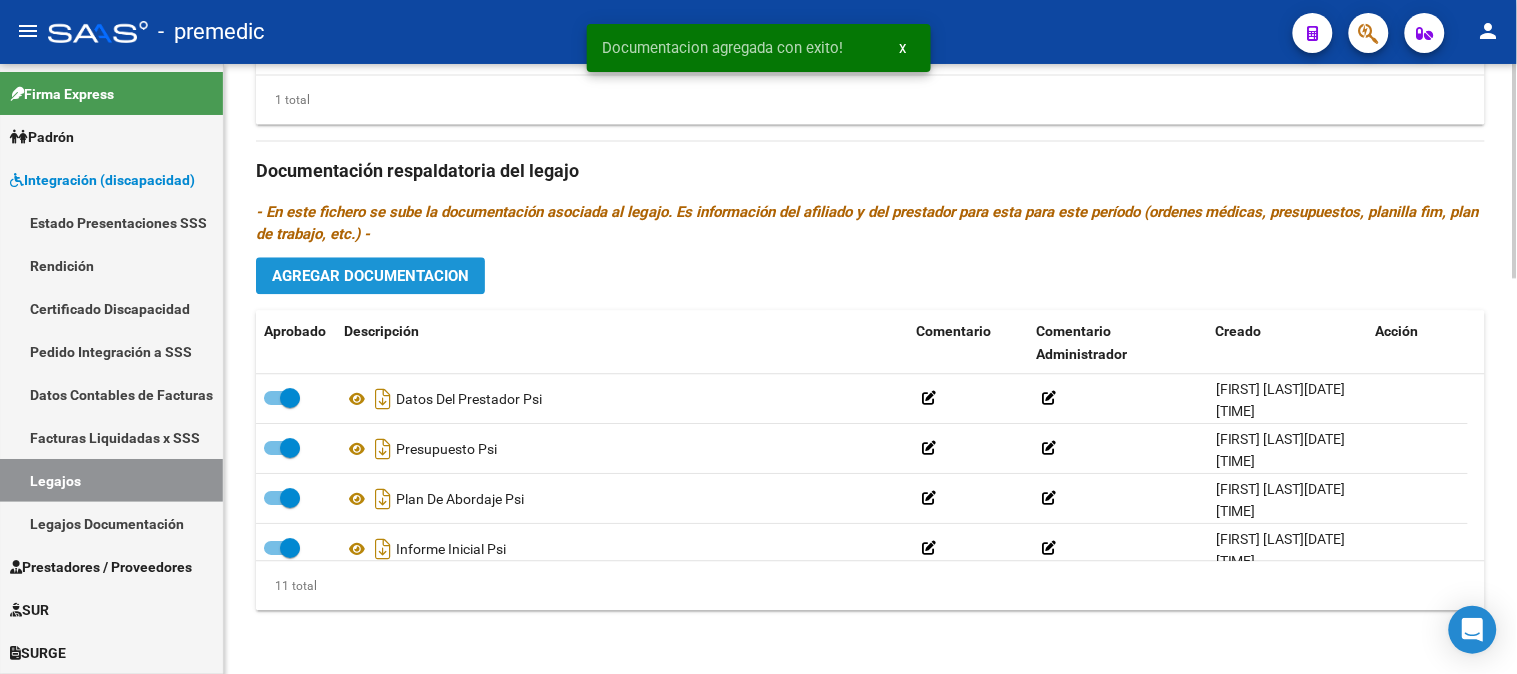 click on "Agregar Documentacion" 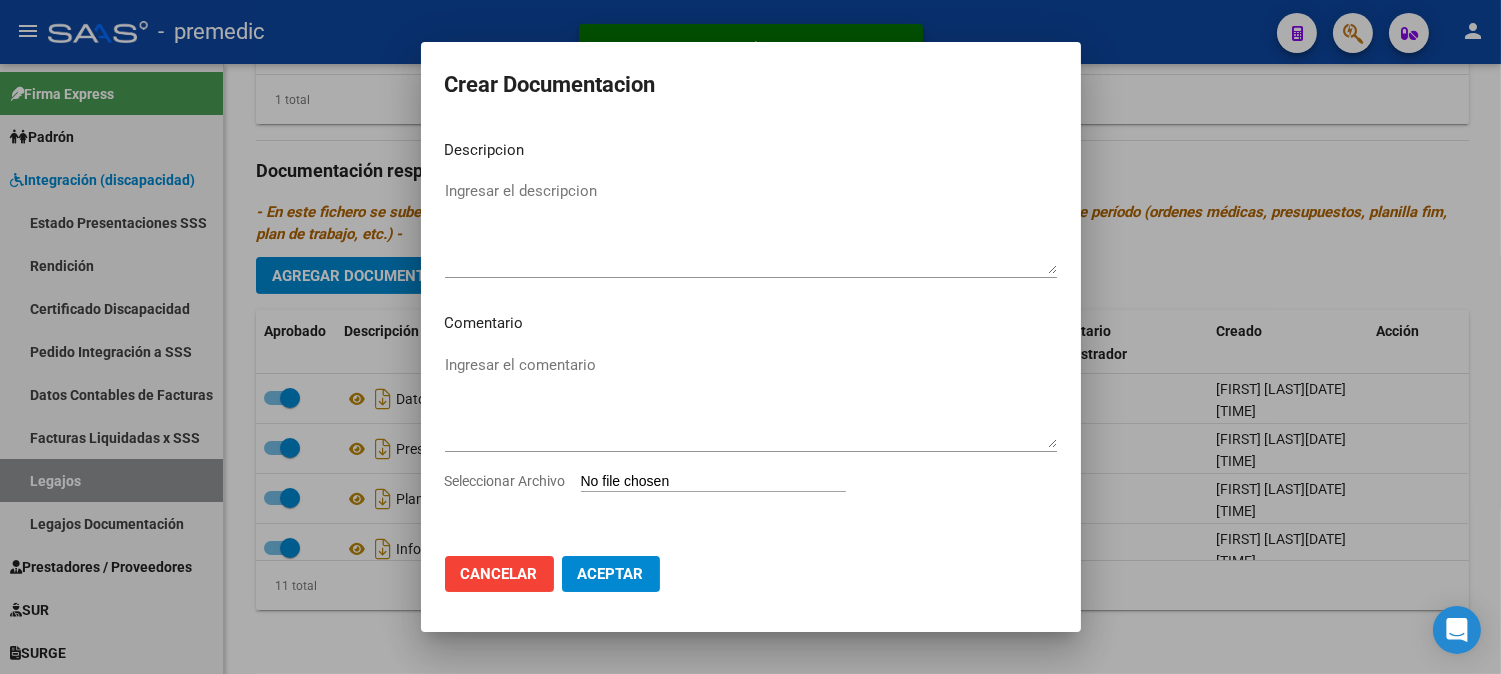 click on "Seleccionar Archivo" at bounding box center [713, 482] 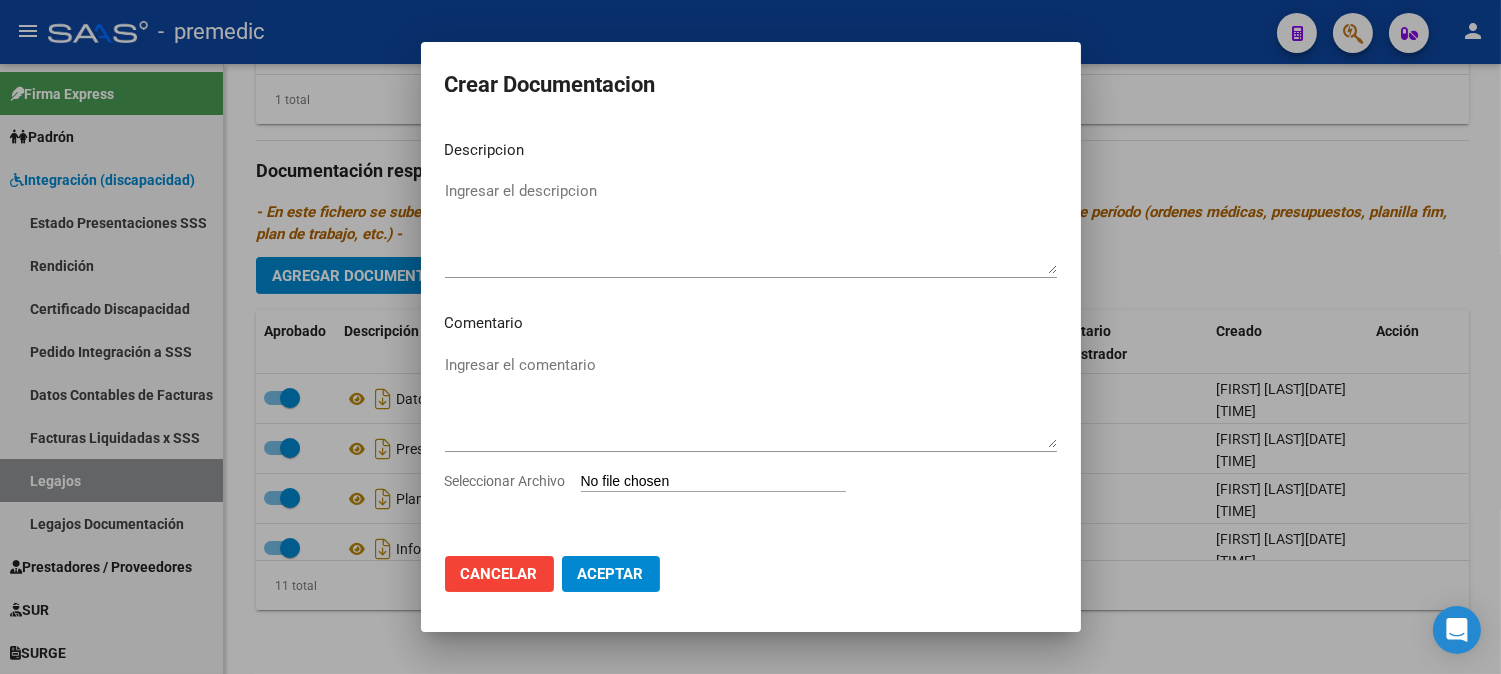 type on "C:\fakepath\12- CBU PS.pdf" 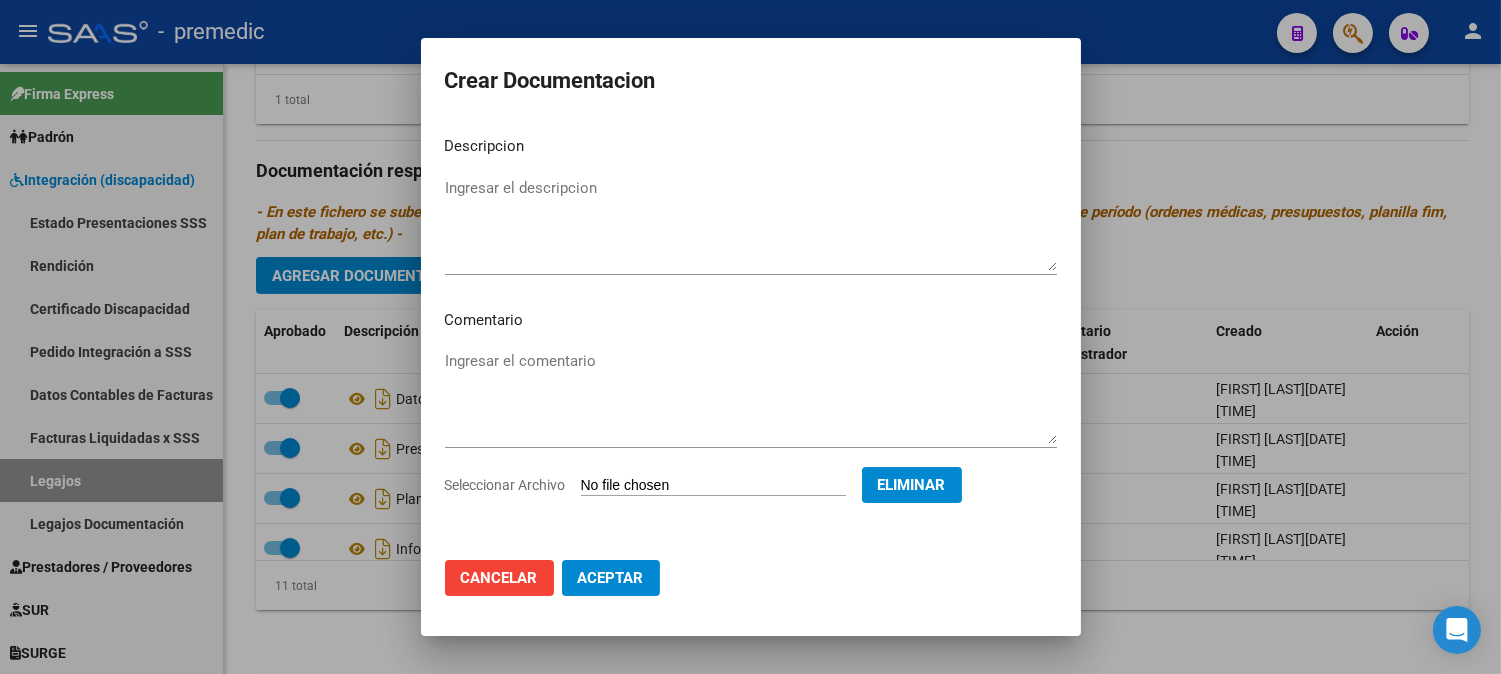 click on "Ingresar el descripcion" at bounding box center (751, 224) 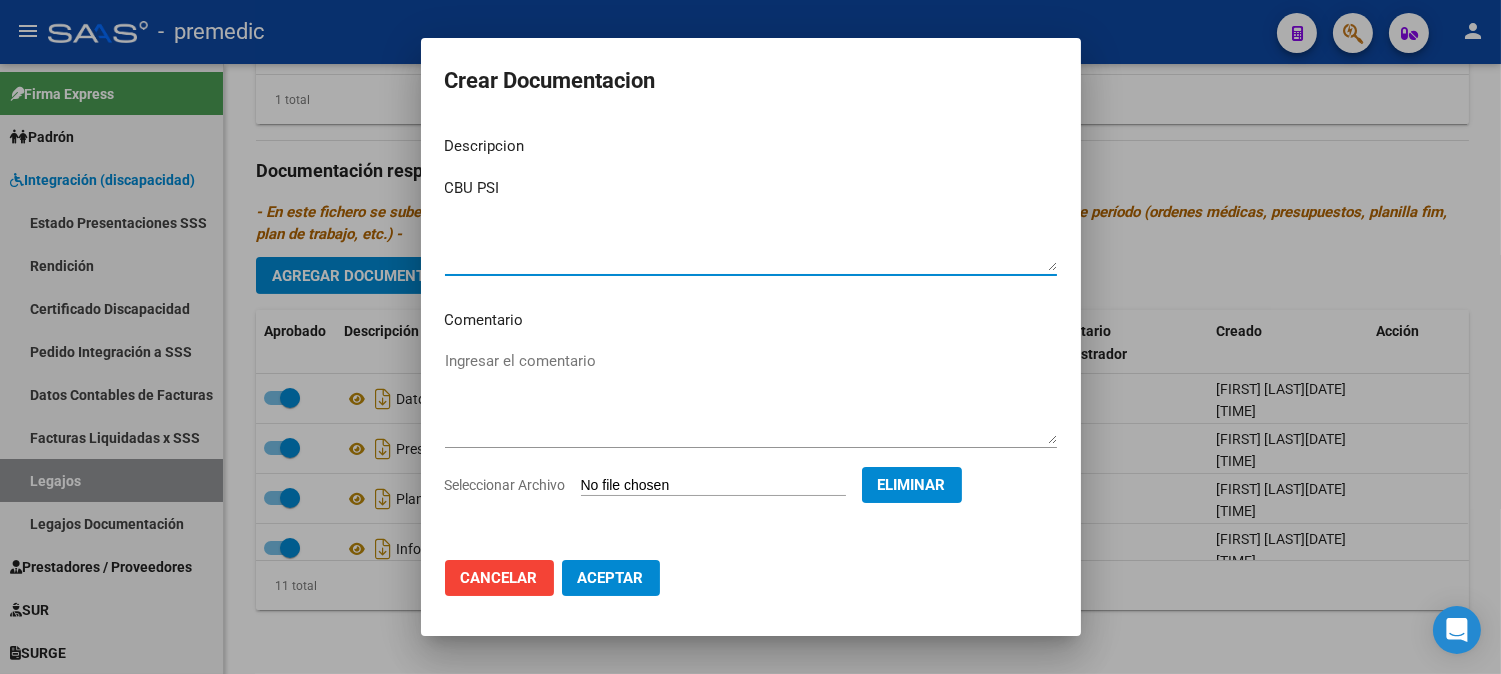 type on "CBU PSI" 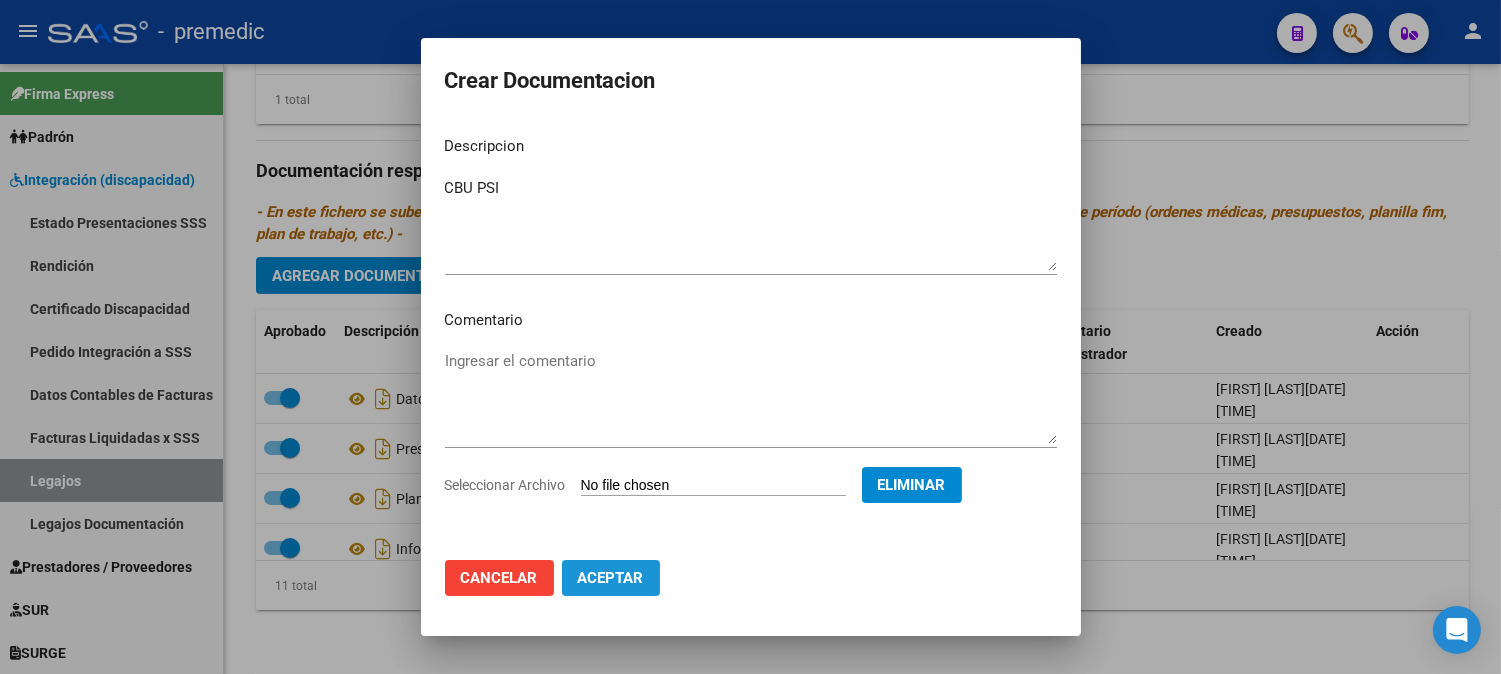 click on "Aceptar" 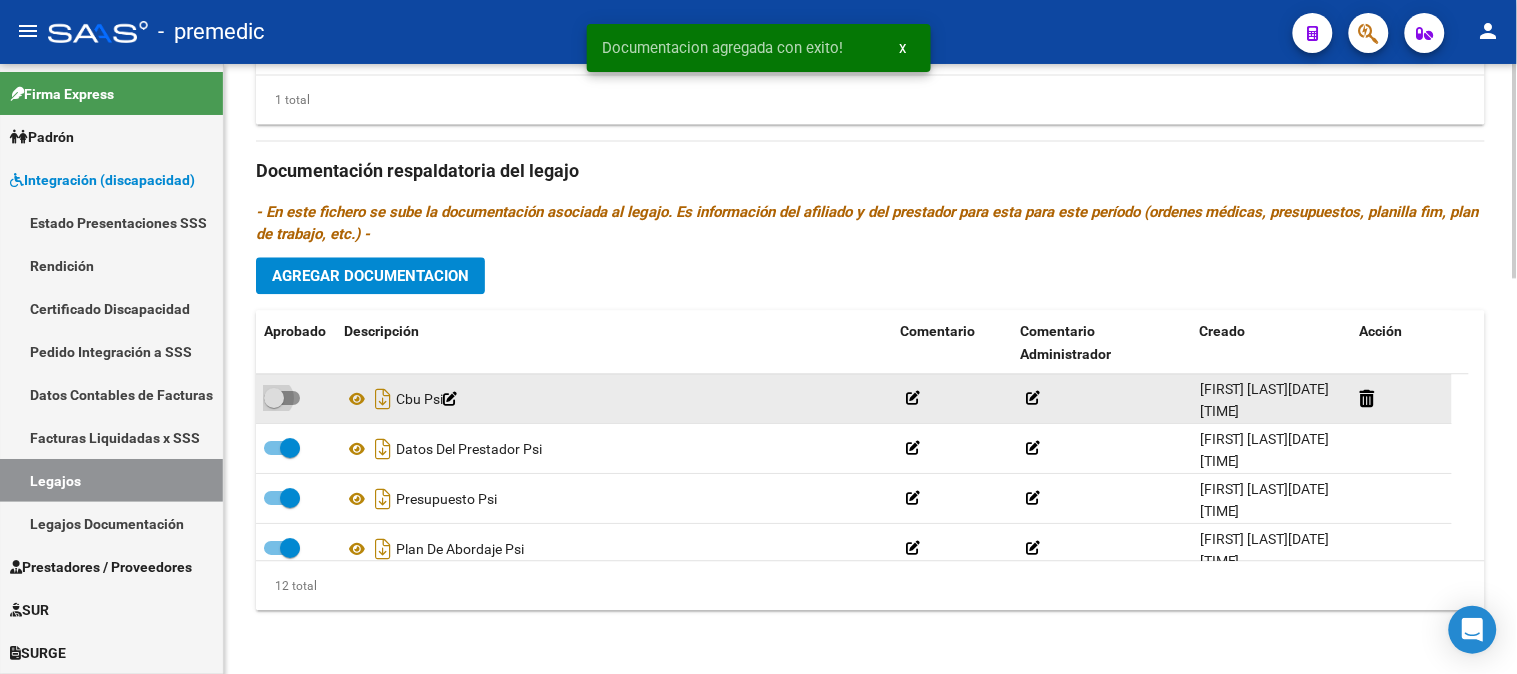 click at bounding box center (282, 398) 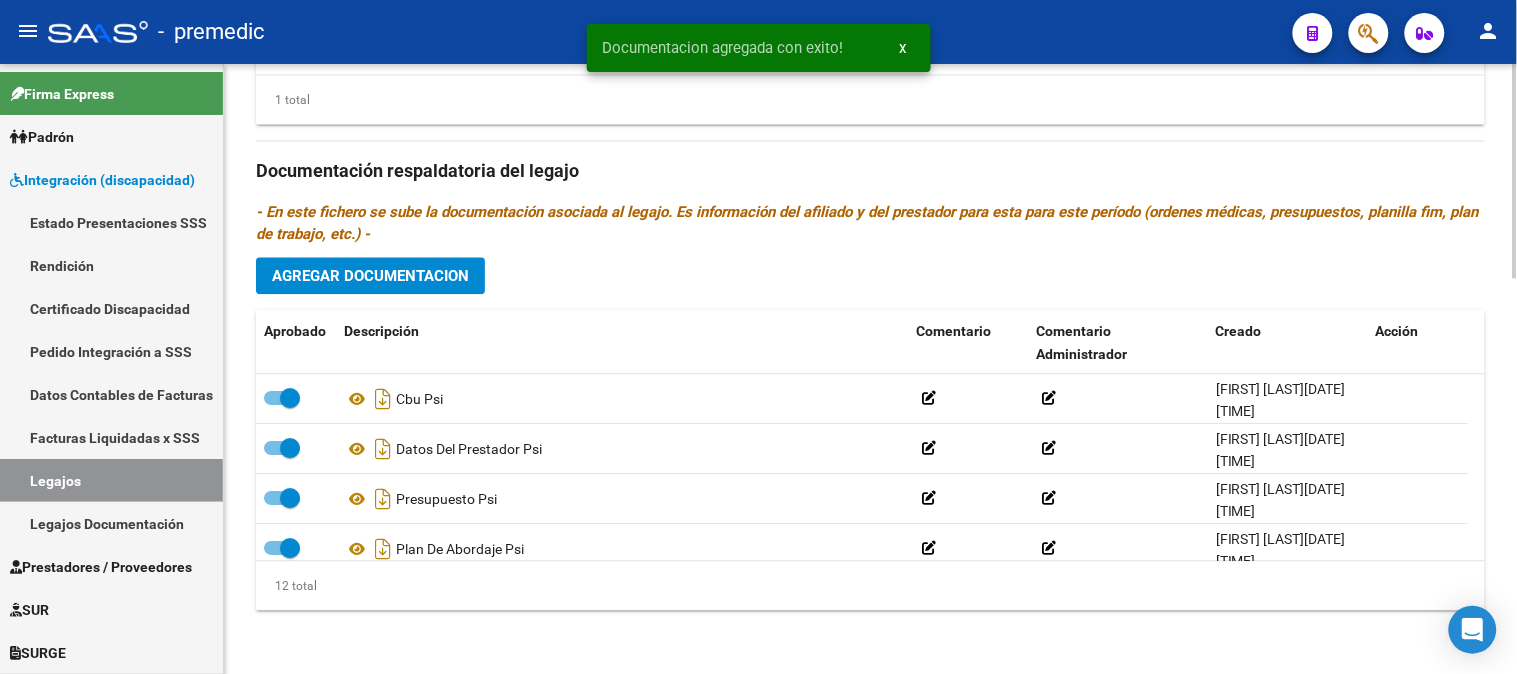 scroll, scrollTop: 517, scrollLeft: 0, axis: vertical 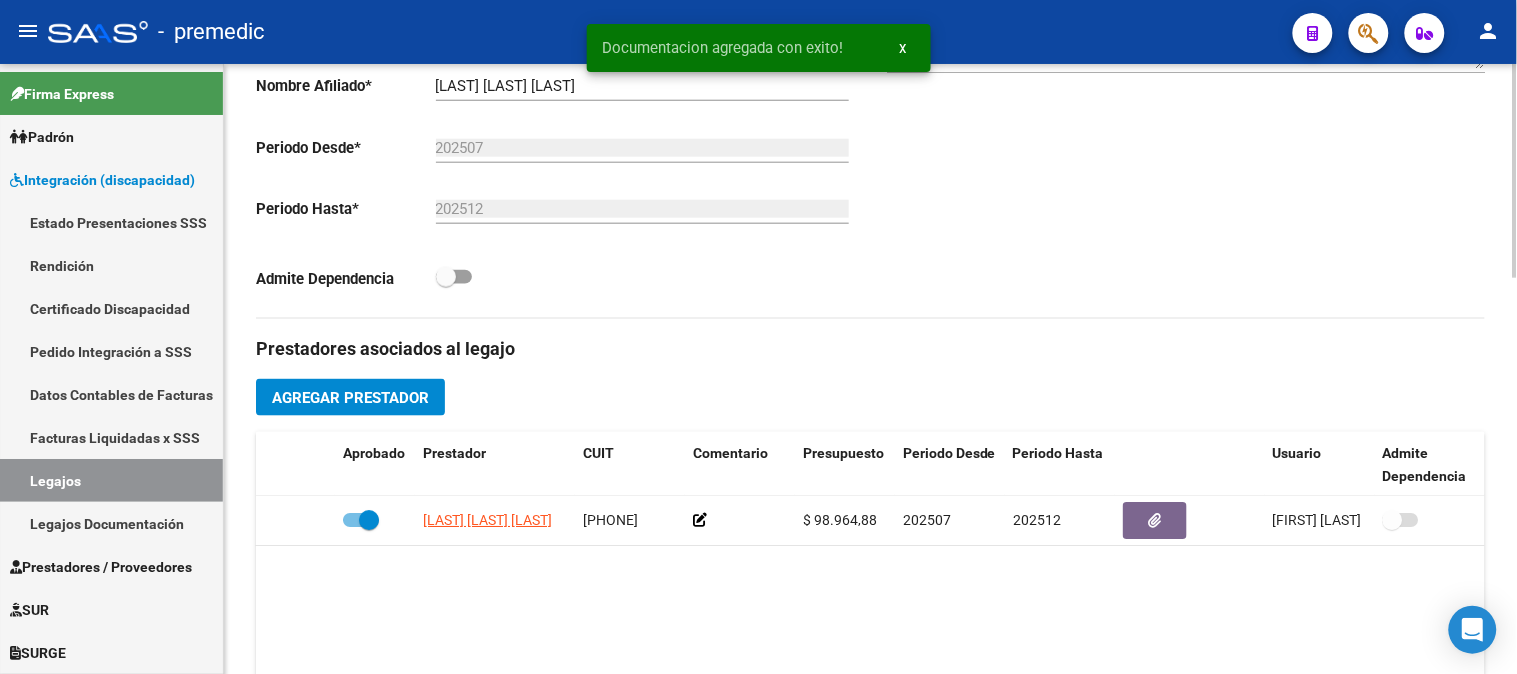 click 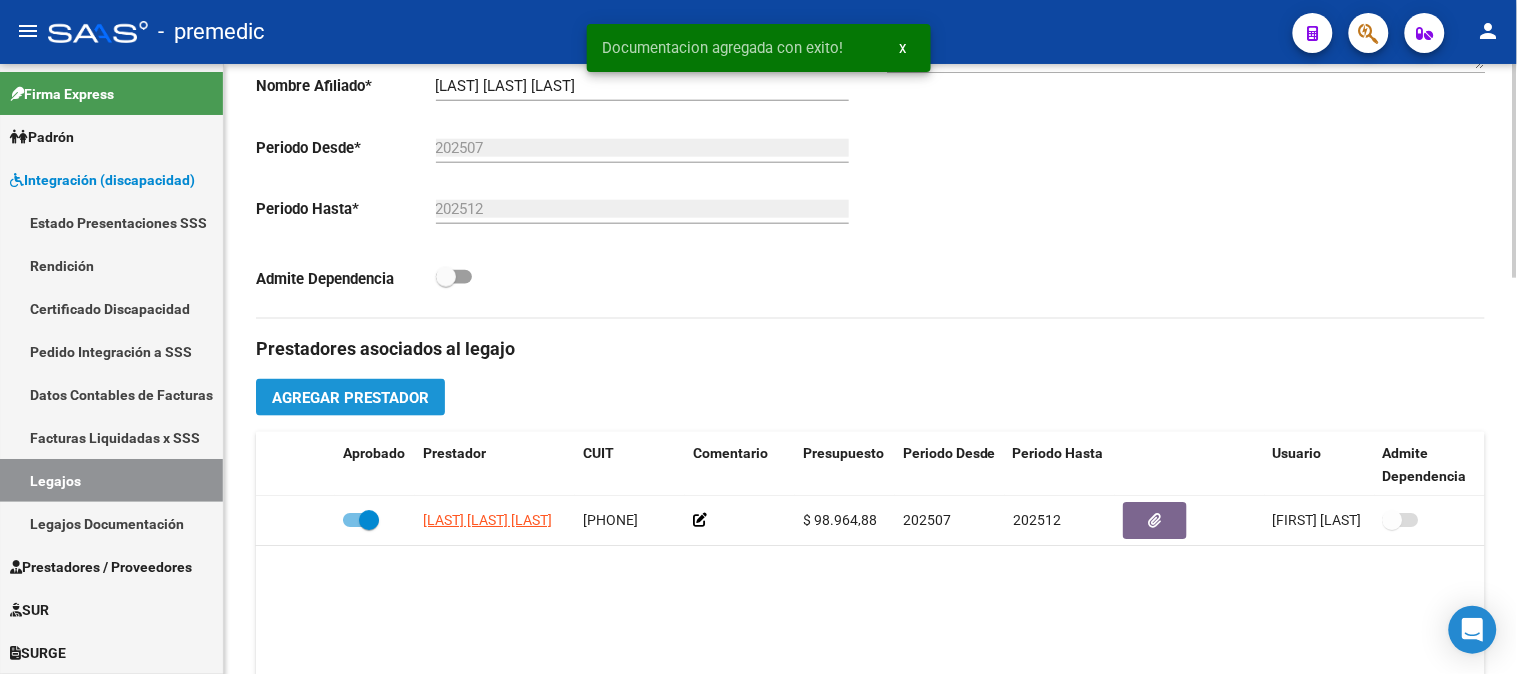 click on "Agregar Prestador" 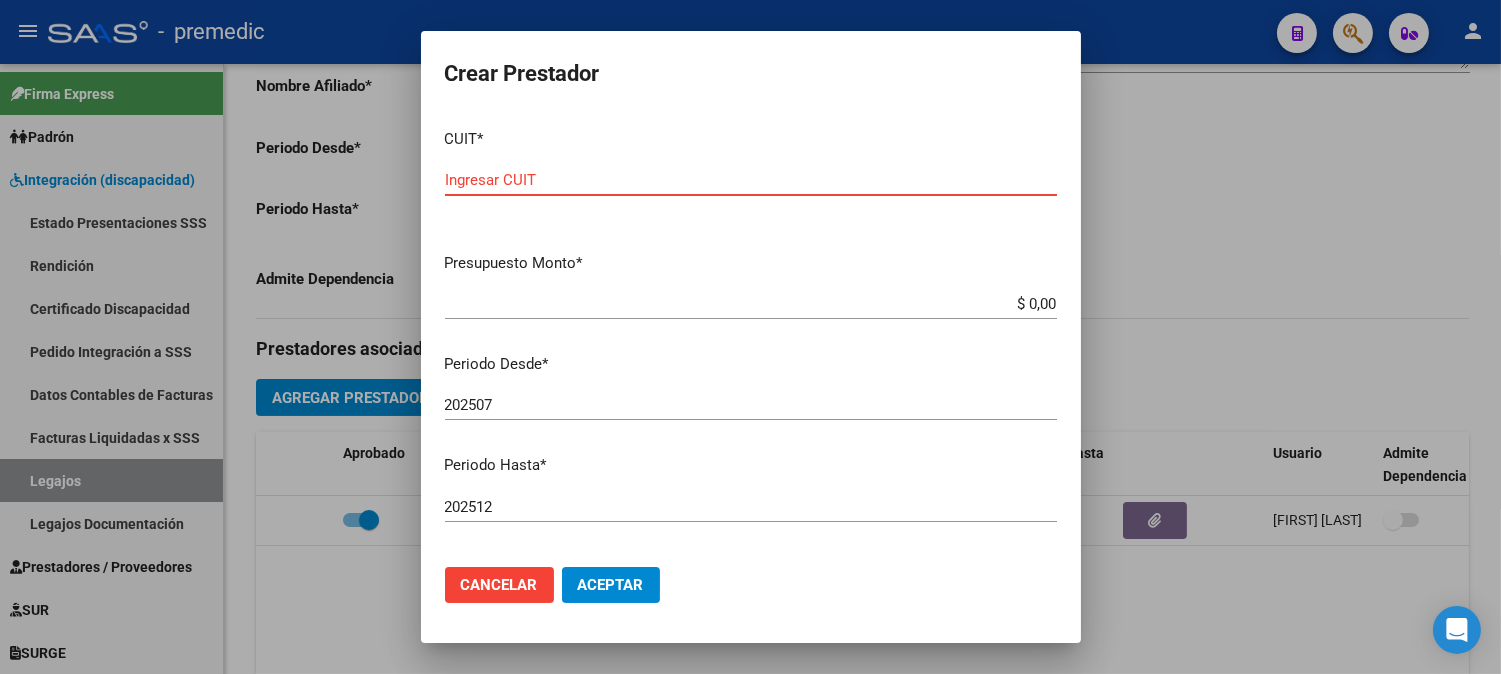 paste on "[SSN]" 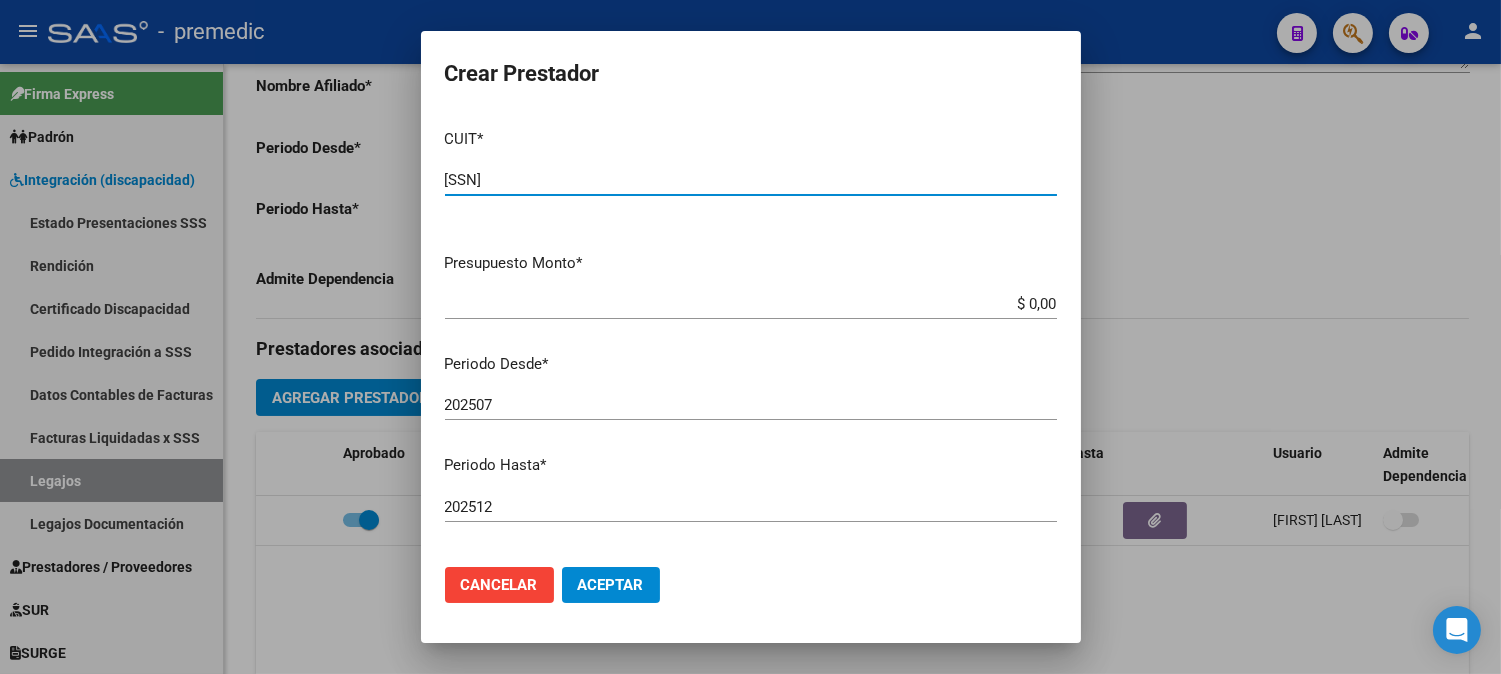 type on "[SSN]" 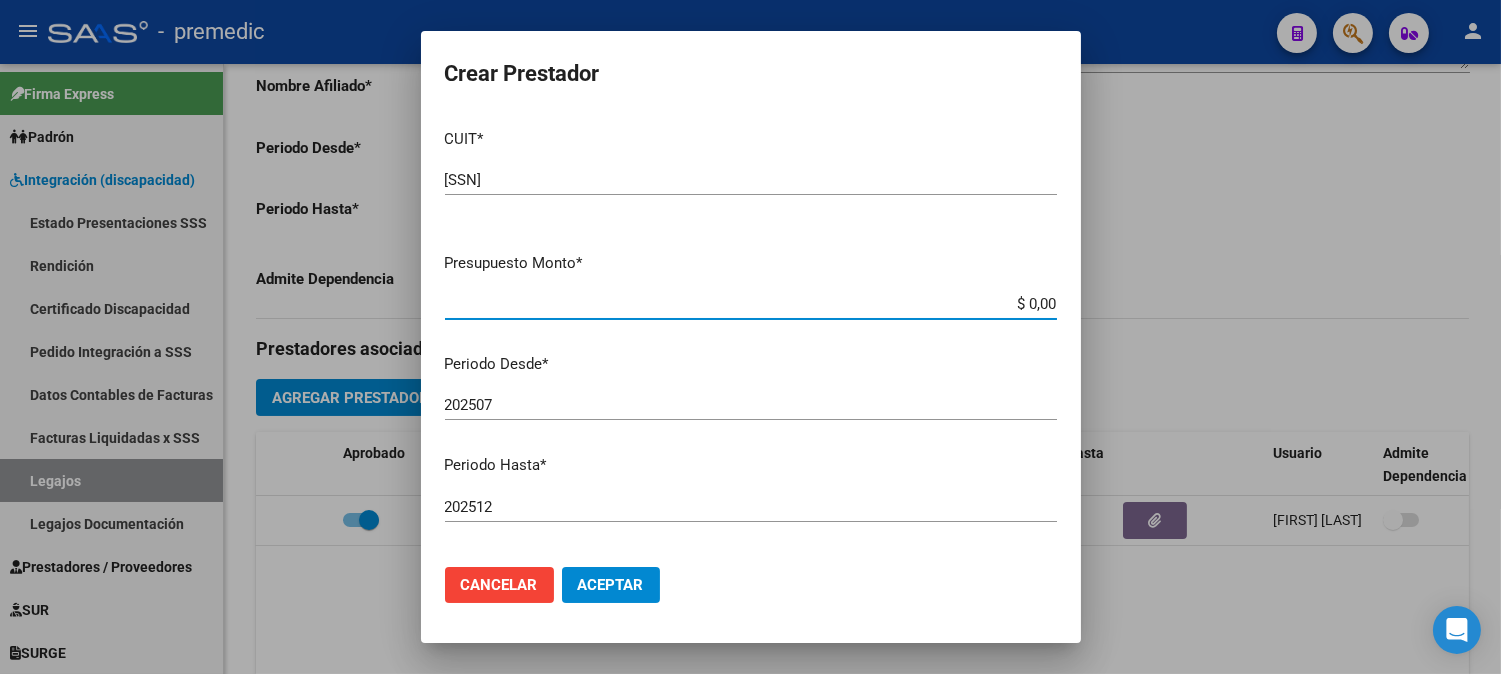 click on "$ 0,00" at bounding box center (751, 304) 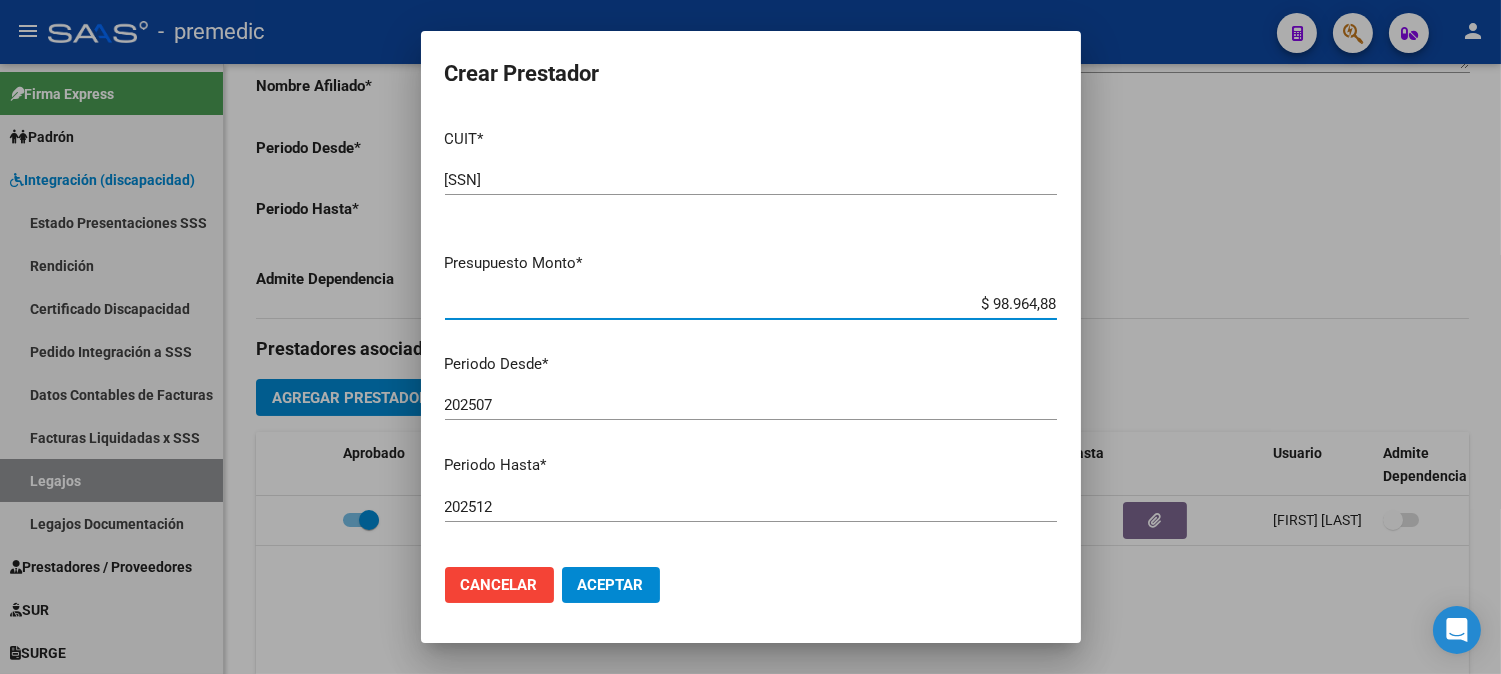 type on "$ 98.964,88" 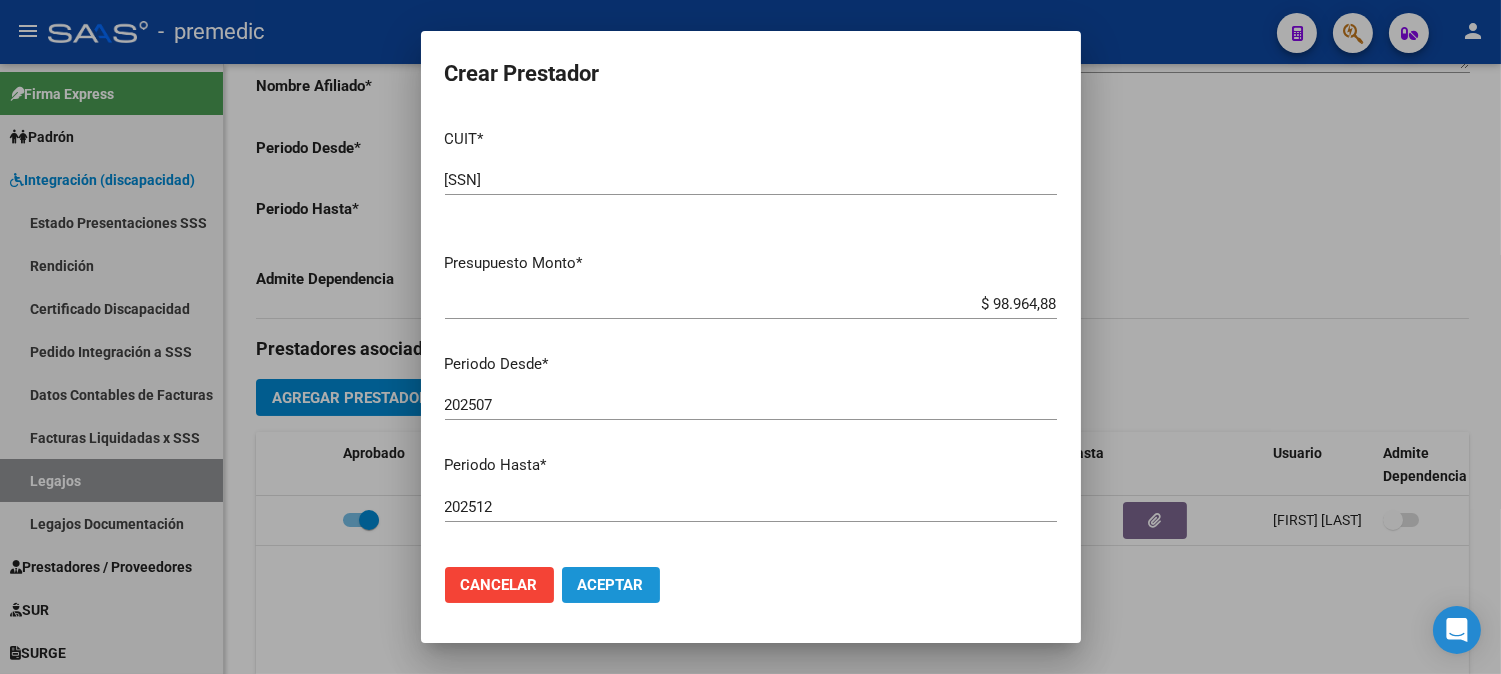 click on "Aceptar" 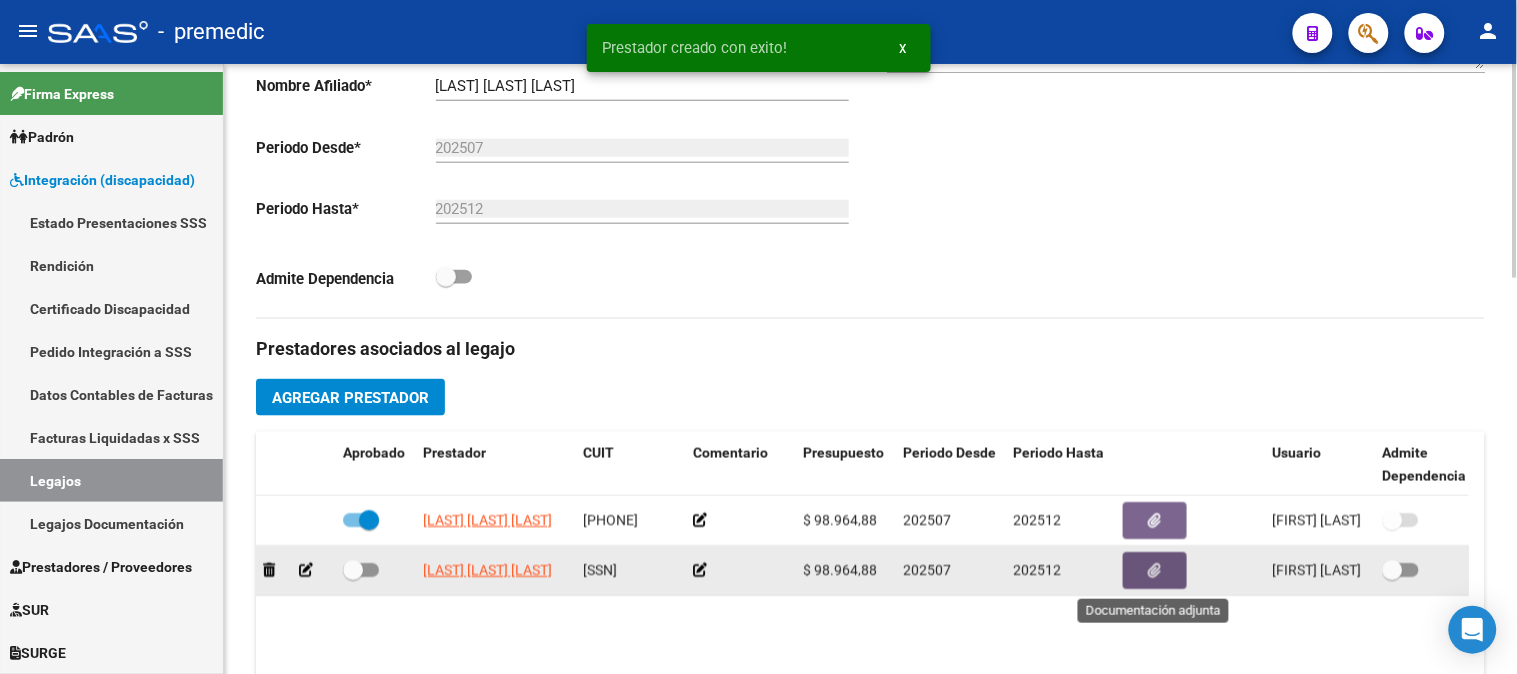 click 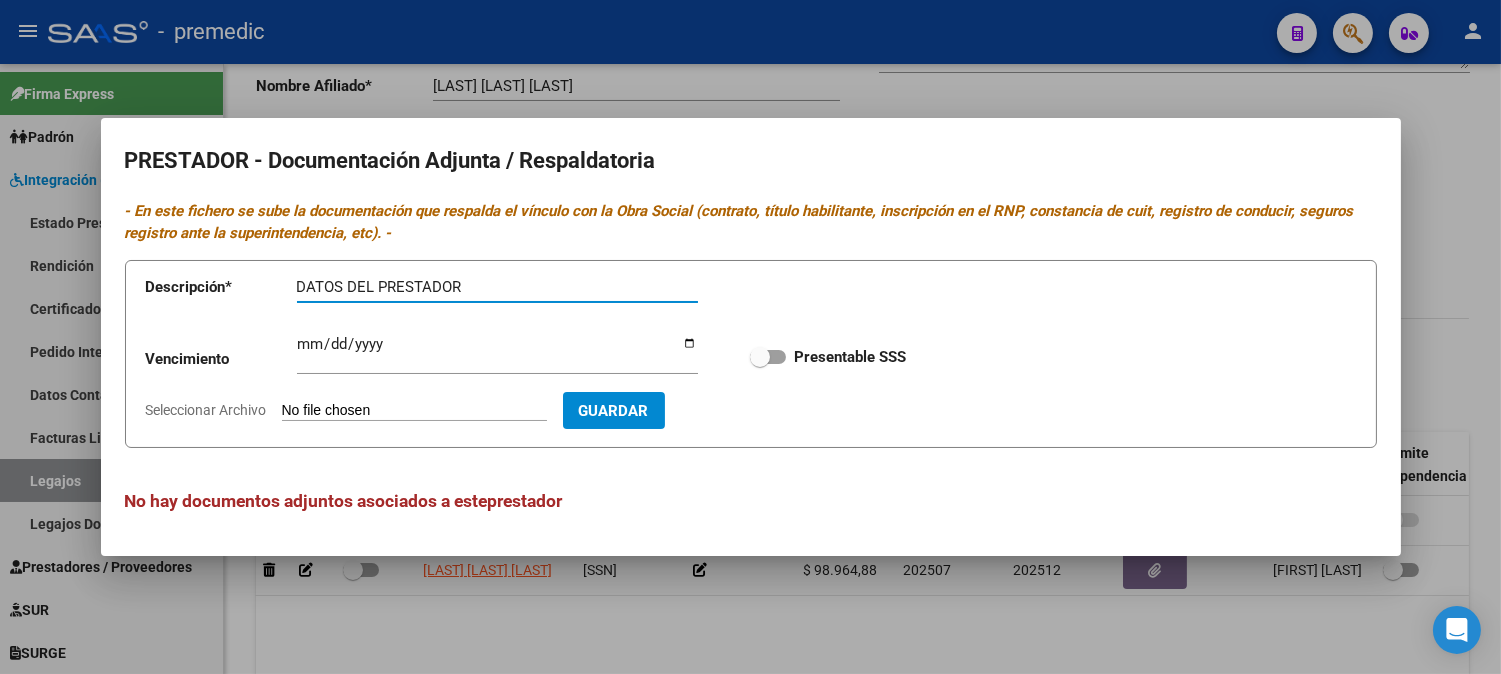type on "DATOS DEL PRESTADOR" 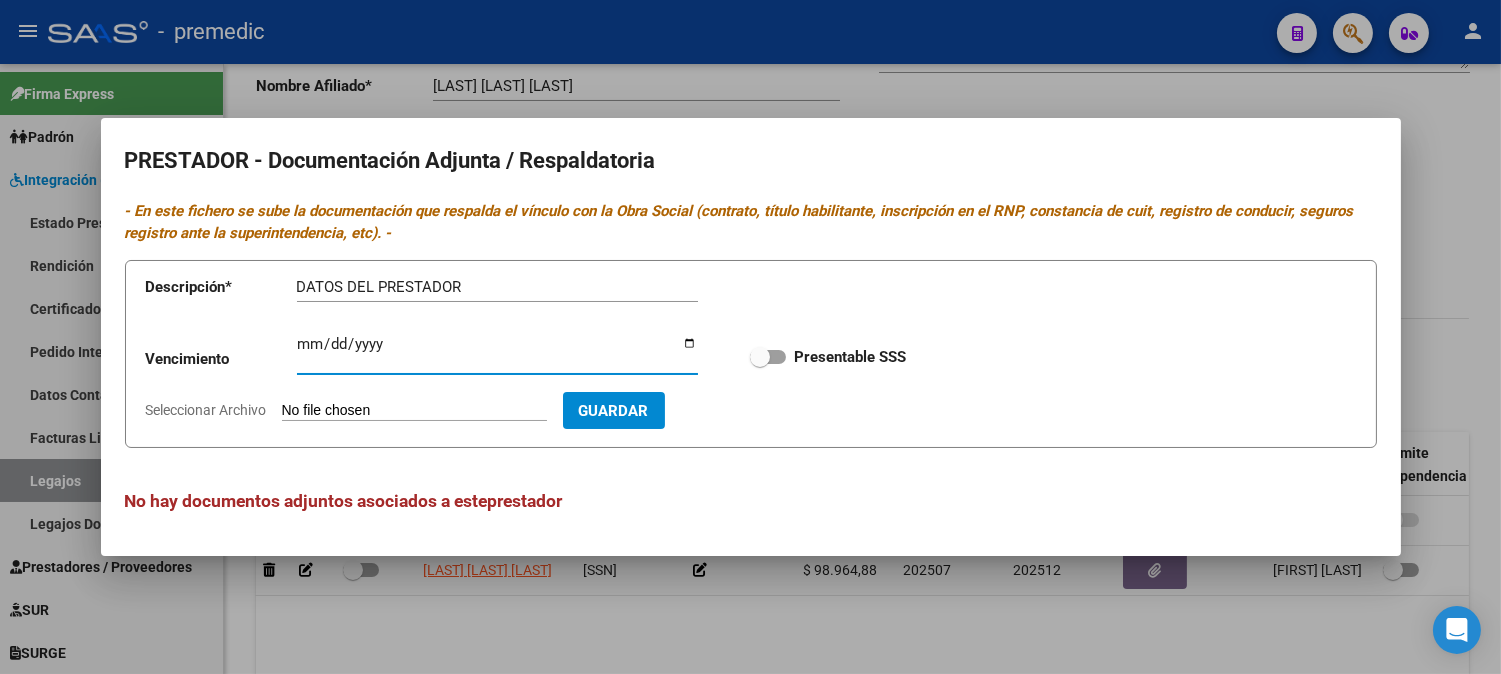 type on "[DATE]" 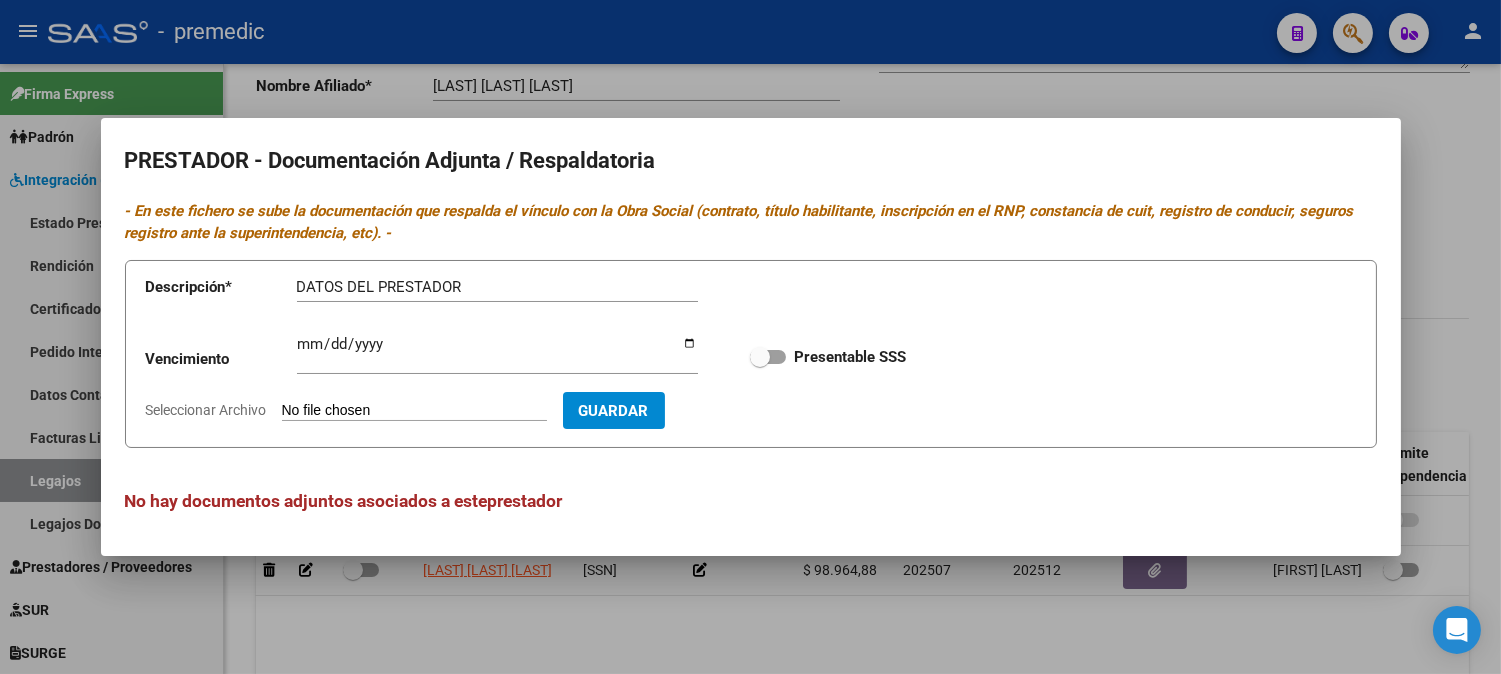 click on "Seleccionar Archivo" at bounding box center [414, 411] 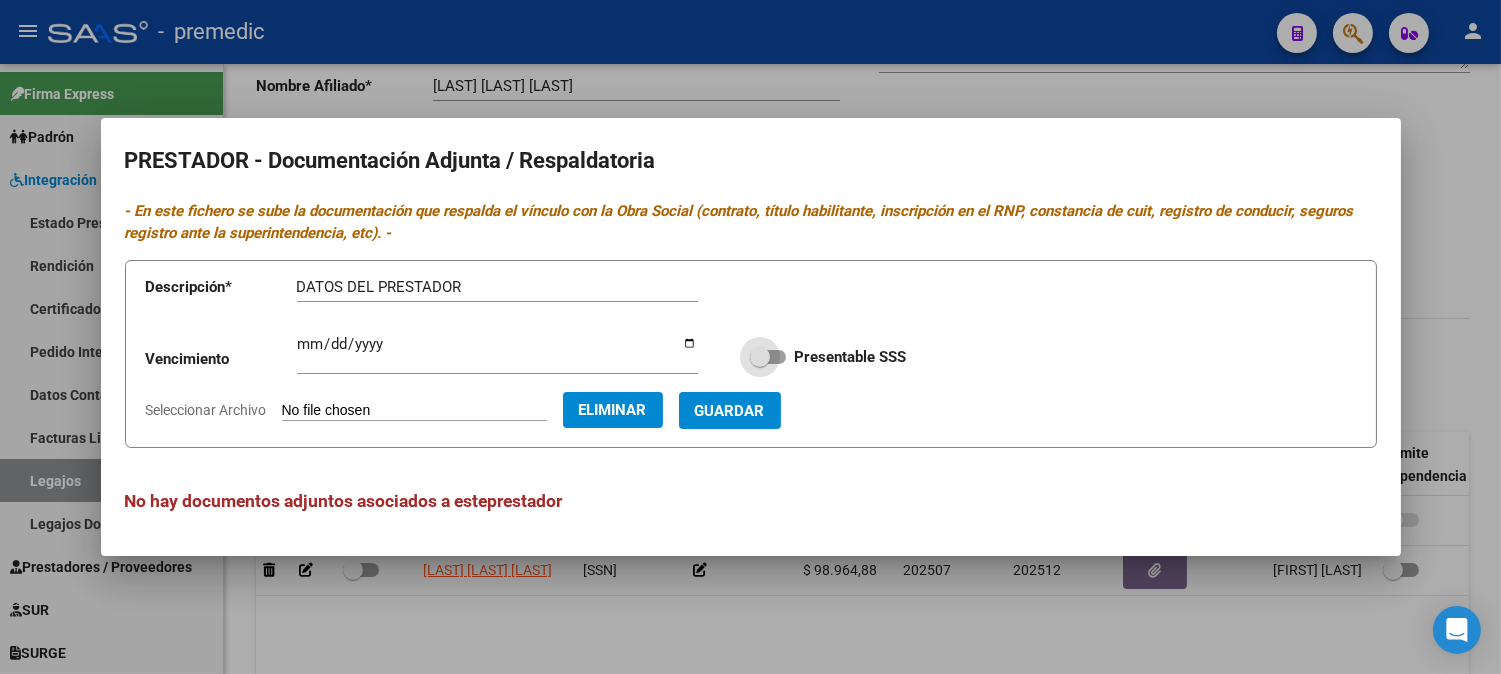 click on "Presentable SSS" at bounding box center [828, 357] 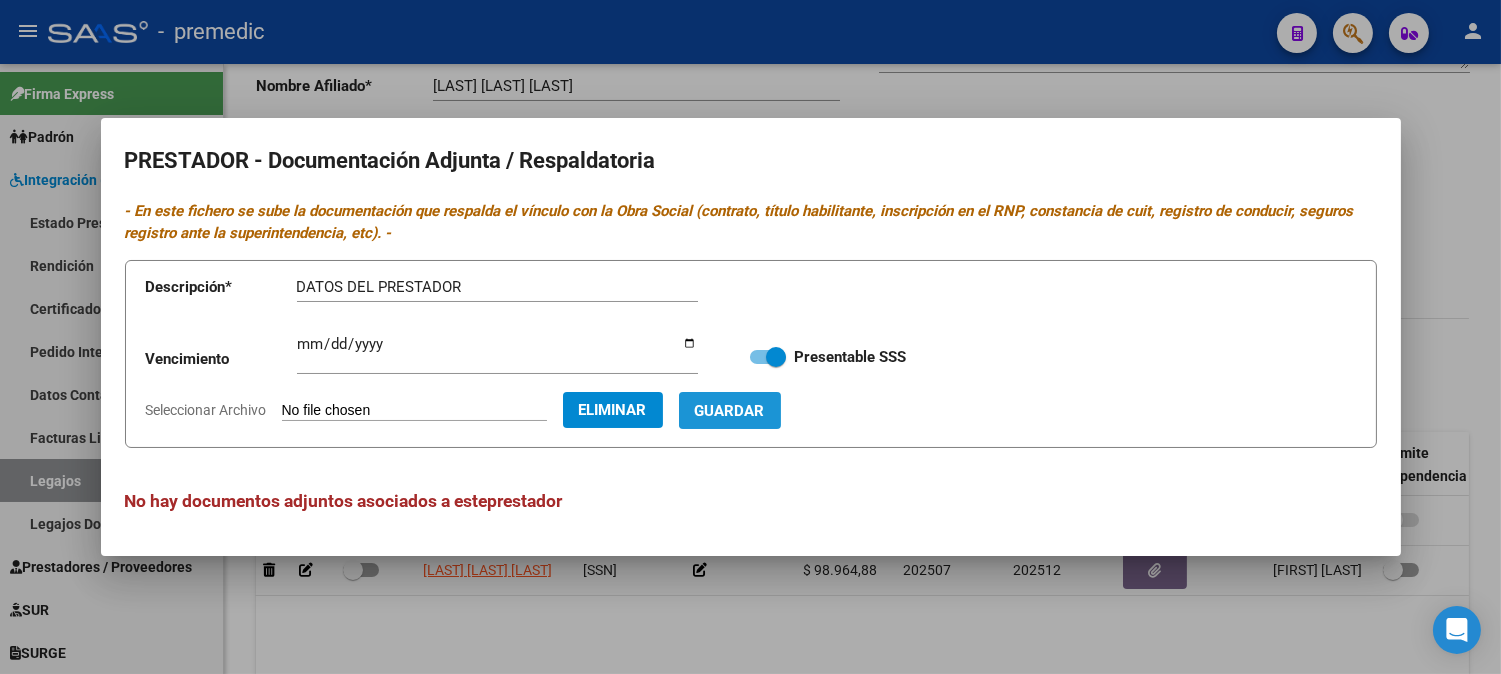 click on "Guardar" at bounding box center [730, 411] 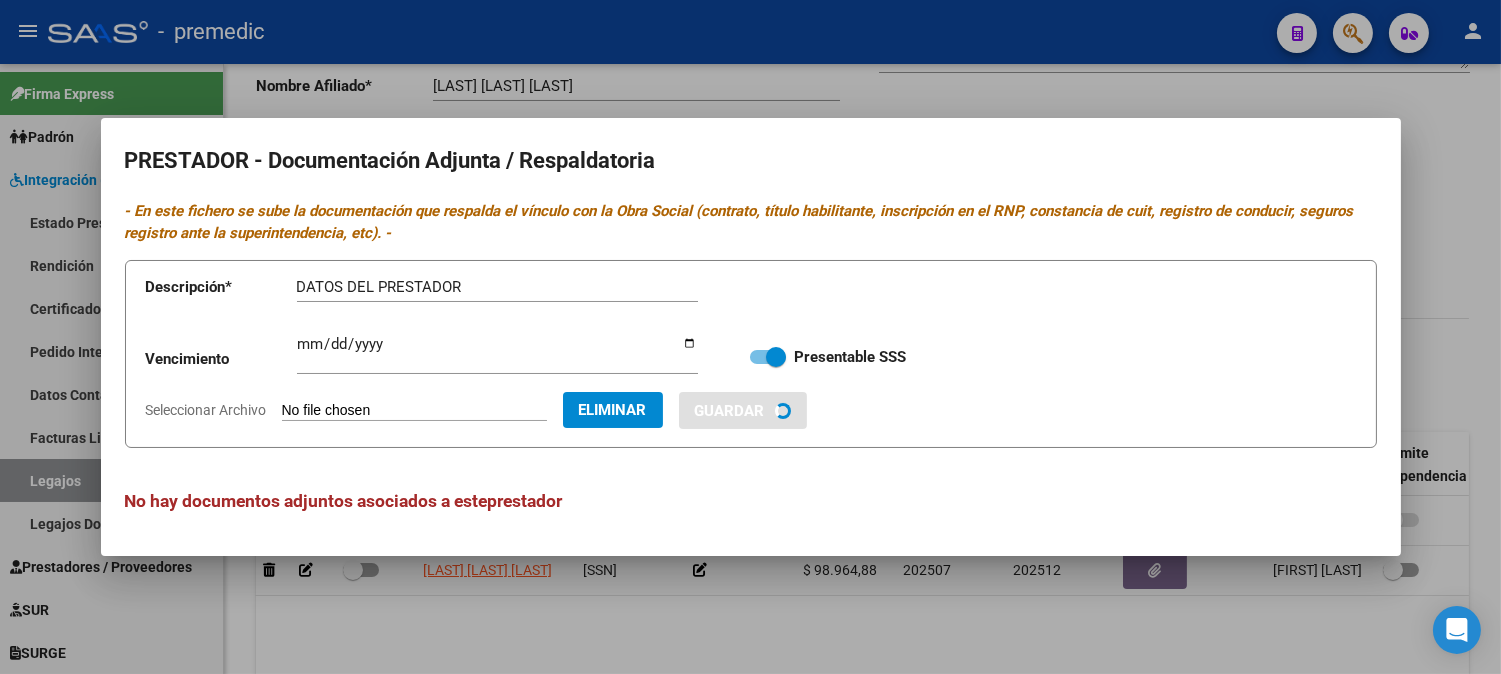 type 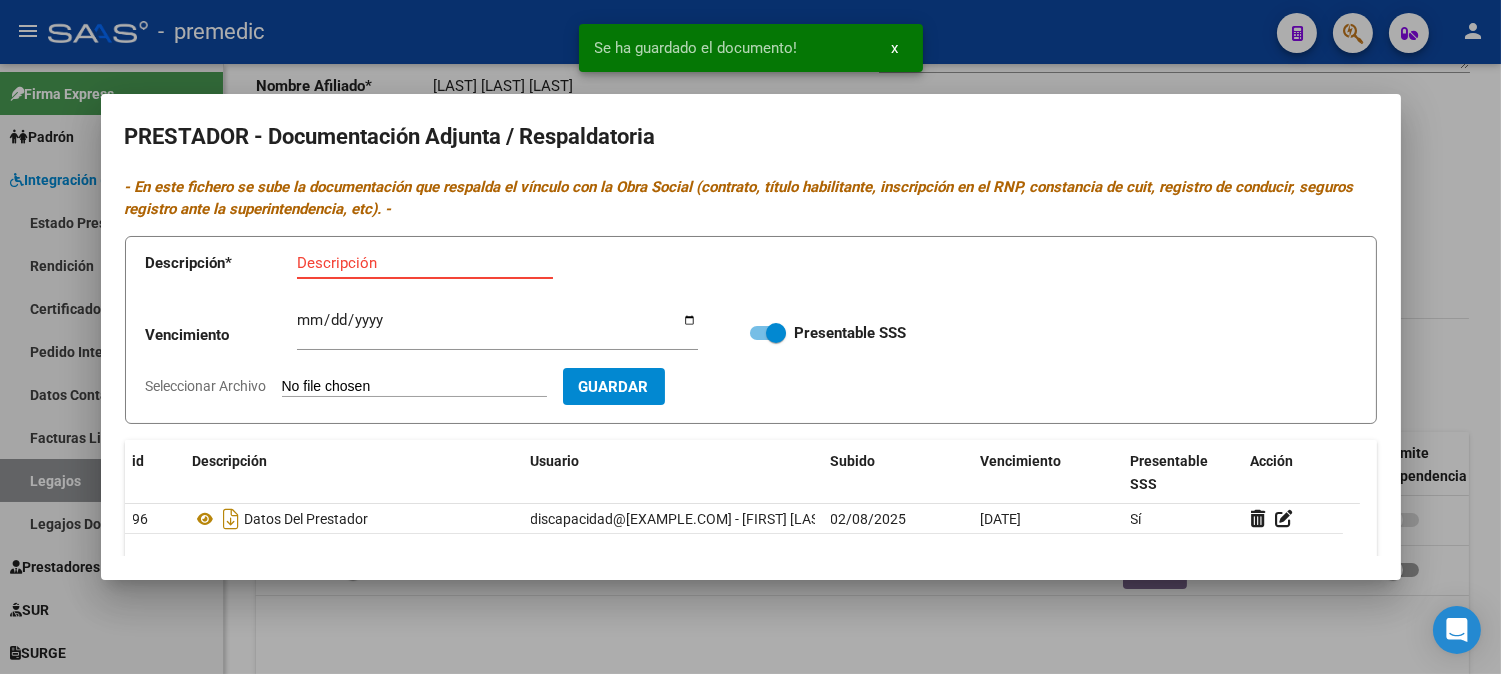 click on "Descripción" at bounding box center (425, 263) 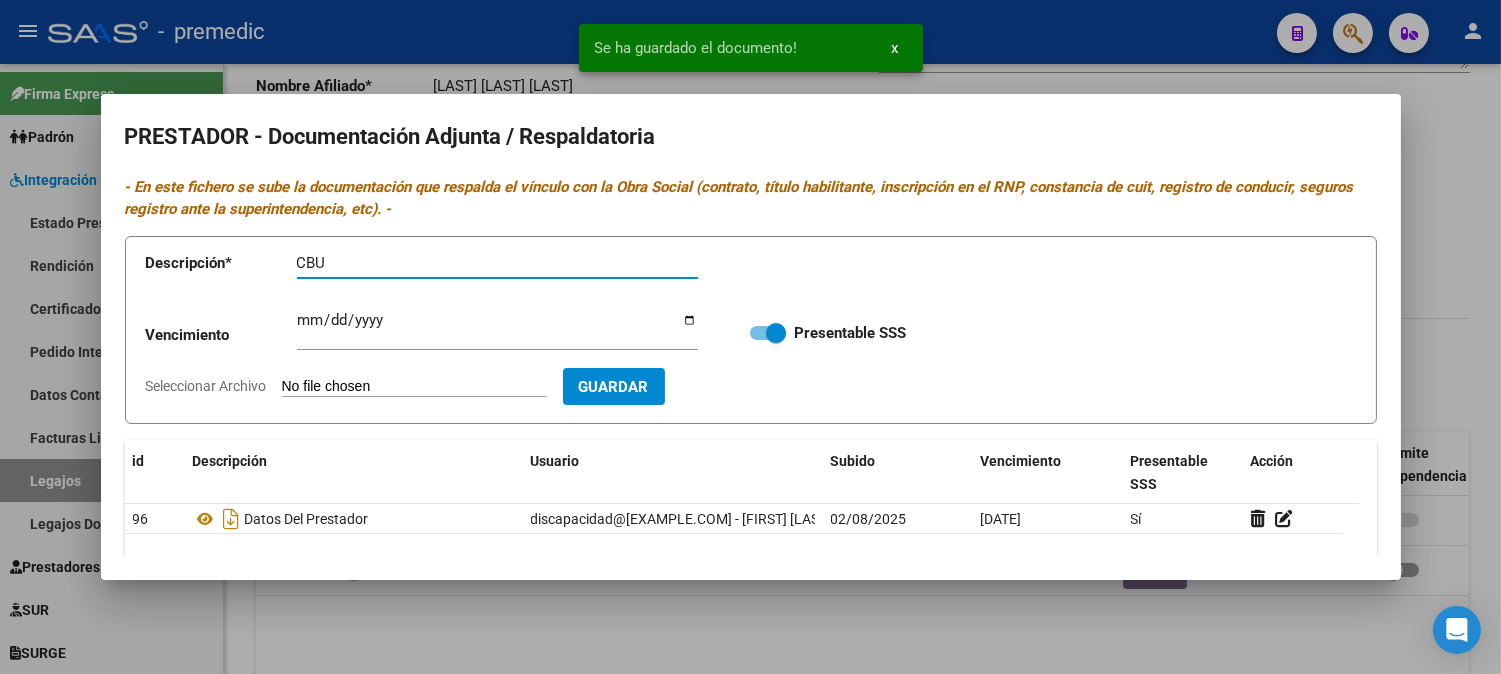 type on "CBU" 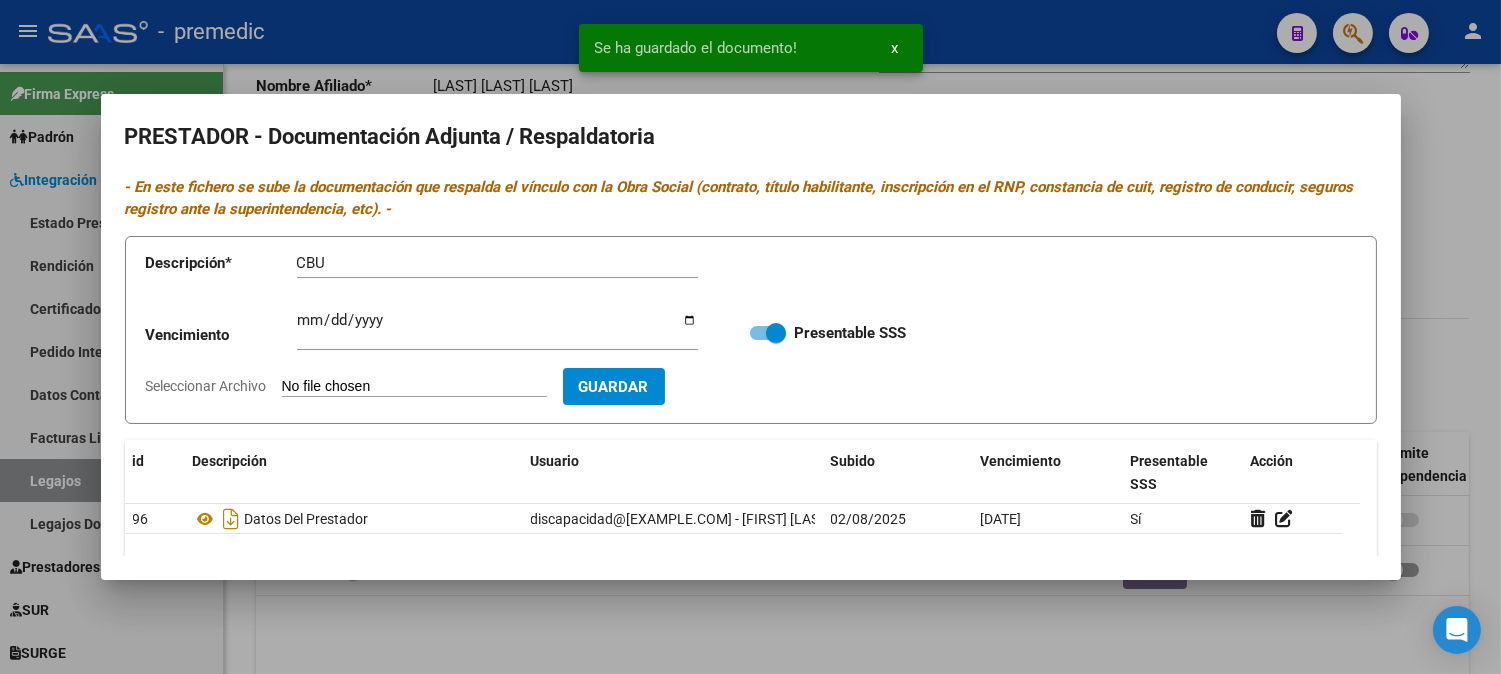 click on "Seleccionar Archivo" at bounding box center (414, 387) 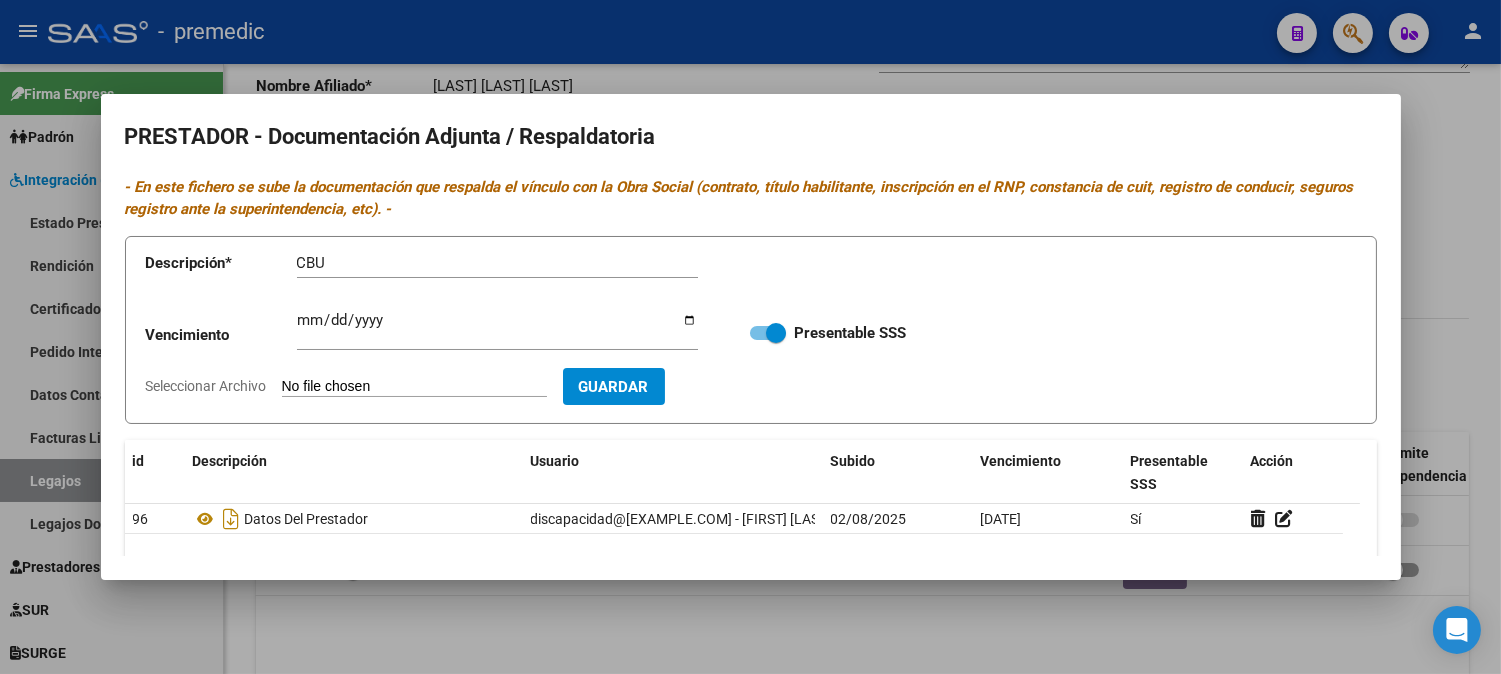 type on "C:\fakepath\17- CBU.pdf" 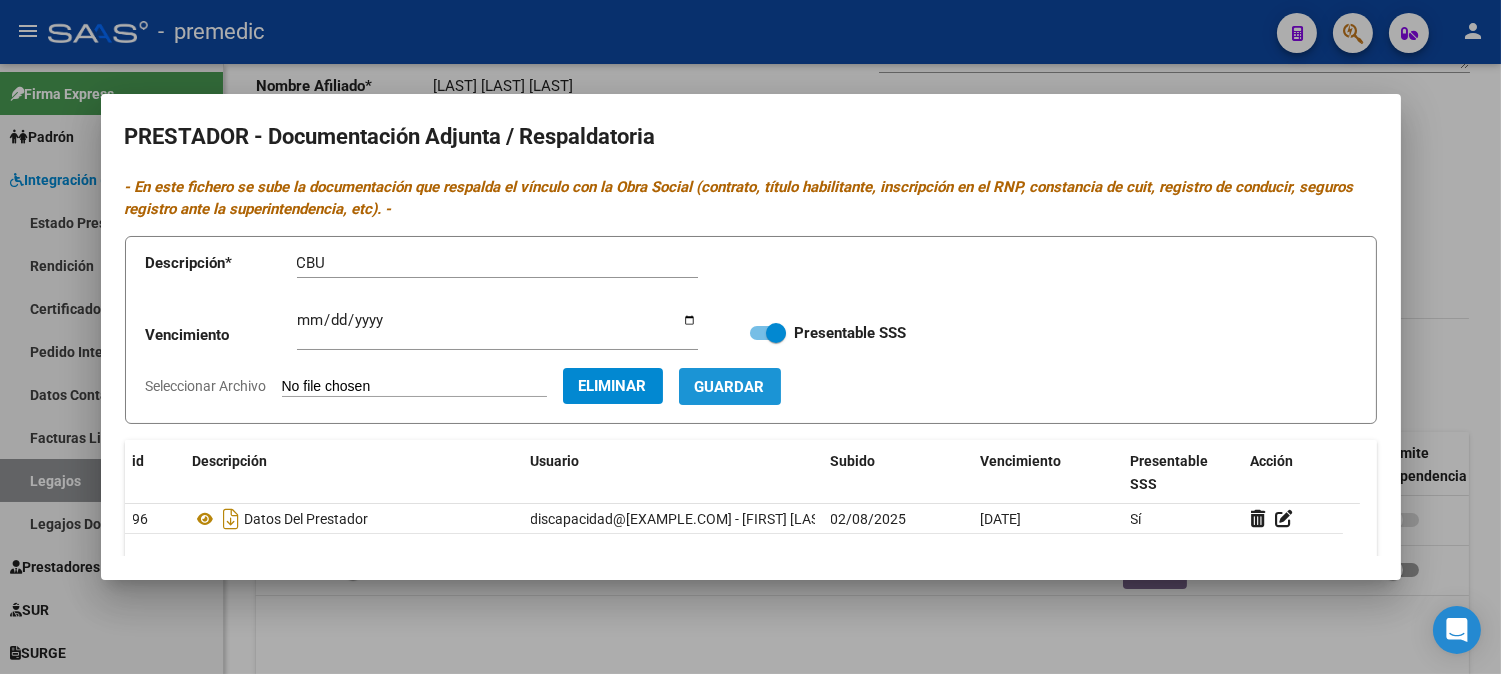 click on "Guardar" at bounding box center (730, 386) 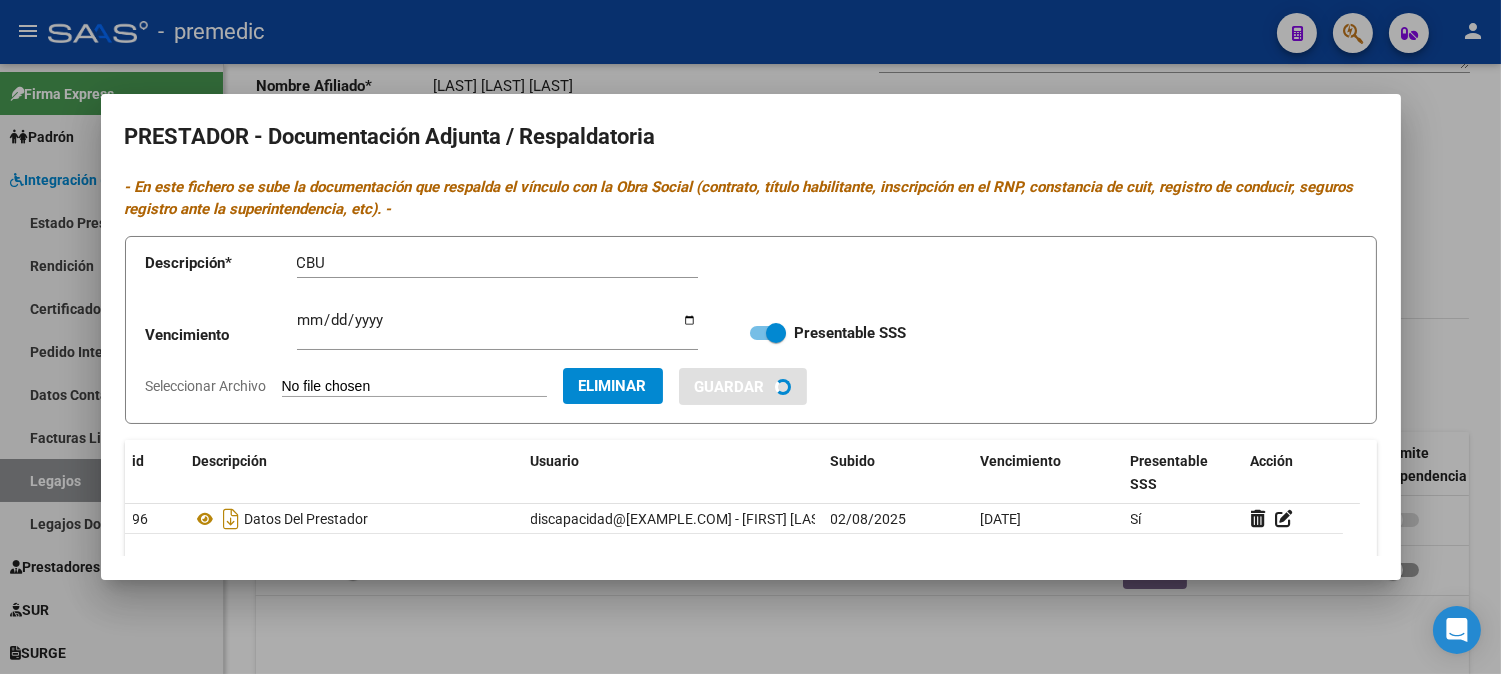 type 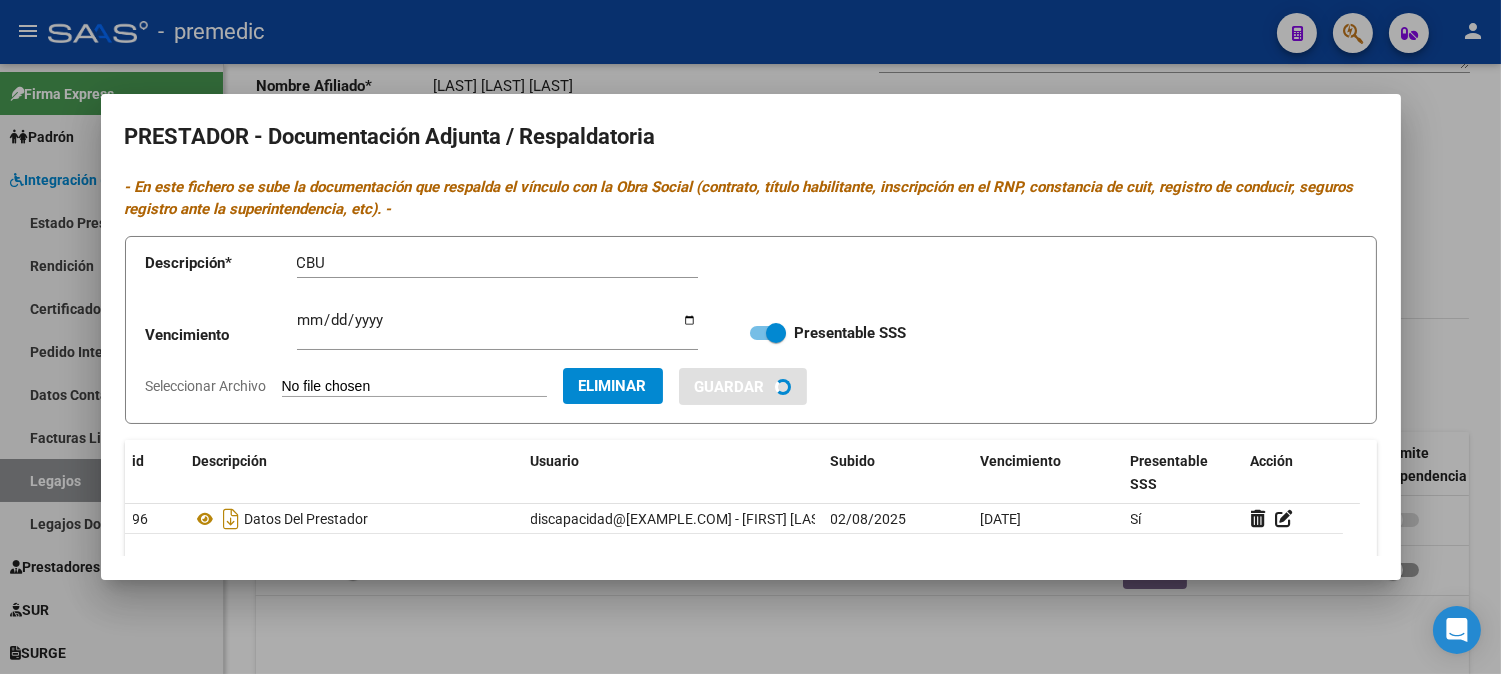 type 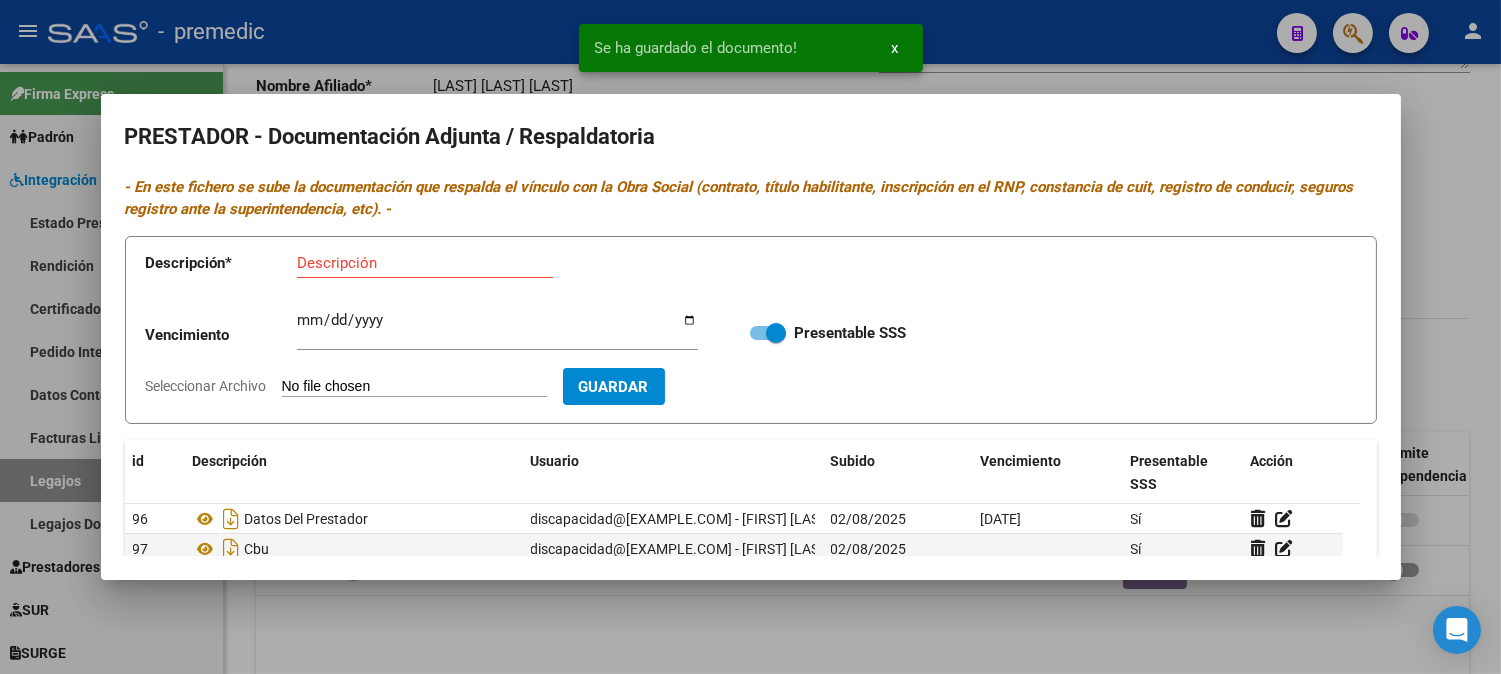 click at bounding box center [750, 337] 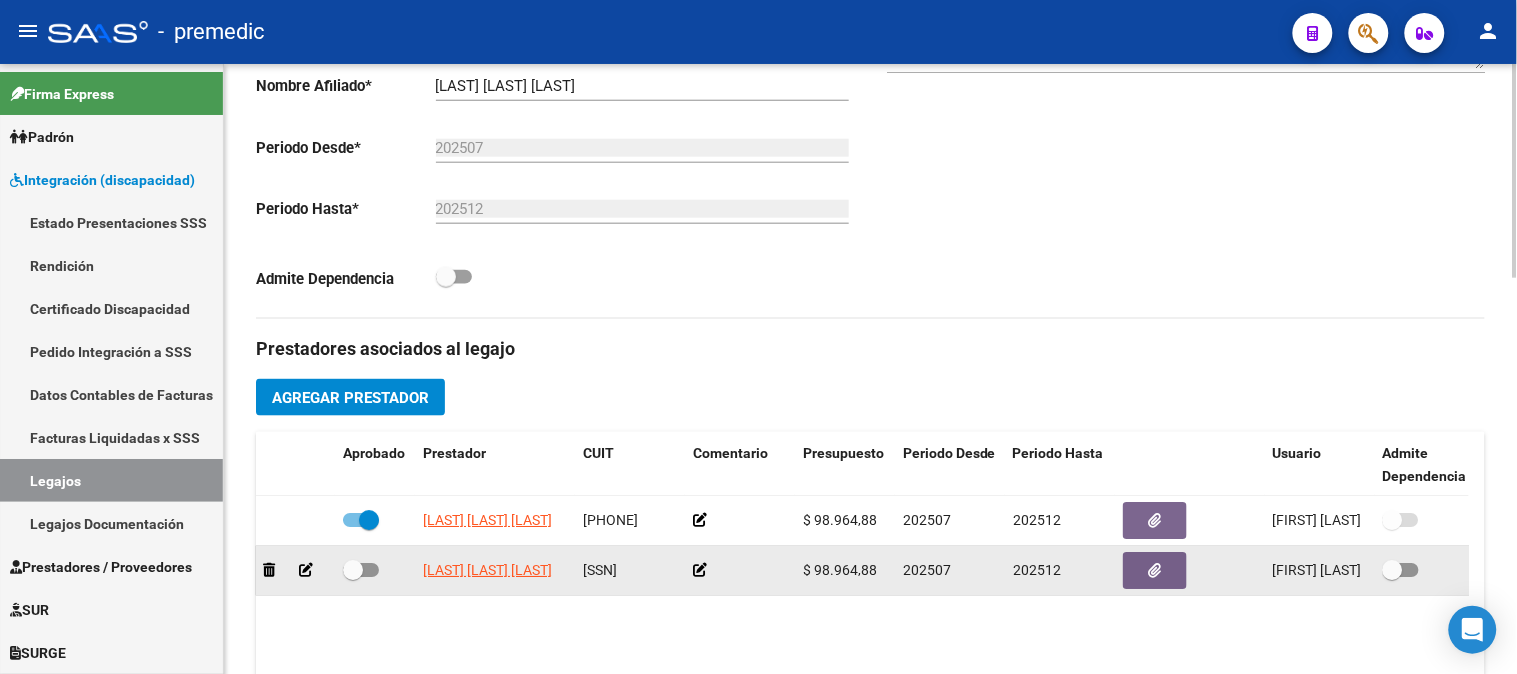 click 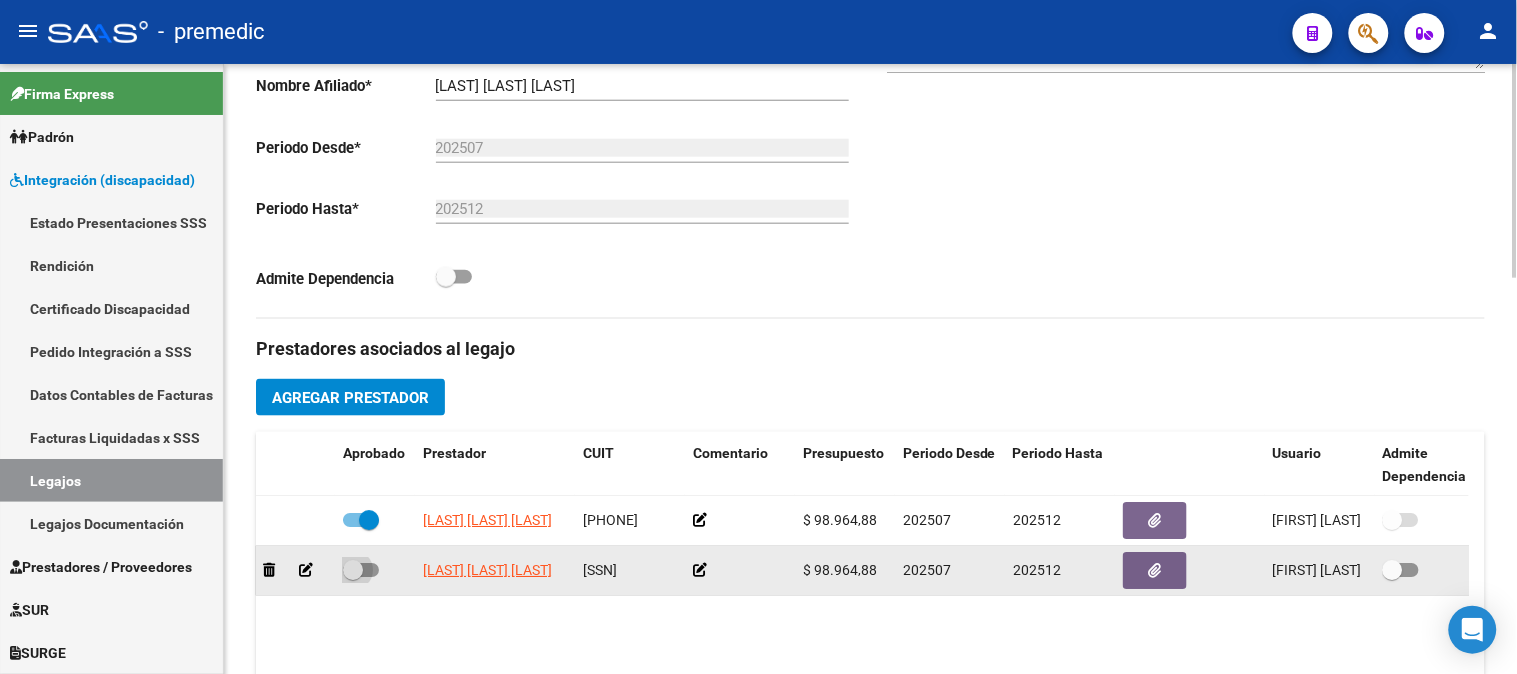 click at bounding box center [361, 570] 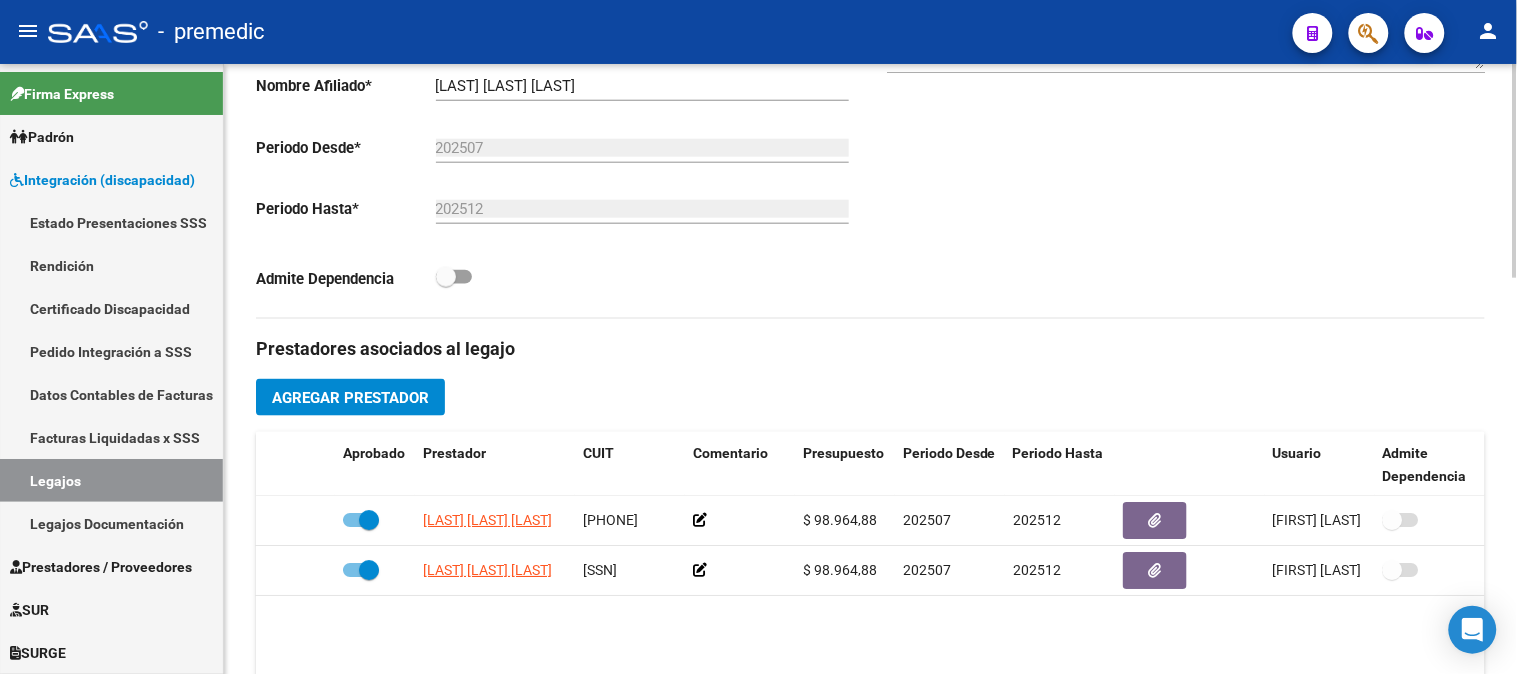 click 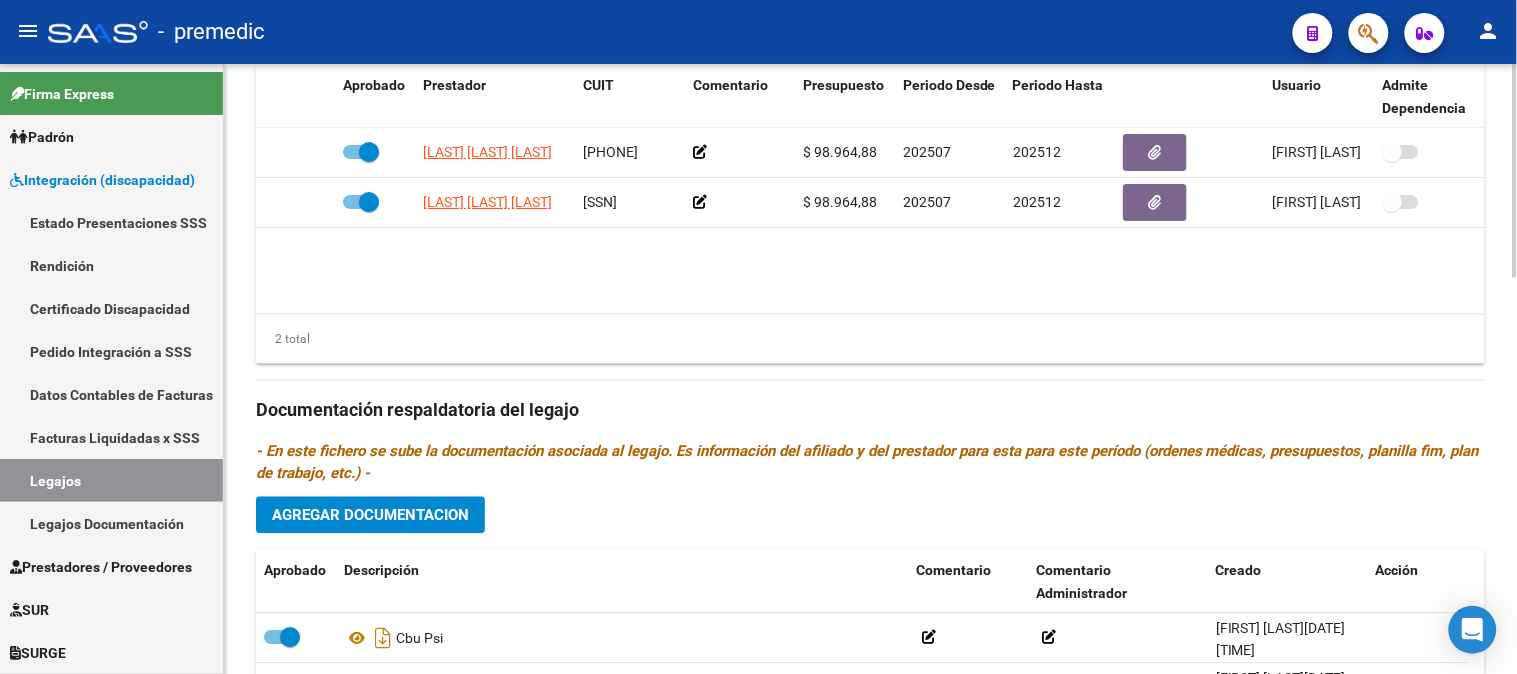 scroll, scrollTop: 901, scrollLeft: 0, axis: vertical 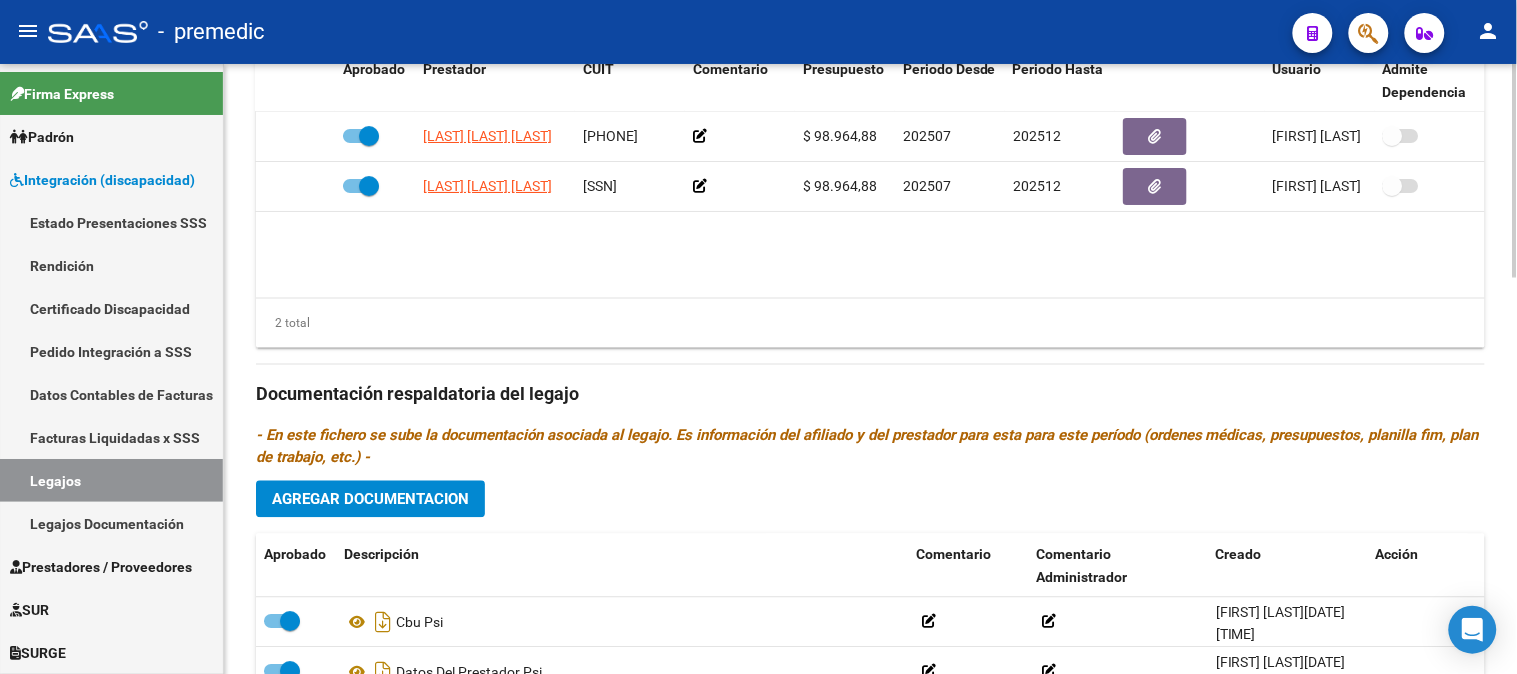 click 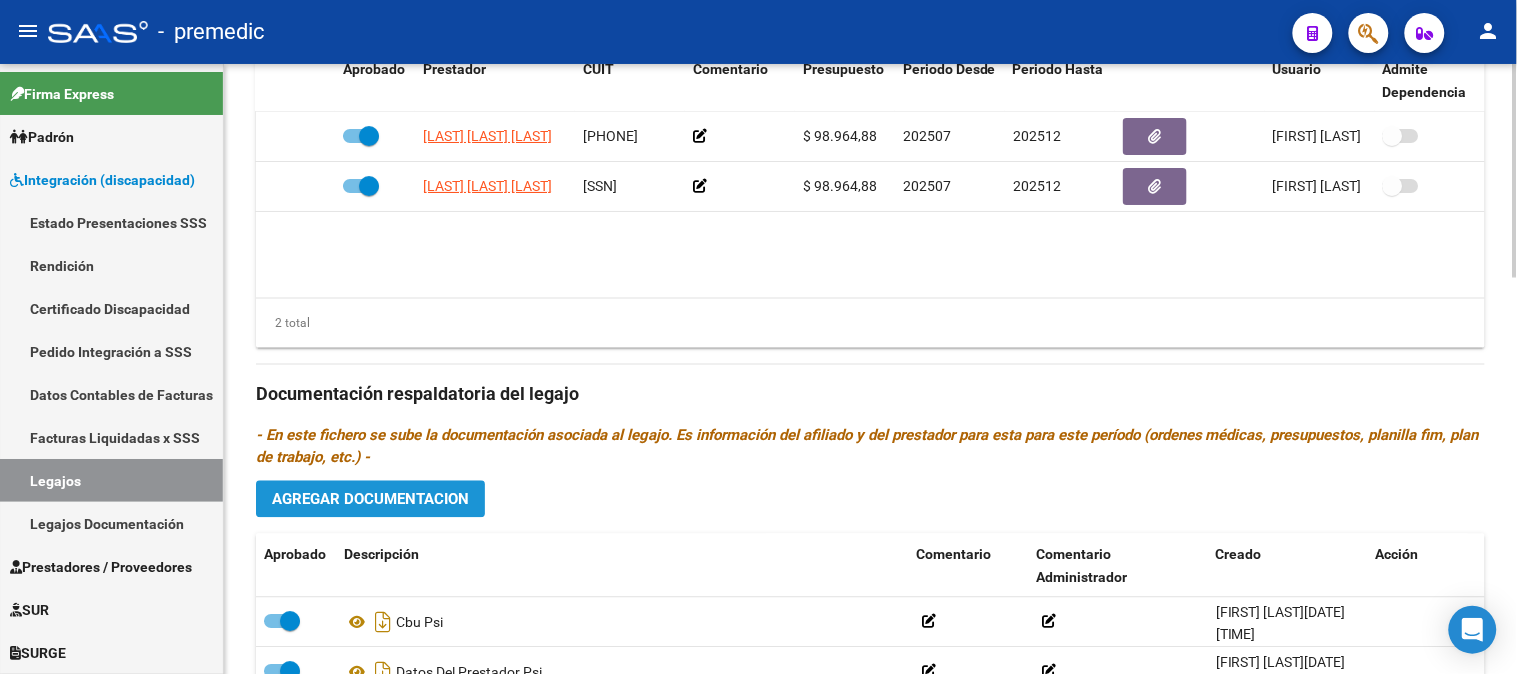 click on "Agregar Documentacion" 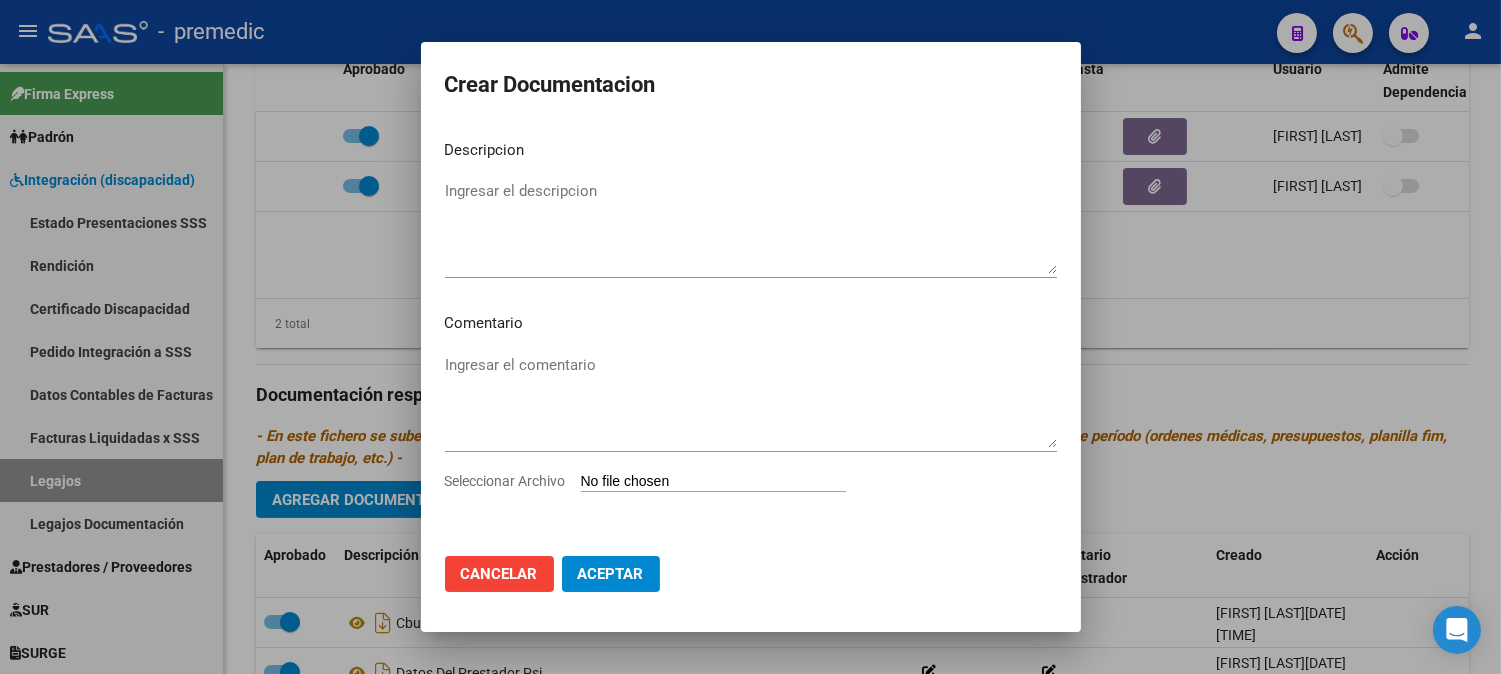 click on "Seleccionar Archivo" at bounding box center (713, 482) 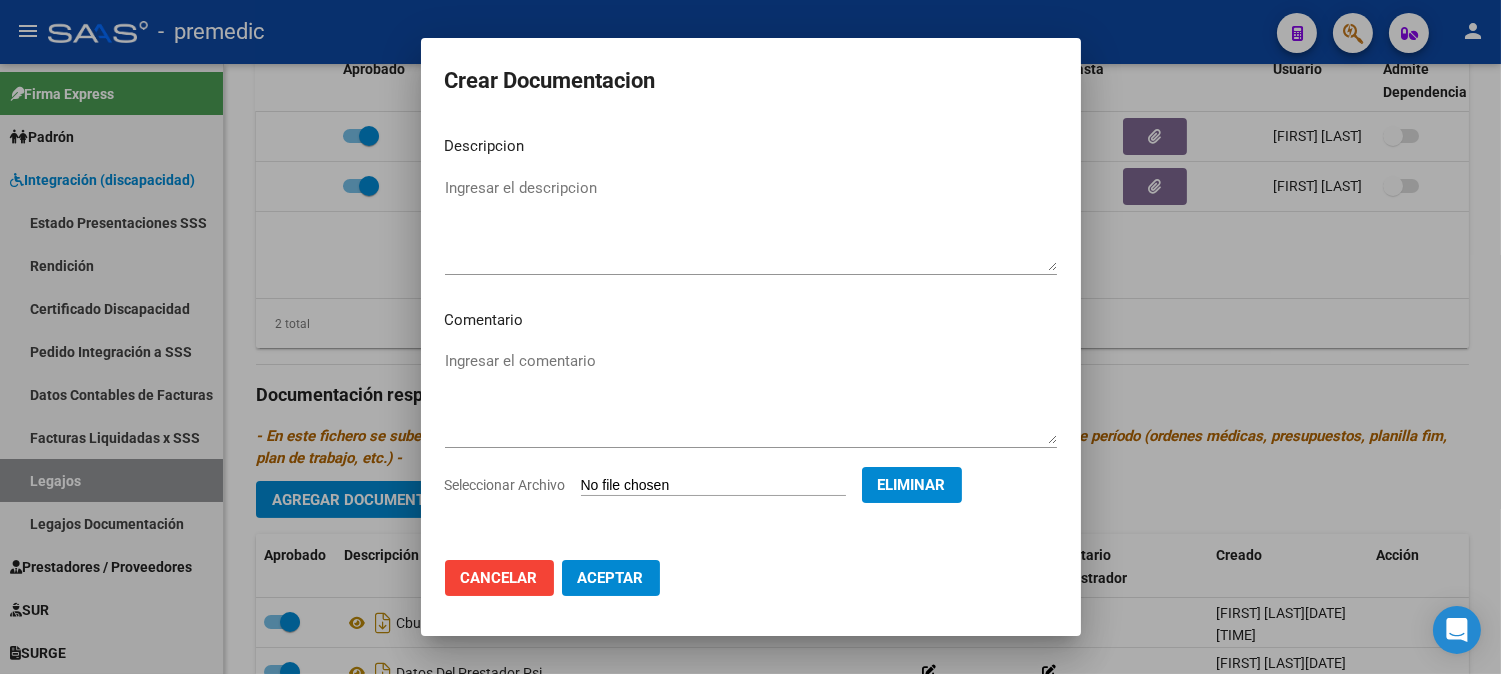 click on "Ingresar el descripcion" at bounding box center (751, 224) 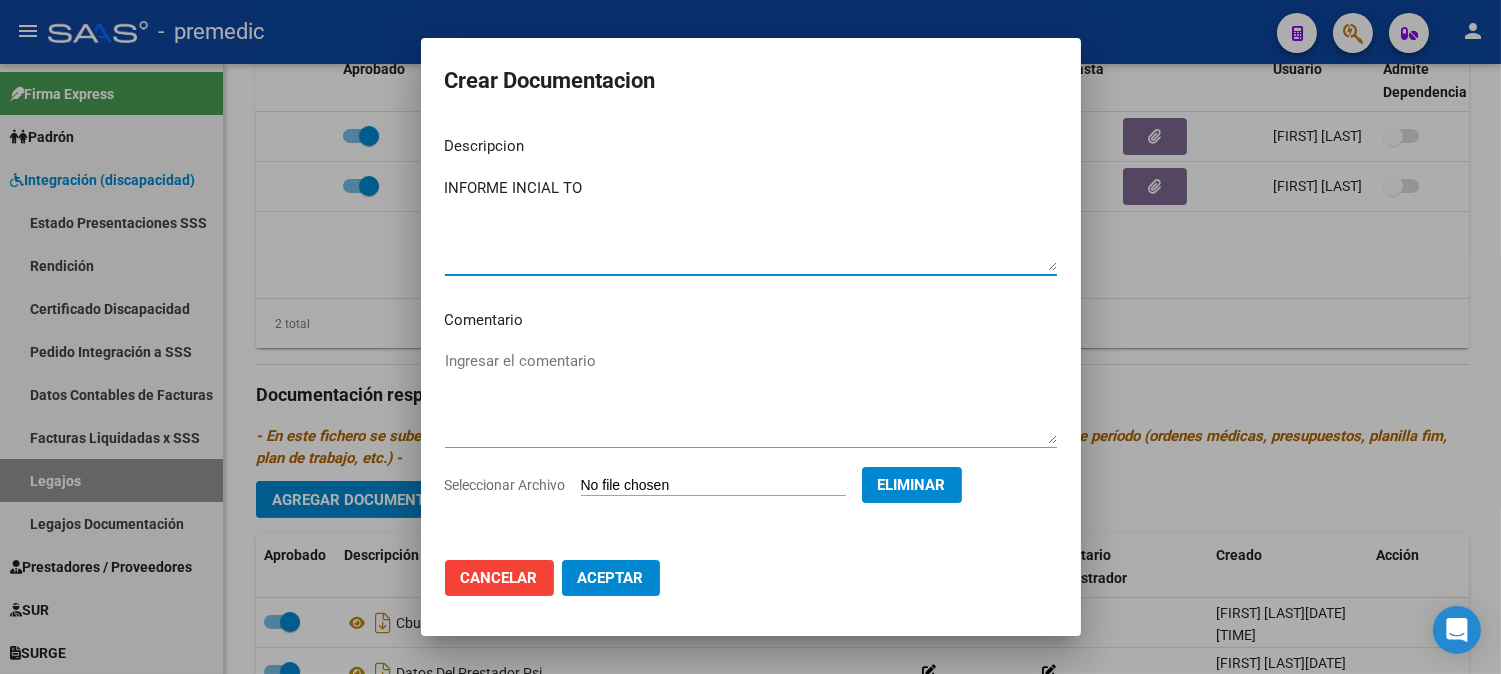 type on "INFORME INCIAL TO" 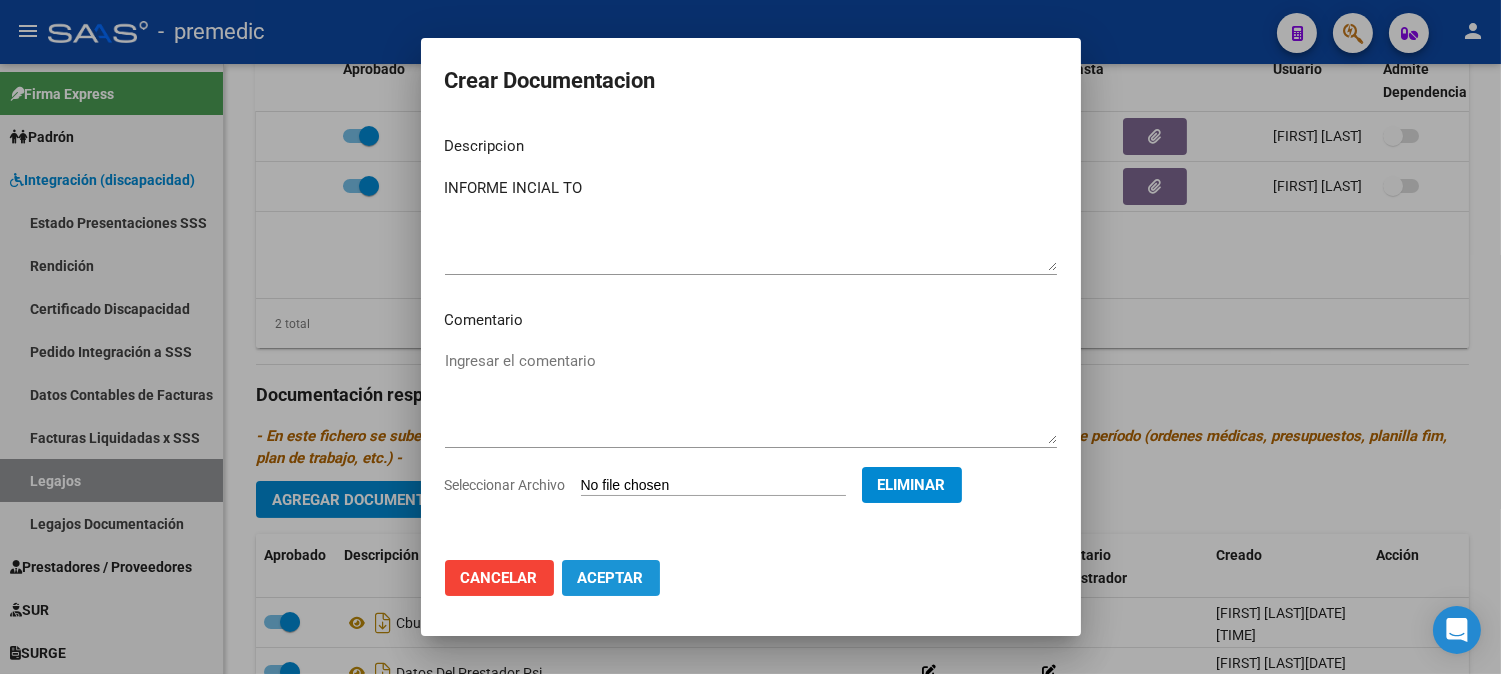 click on "Aceptar" 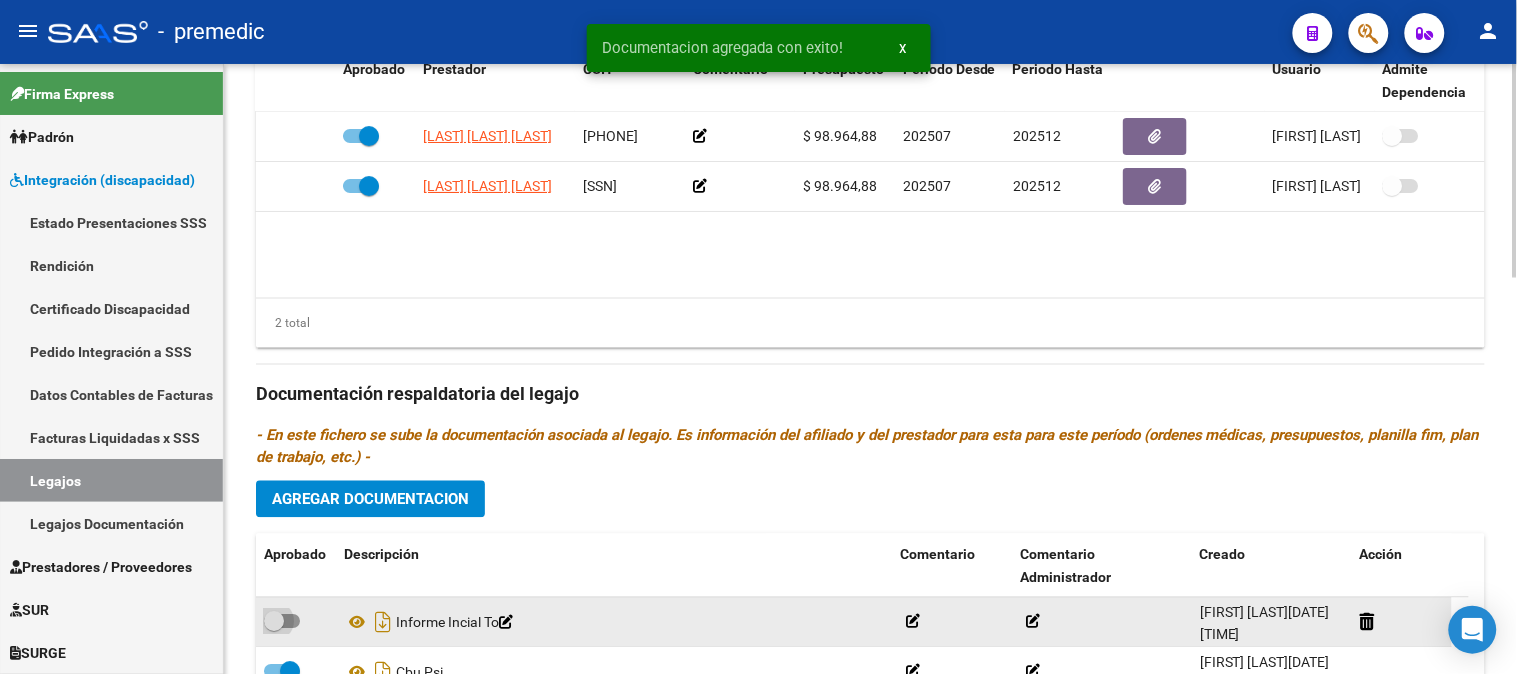 click at bounding box center (282, 622) 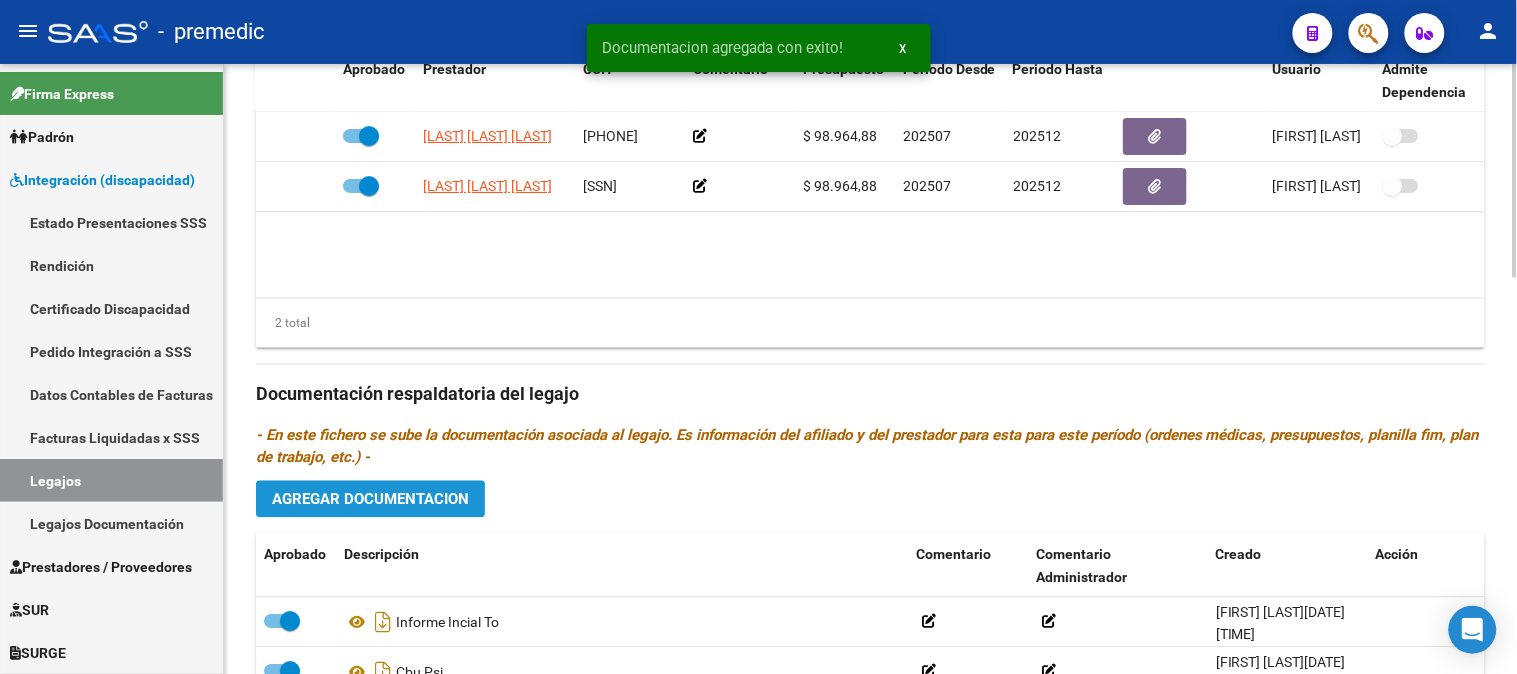 click on "Agregar Documentacion" 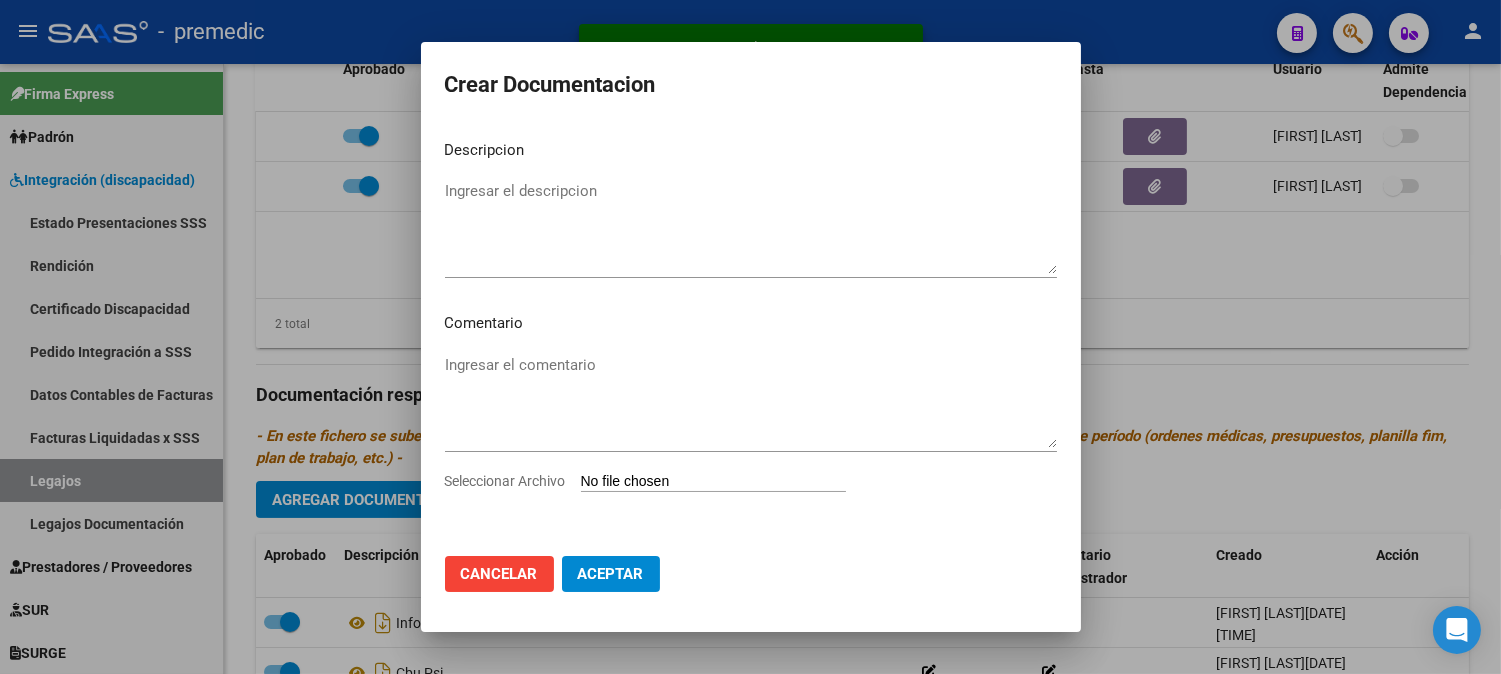 click on "Seleccionar Archivo" at bounding box center (713, 482) 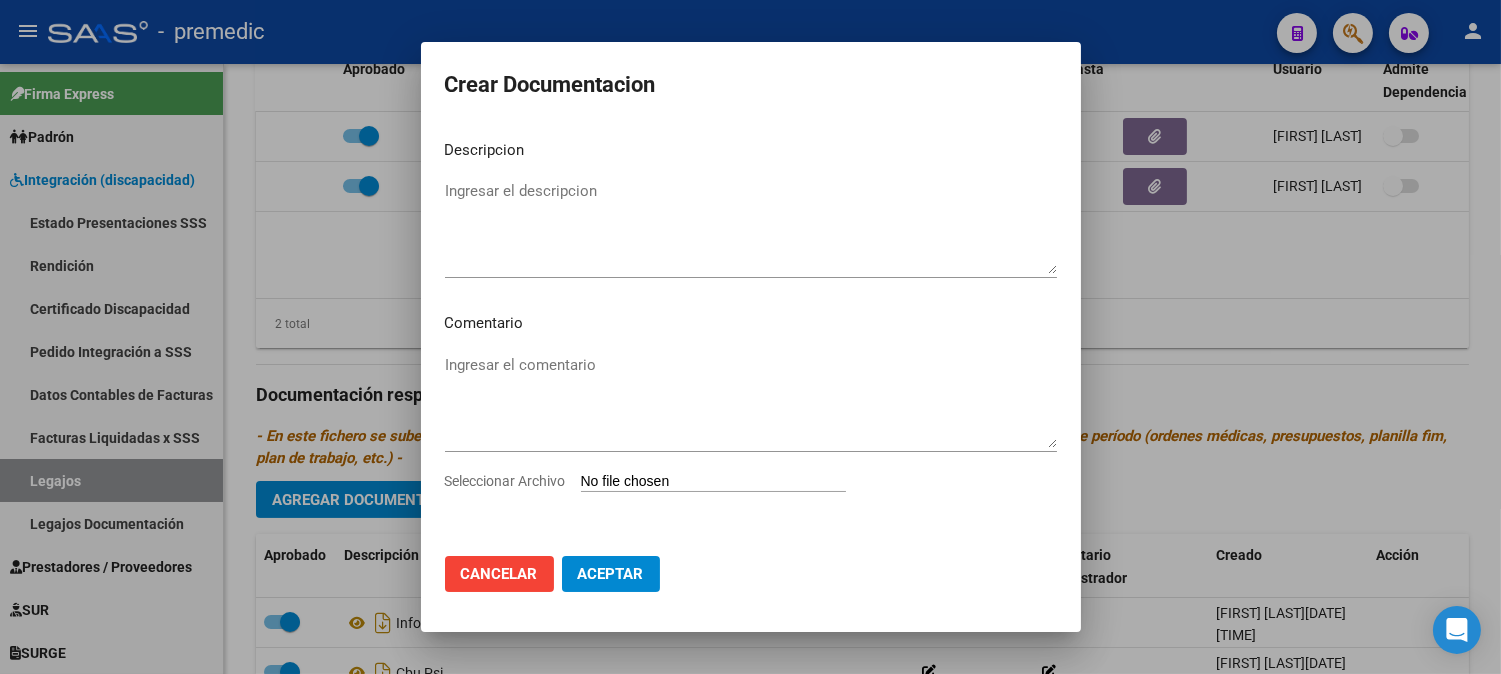 type on "C:\fakepath\14- PLAN.pdf" 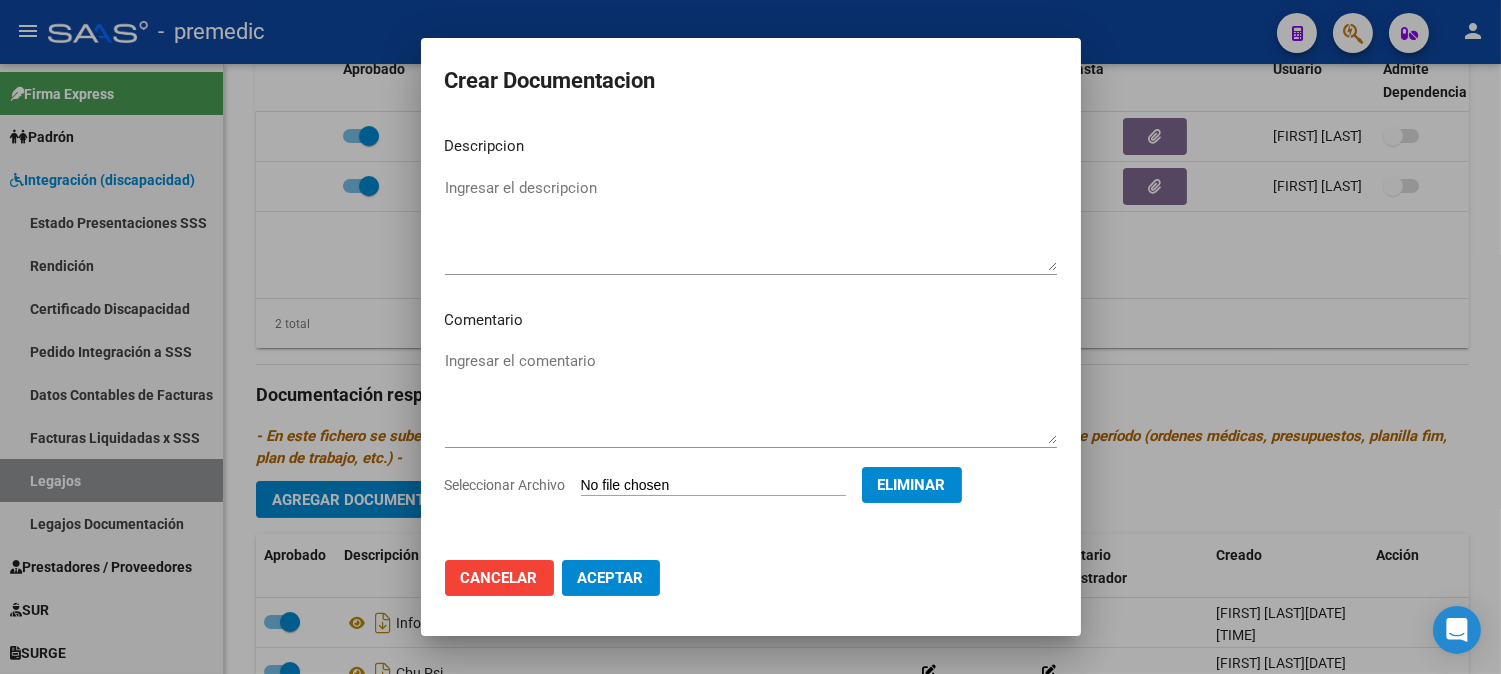 click on "Ingresar el descripcion" at bounding box center [751, 224] 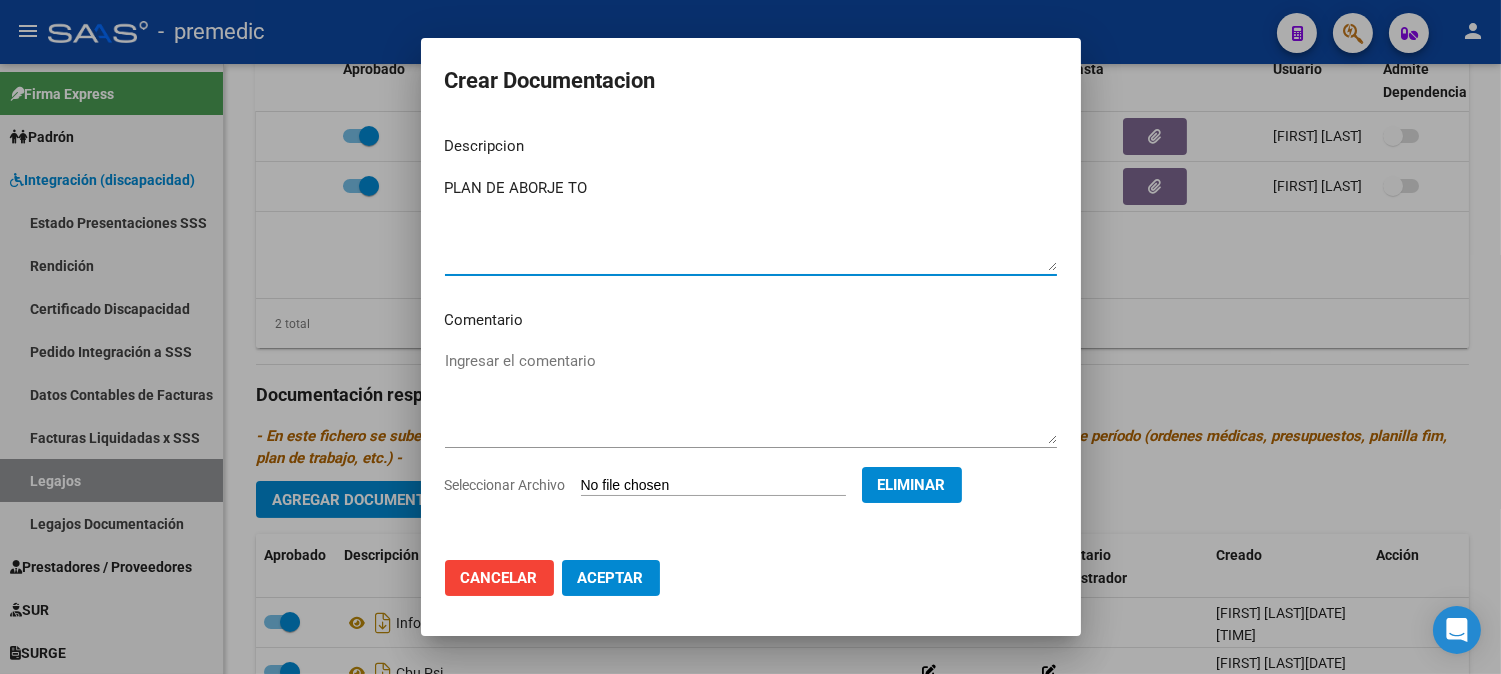 click on "PLAN DE ABORJE TO" at bounding box center (751, 224) 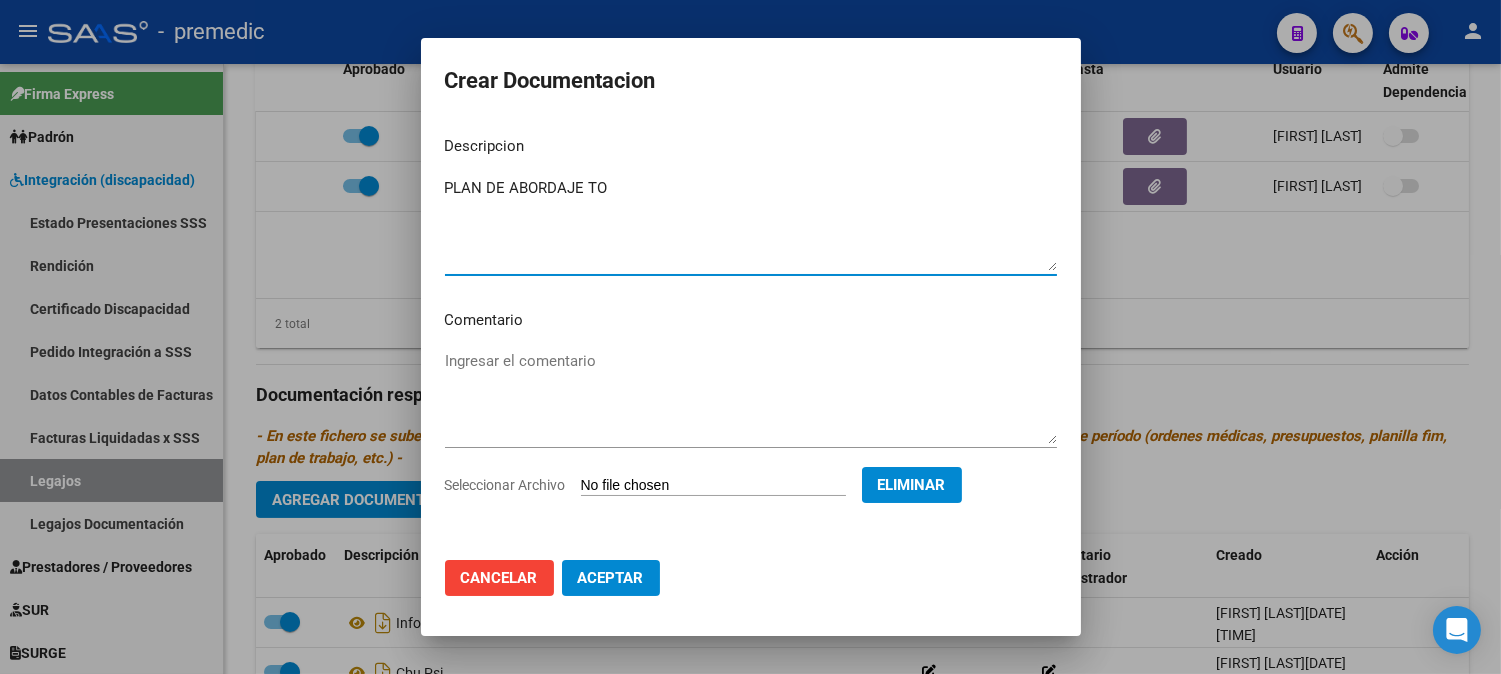 type on "PLAN DE ABORDAJE TO" 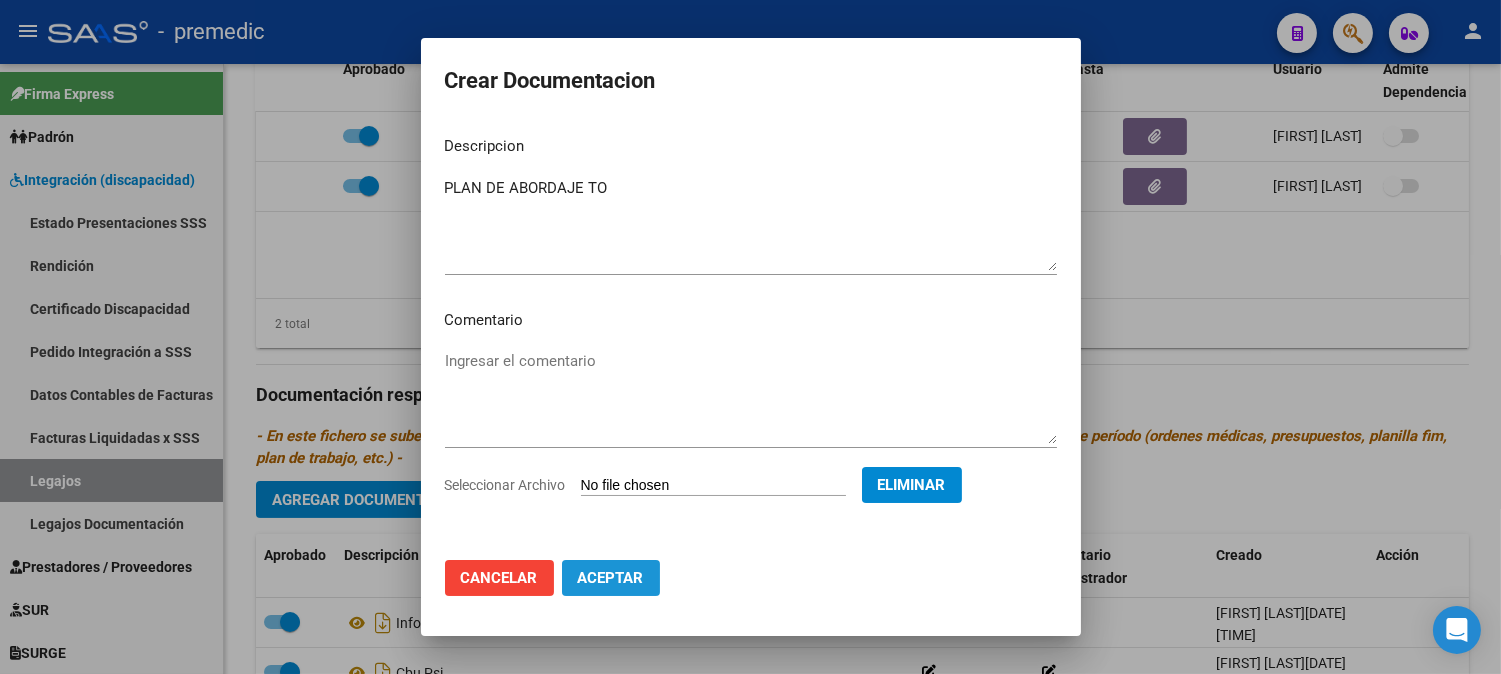 click on "Aceptar" 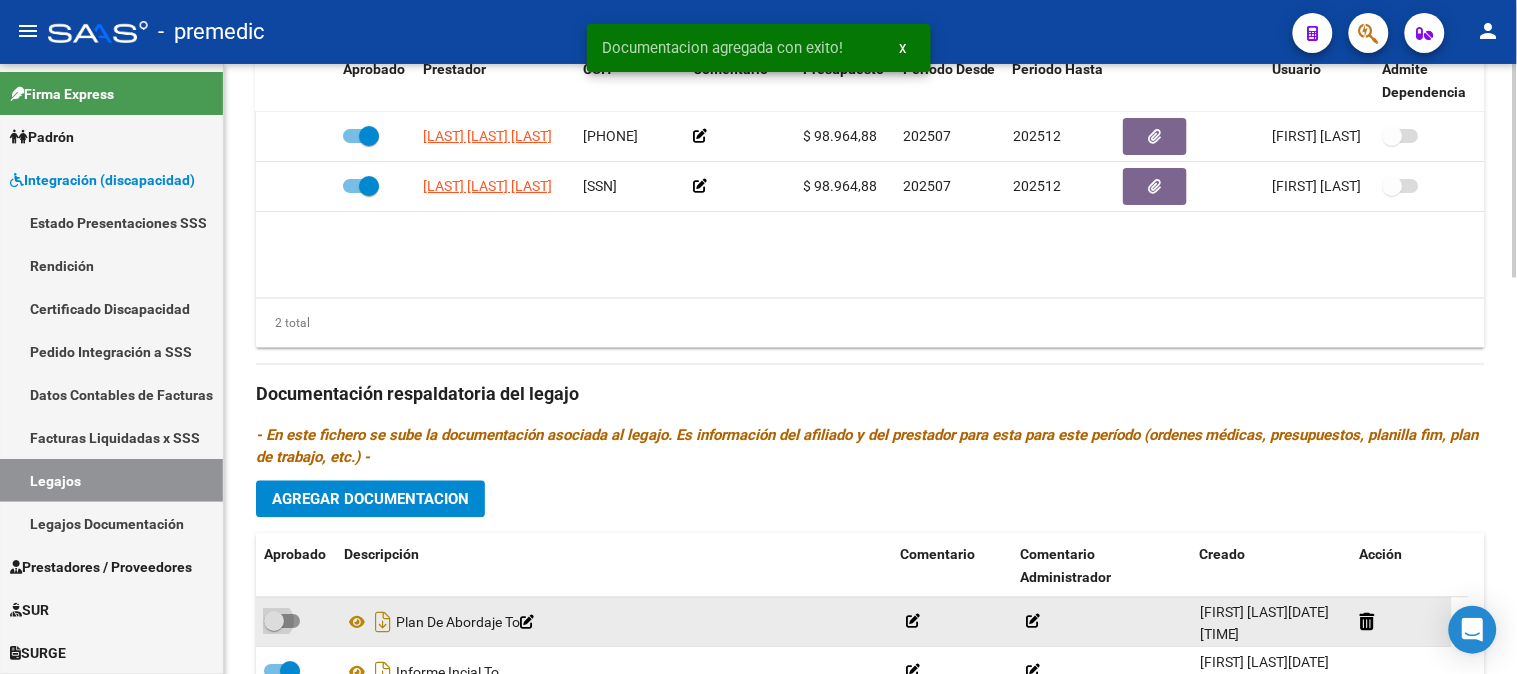 click at bounding box center [282, 622] 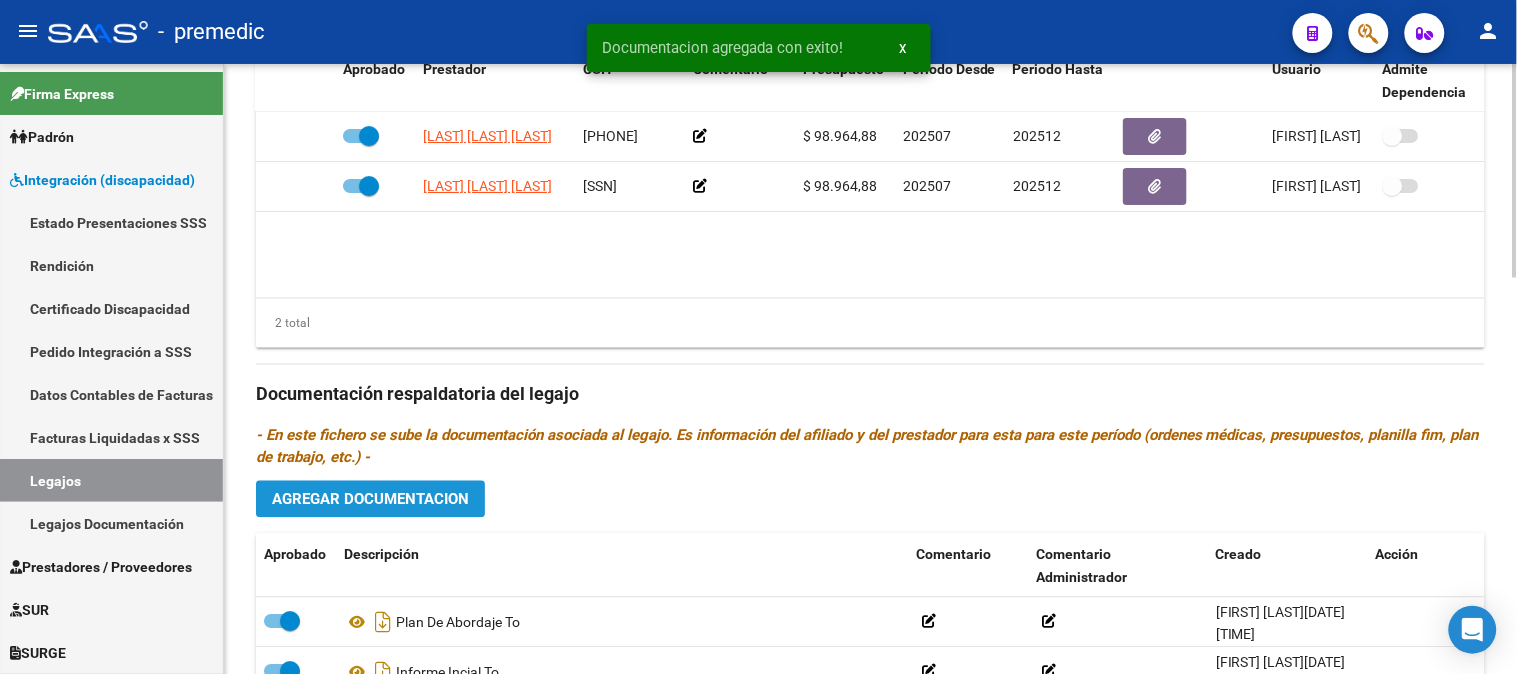 click on "Agregar Documentacion" 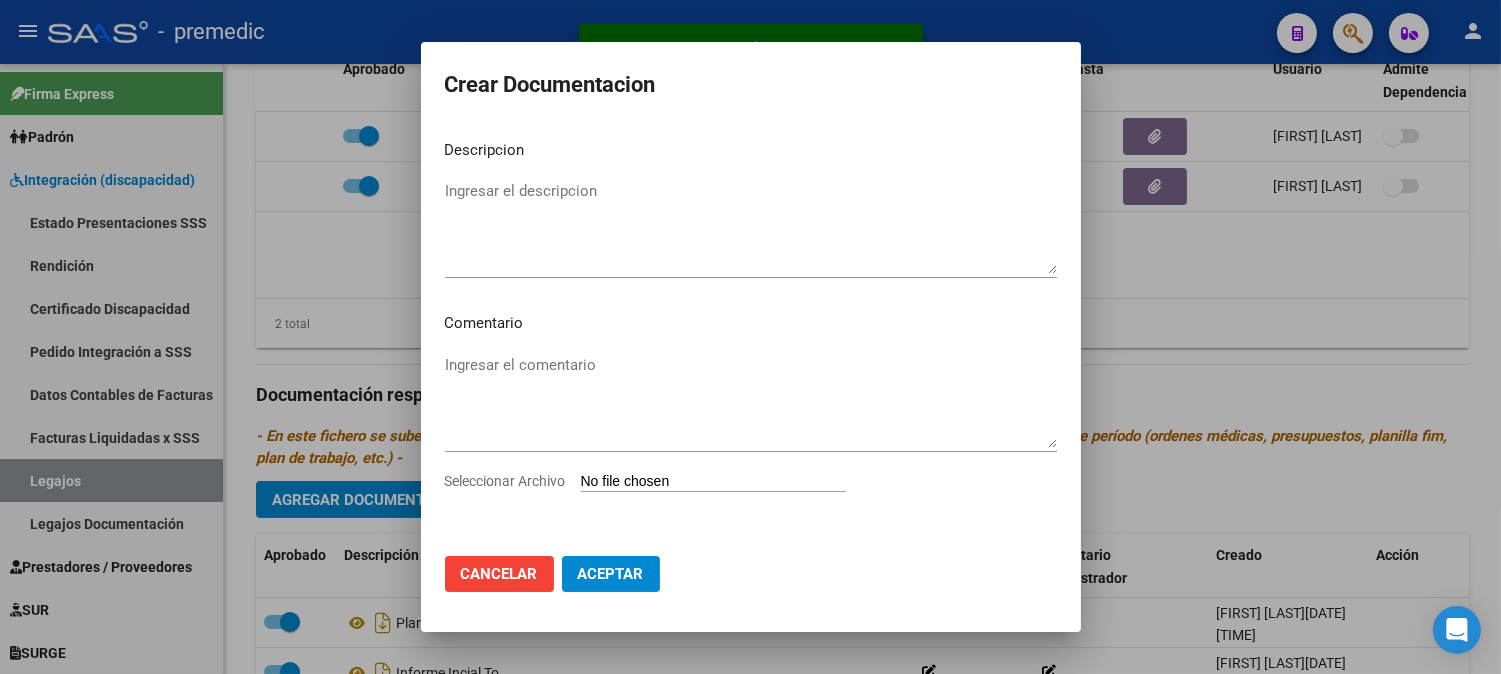 click on "Seleccionar Archivo" at bounding box center [653, 481] 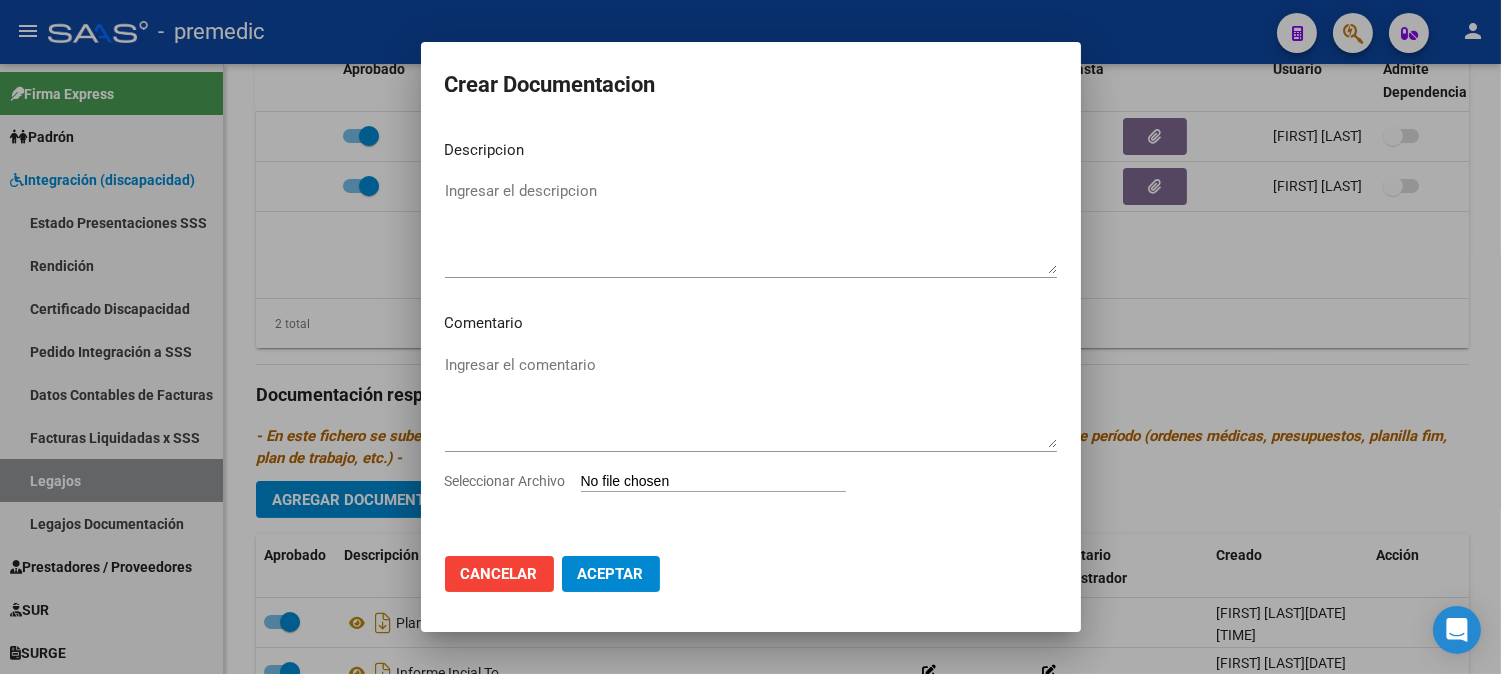 click on "Seleccionar Archivo" at bounding box center (713, 482) 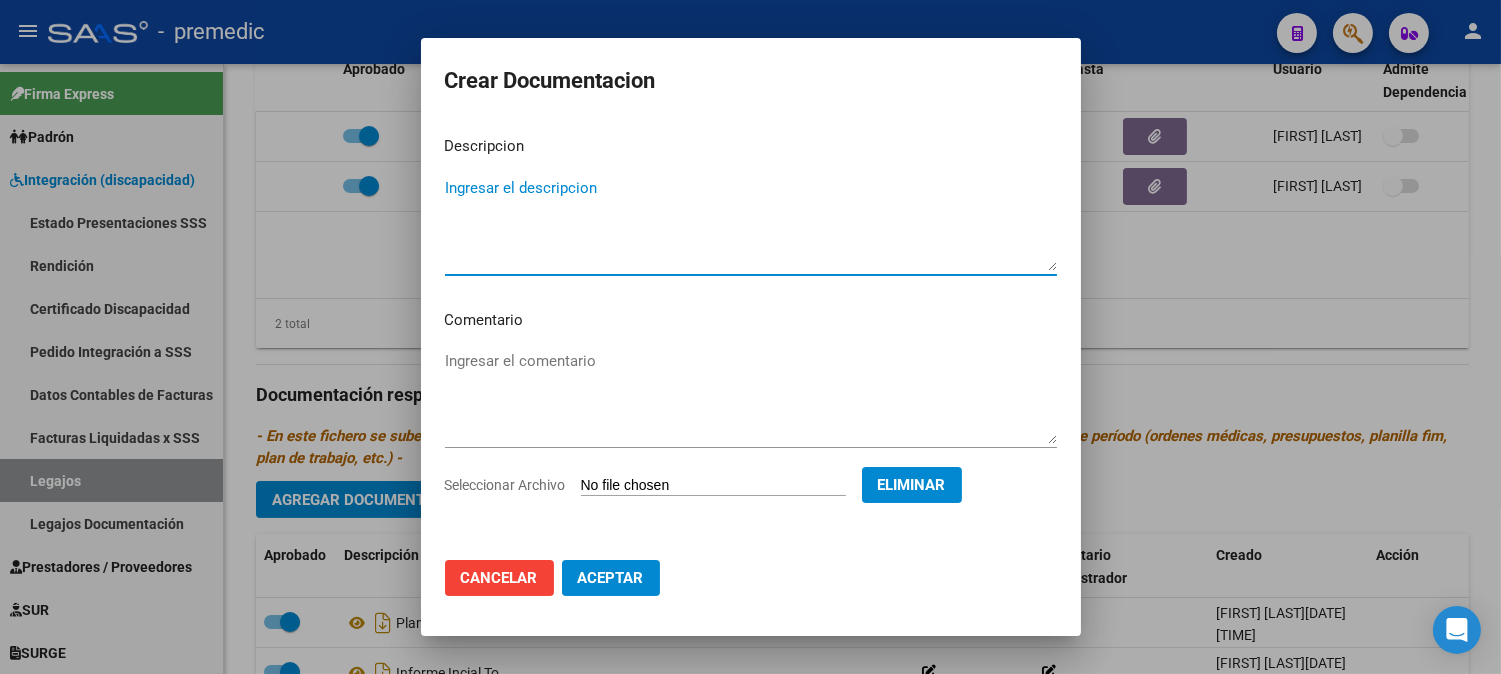 click on "Ingresar el descripcion" at bounding box center (751, 224) 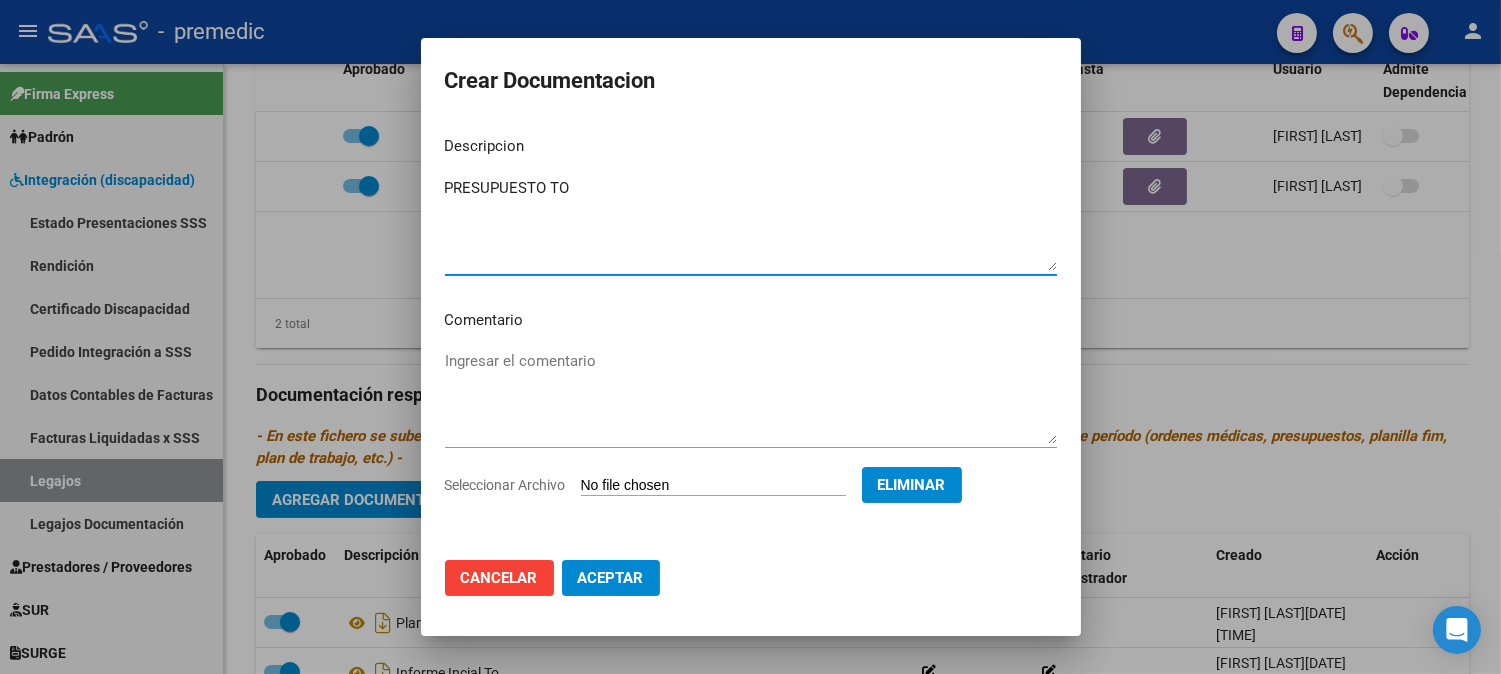 type on "PRESUPUESTO TO" 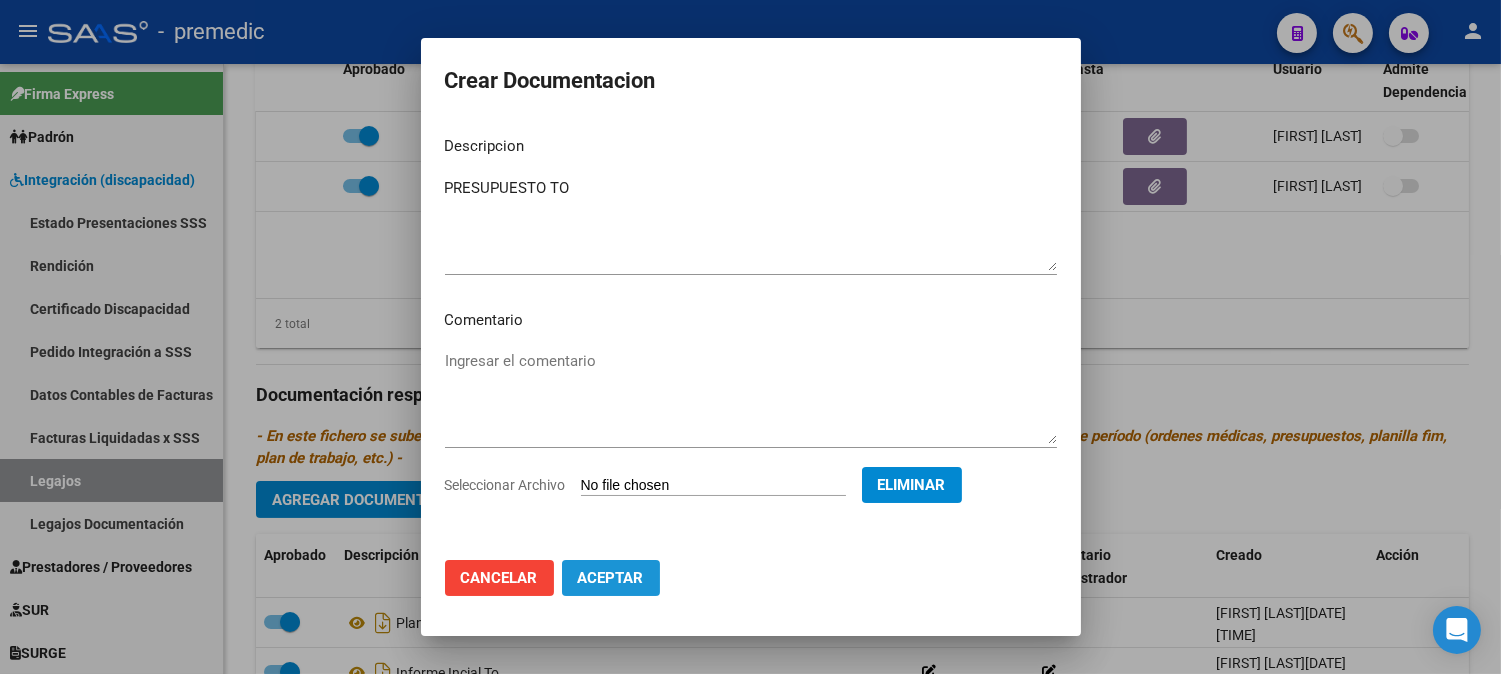 click on "Aceptar" 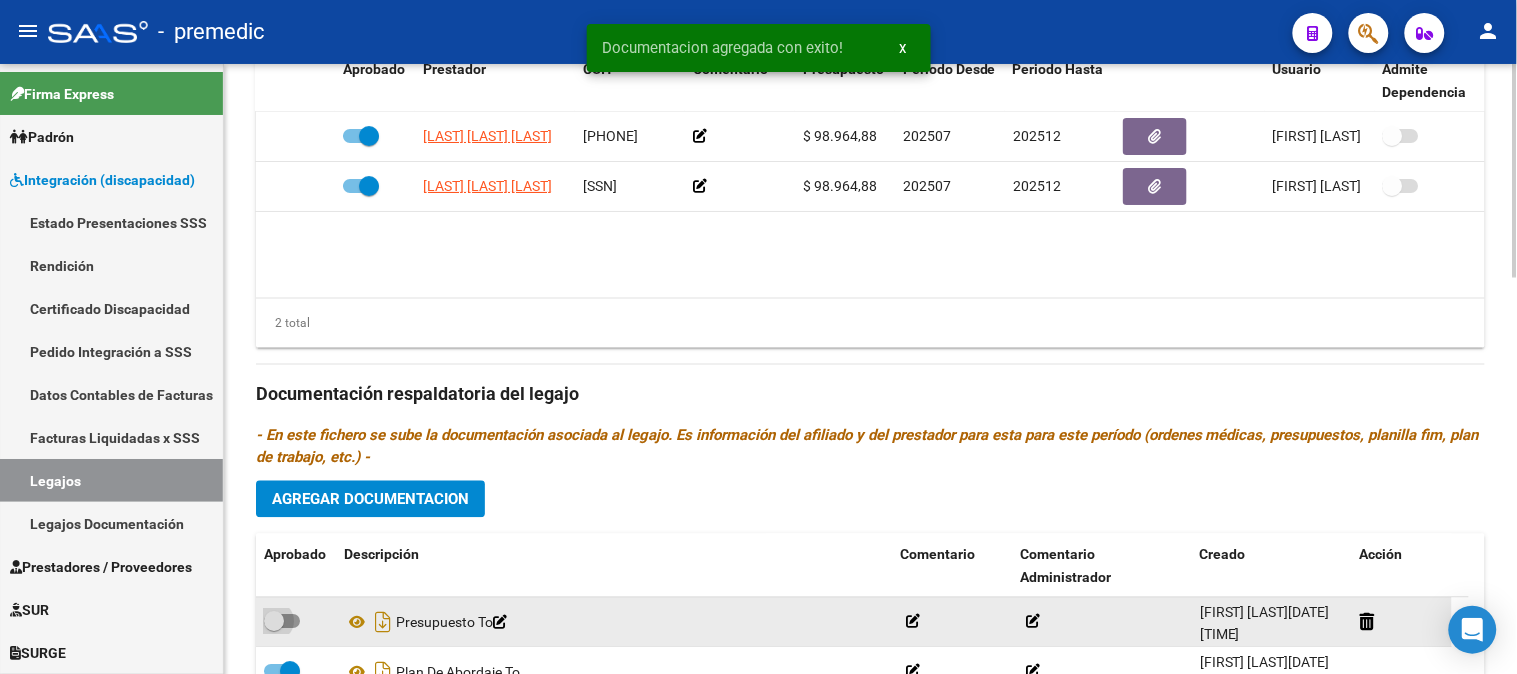 click at bounding box center [282, 622] 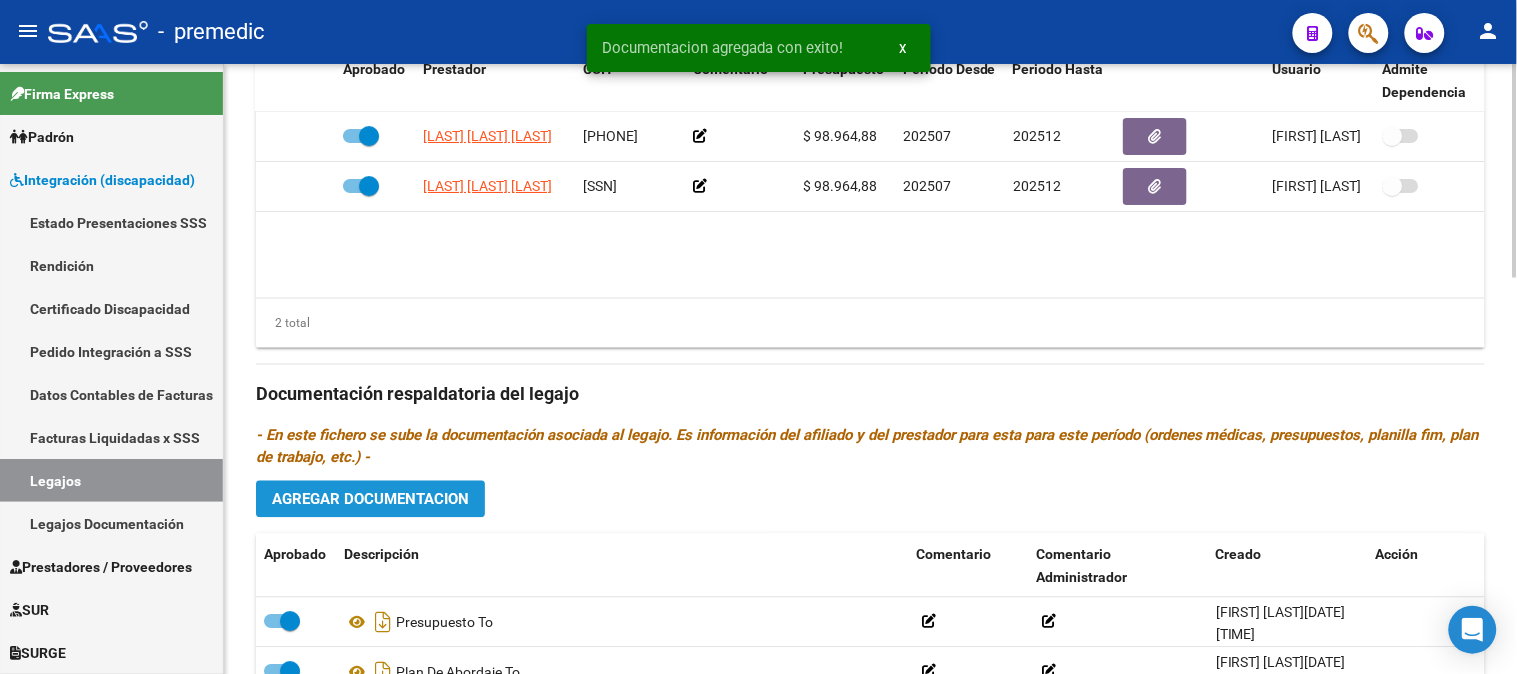 click on "Agregar Documentacion" 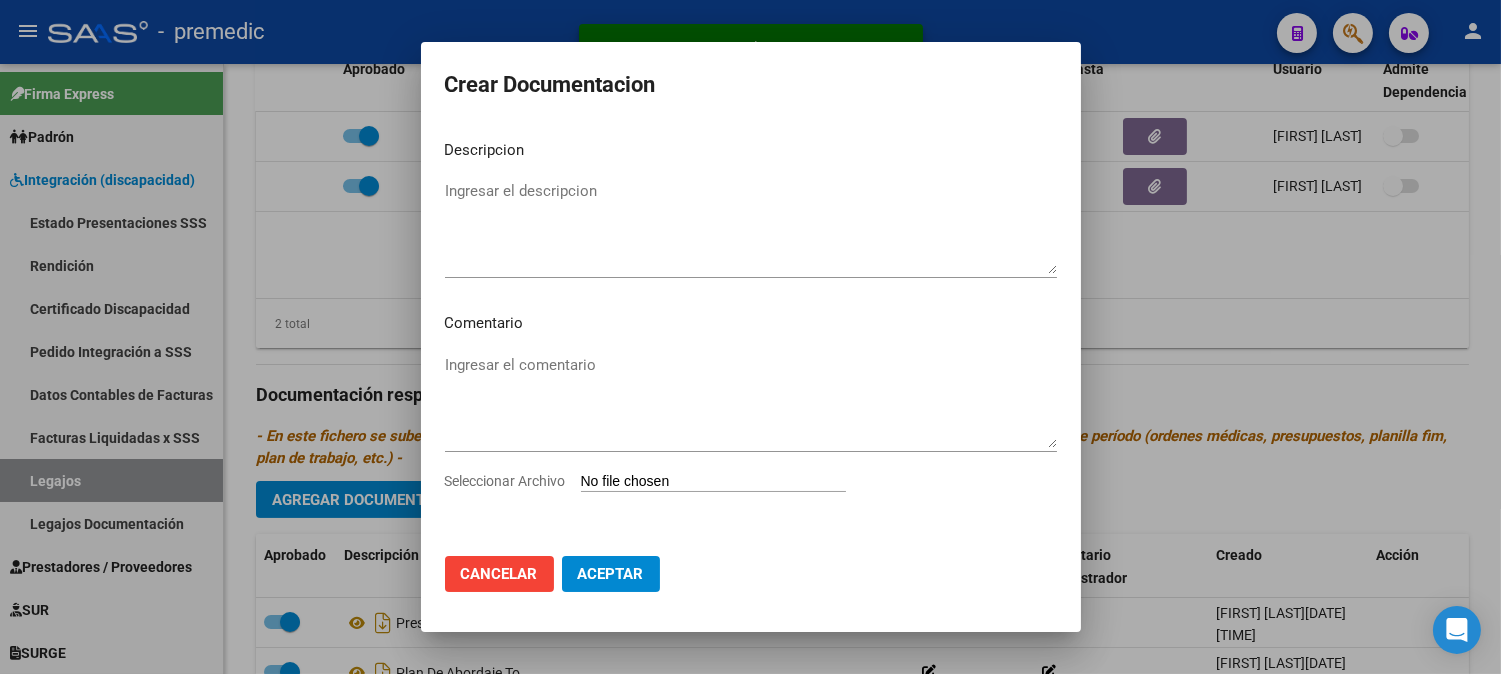 click on "Seleccionar Archivo" at bounding box center (713, 482) 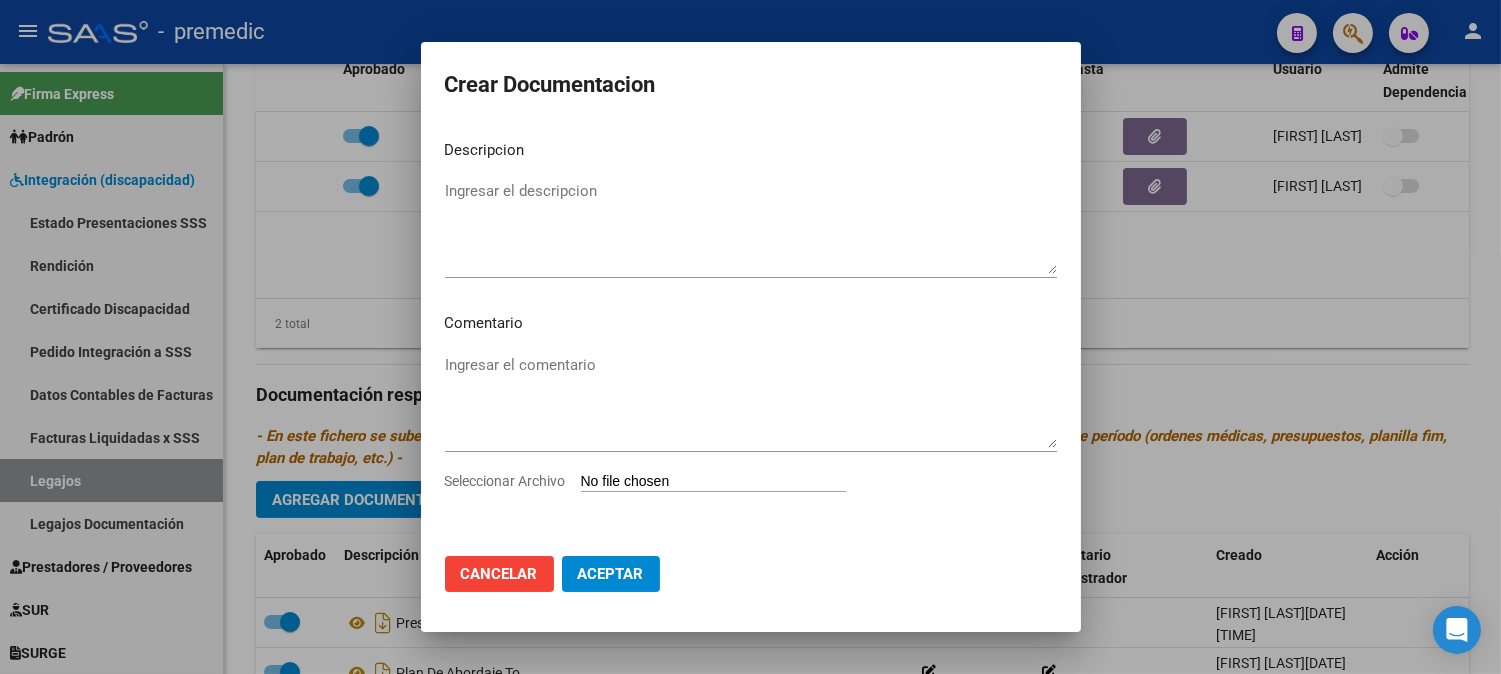 type on "C:\fakepath\16- DATOS.pdf" 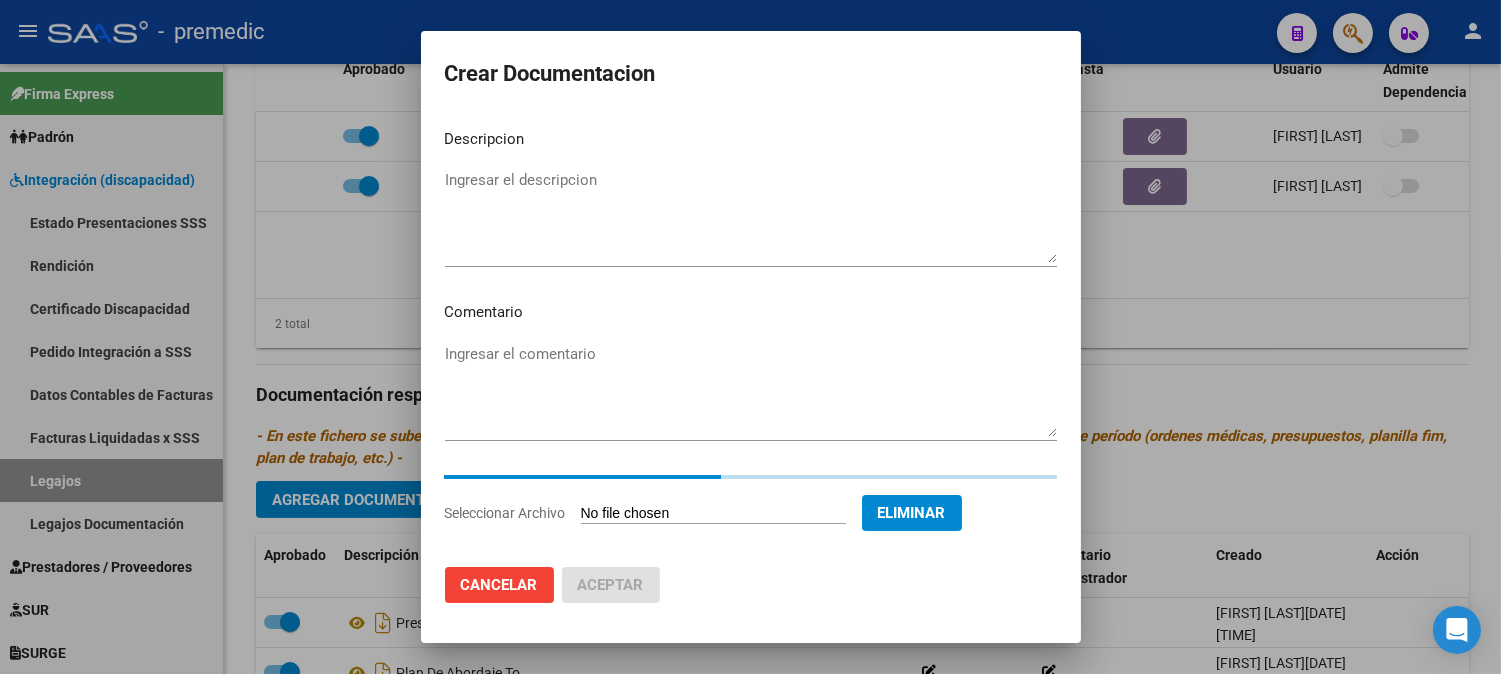 click on "Ingresar el descripcion" at bounding box center [751, 216] 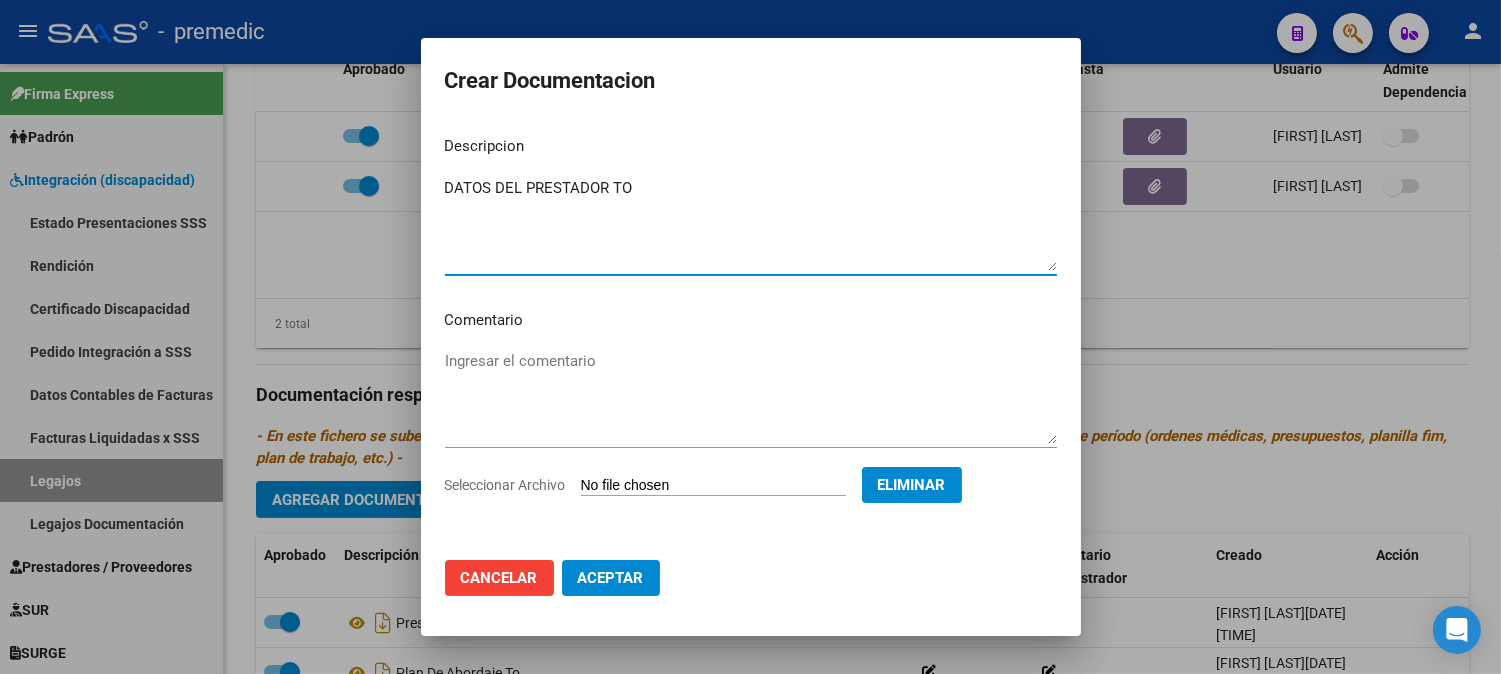 type on "DATOS DEL PRESTADOR TO" 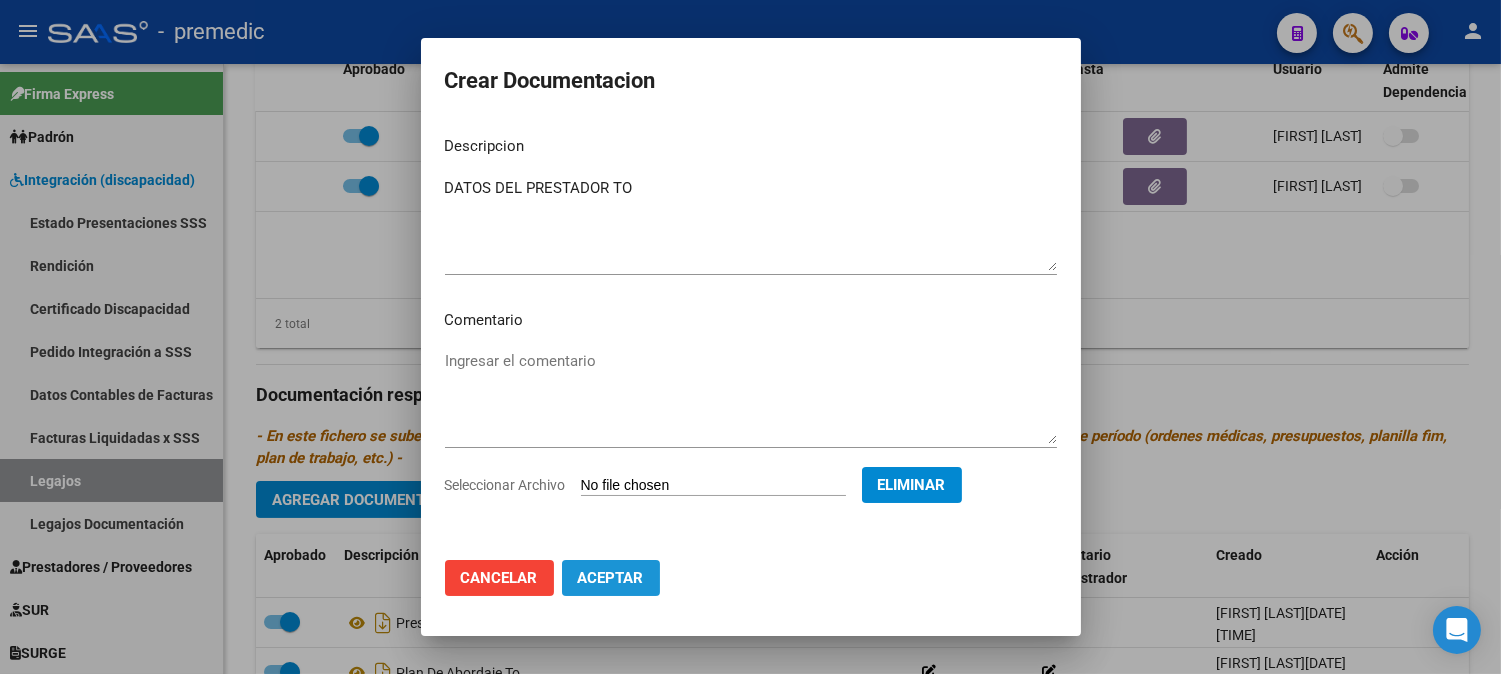 click on "Aceptar" 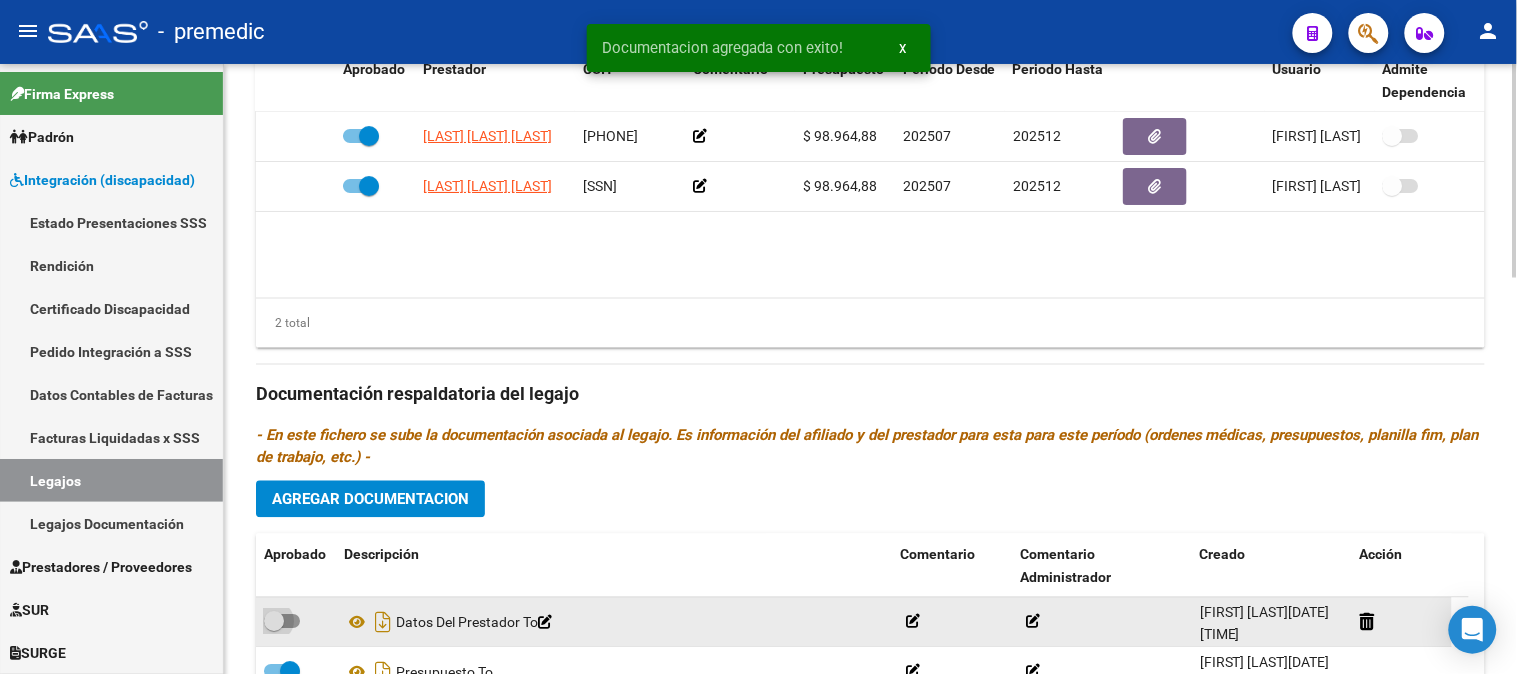 click at bounding box center [282, 622] 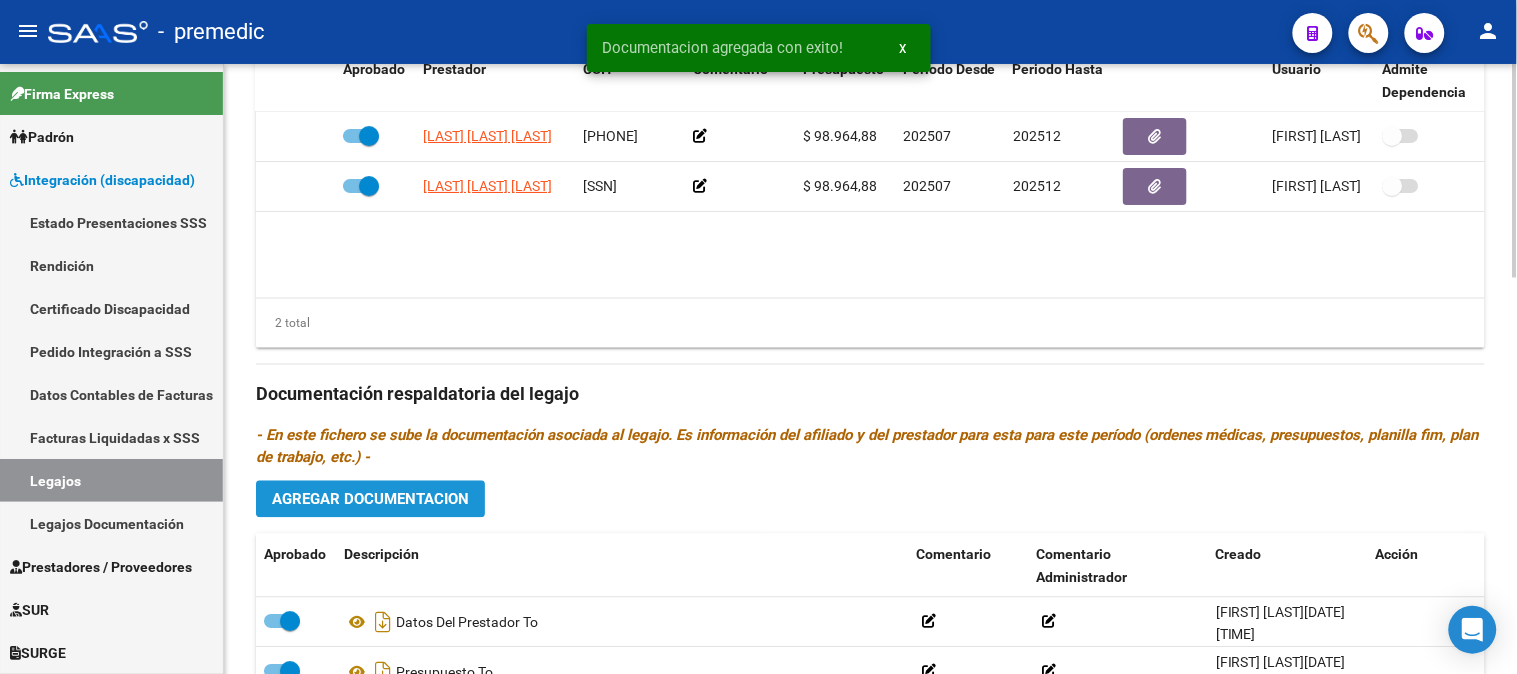 click on "Agregar Documentacion" 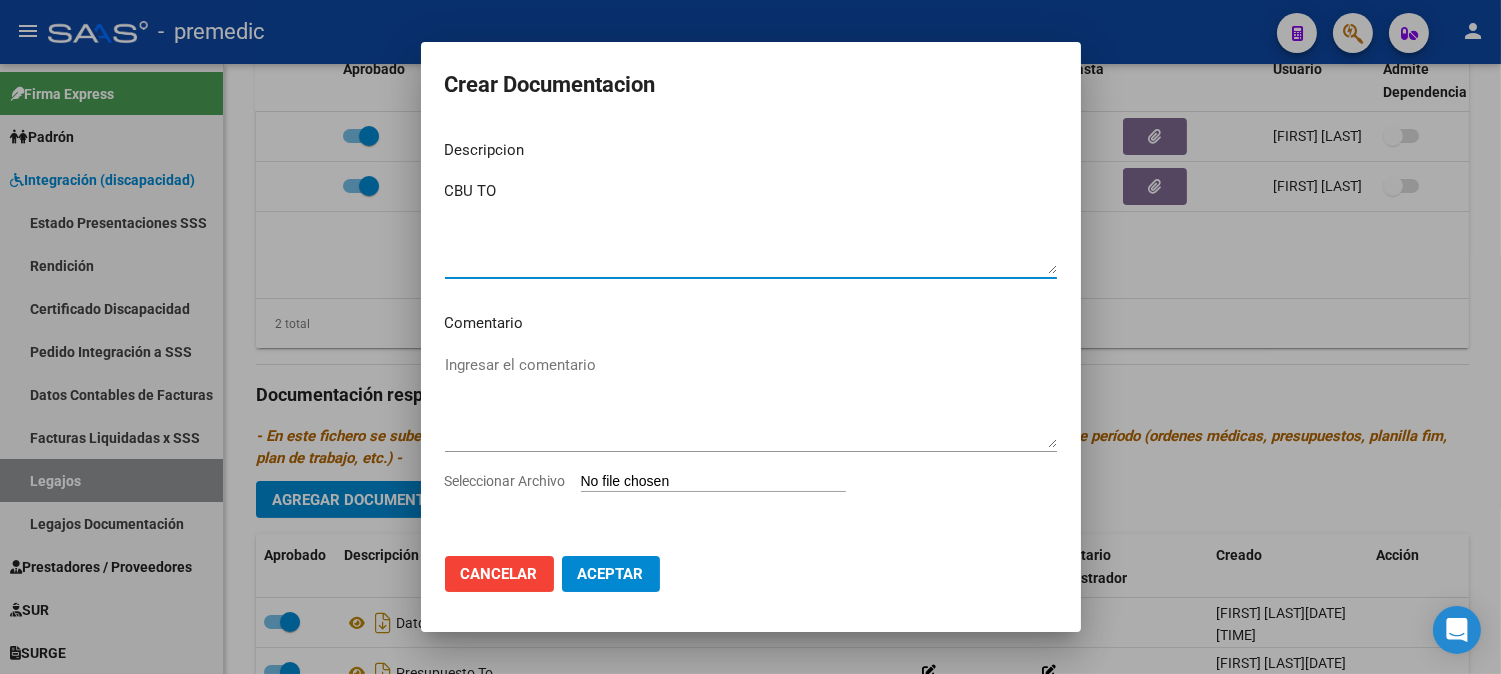type on "CBU TO" 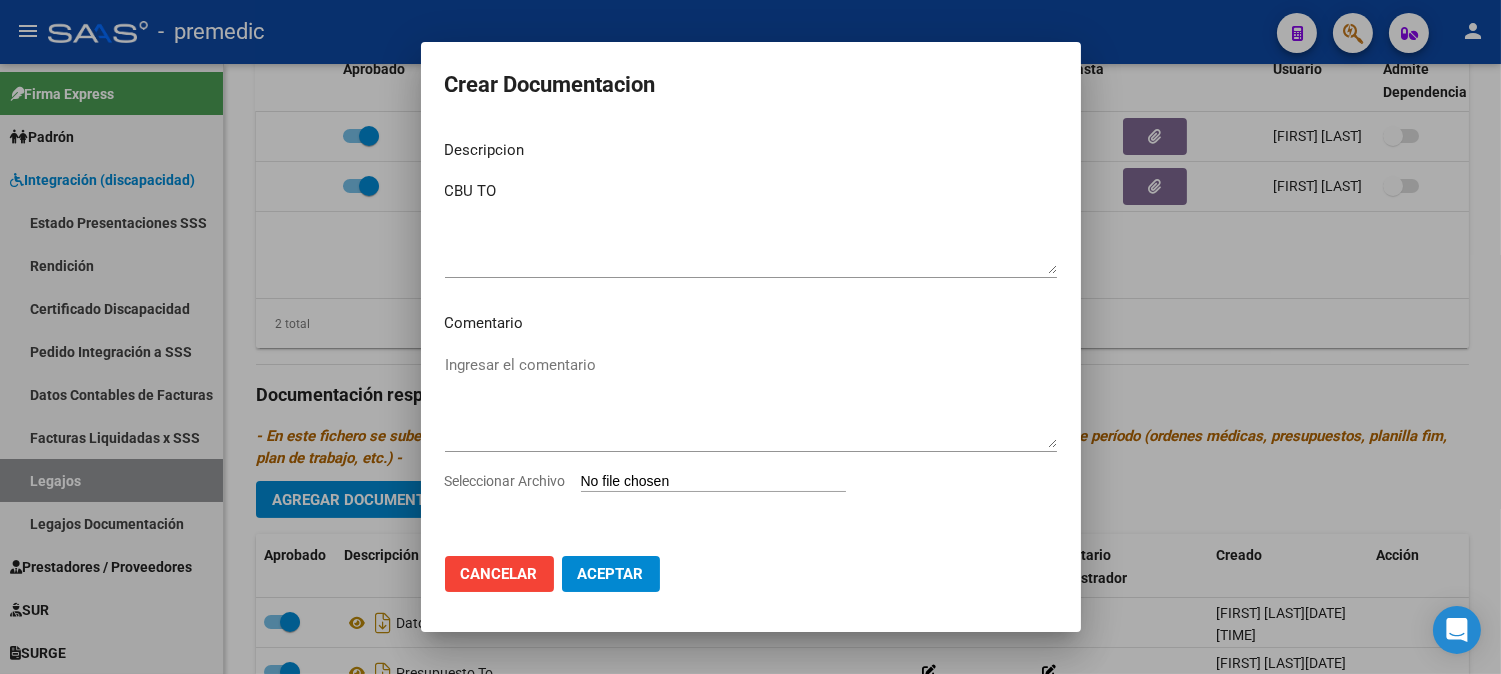 click on "Ingresar el comentario" at bounding box center [751, 410] 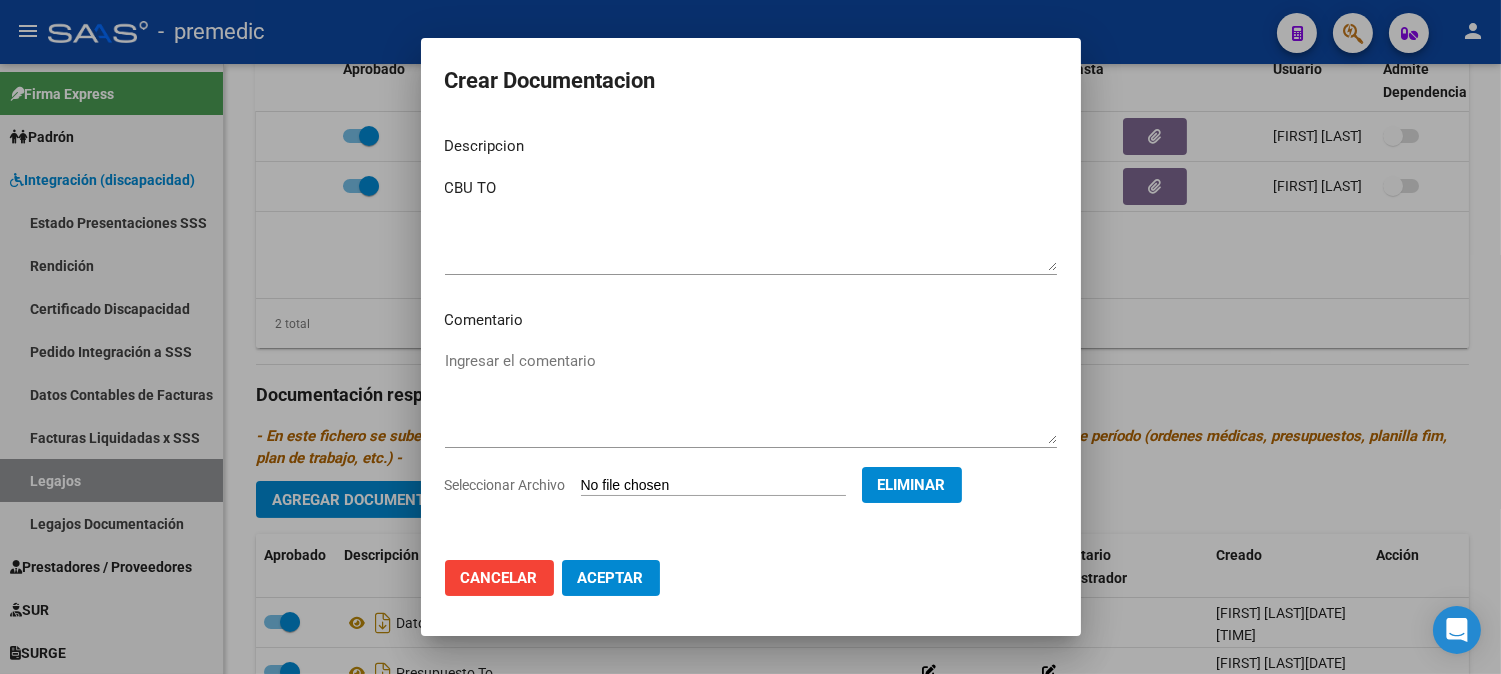 click on "Aceptar" 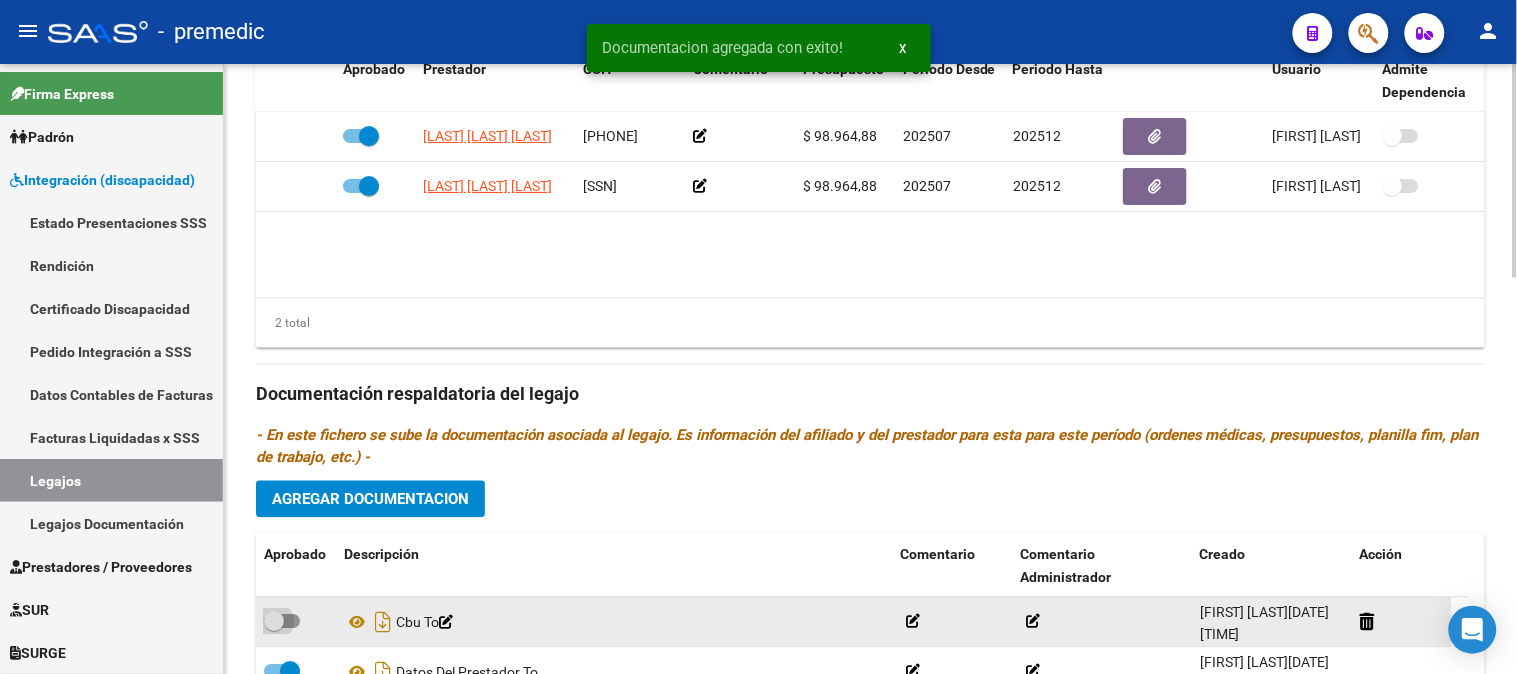 click at bounding box center [282, 622] 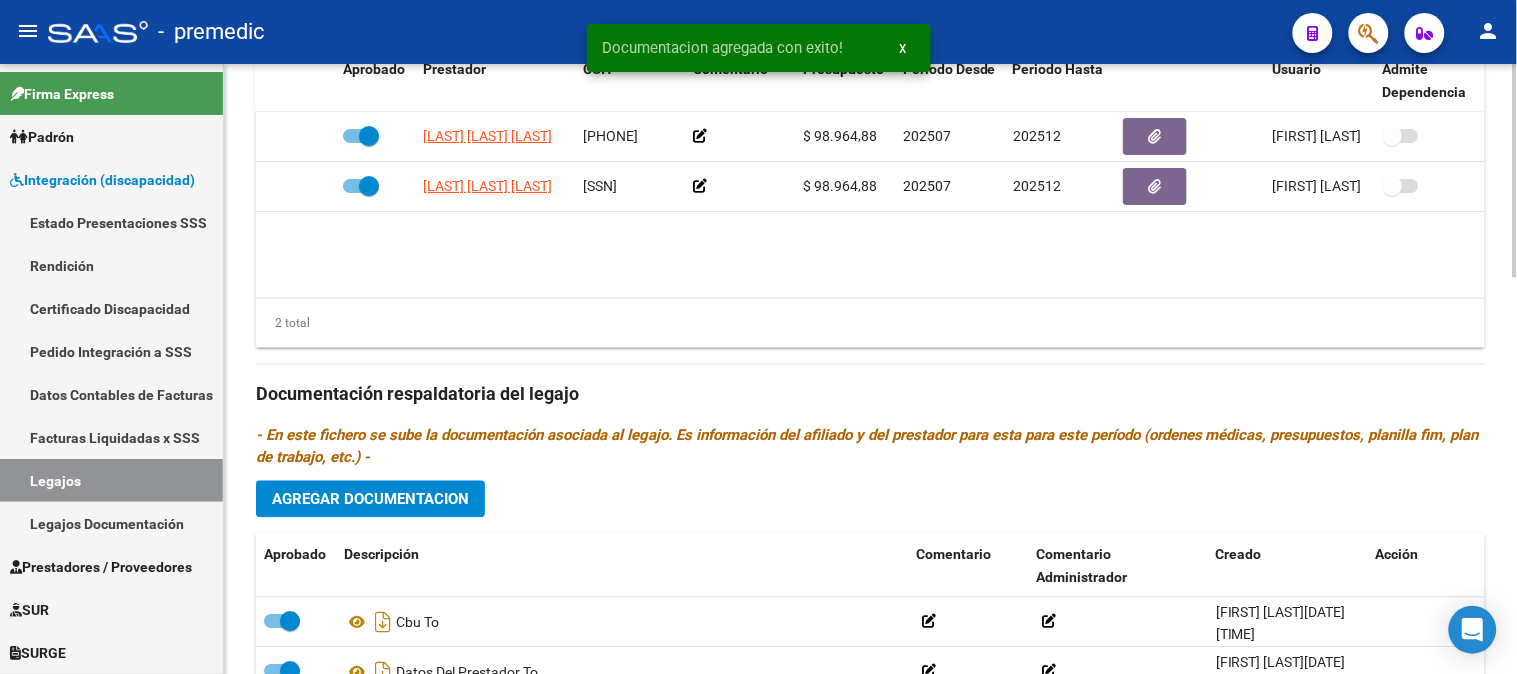 click 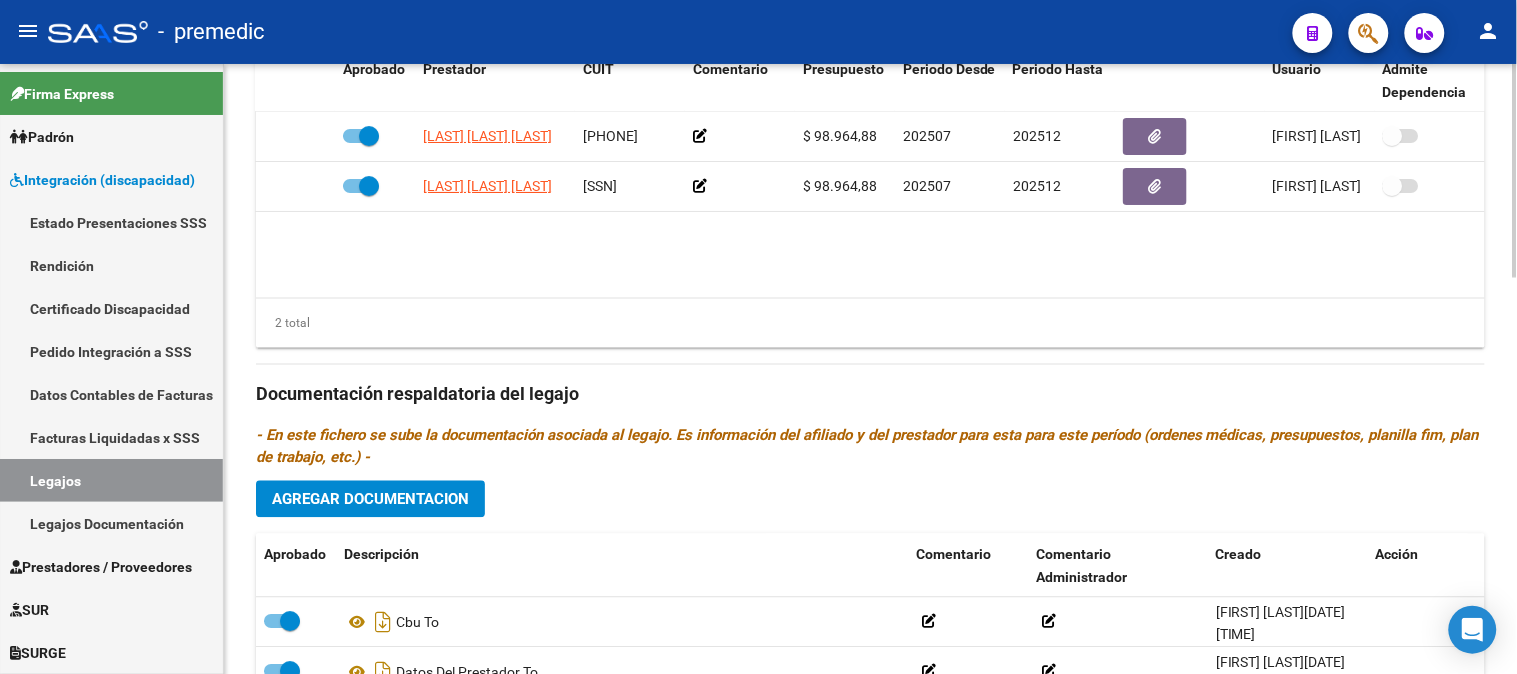 scroll, scrollTop: 1128, scrollLeft: 0, axis: vertical 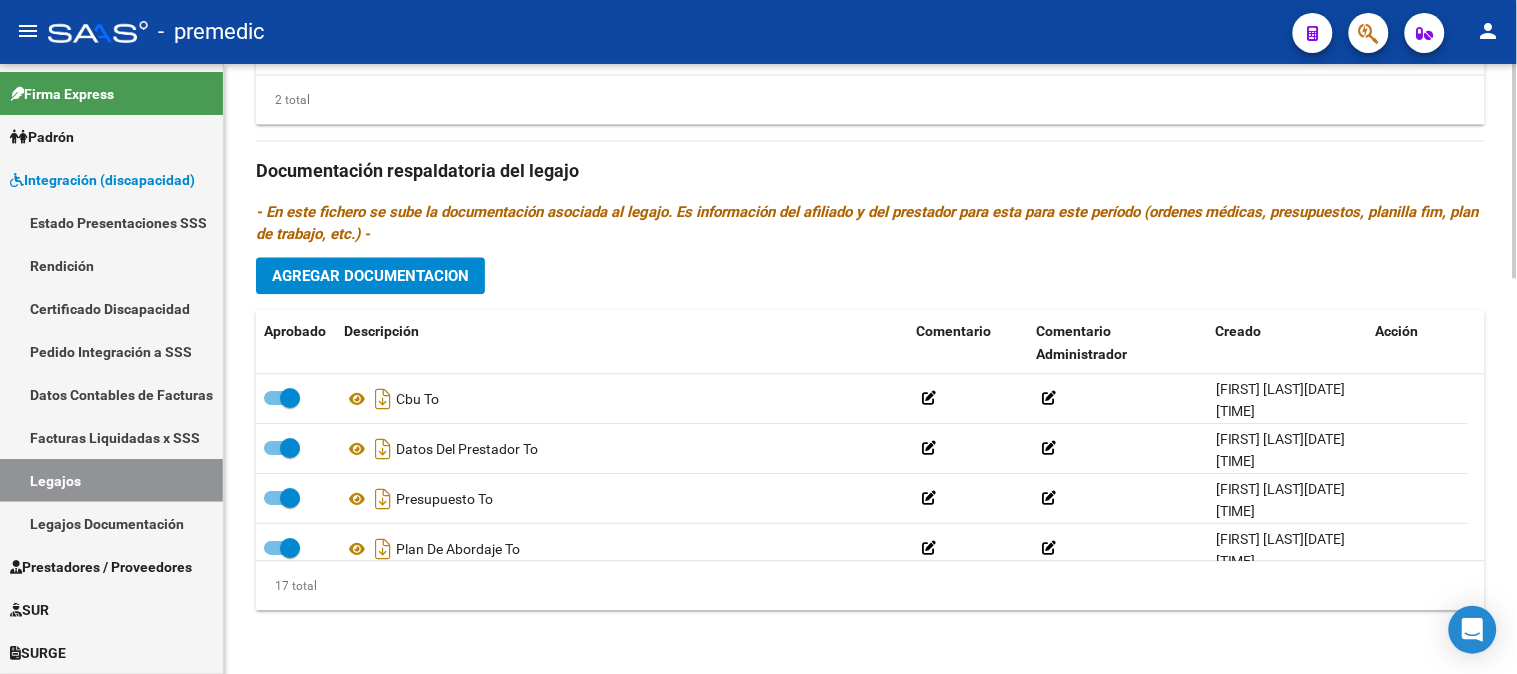 click 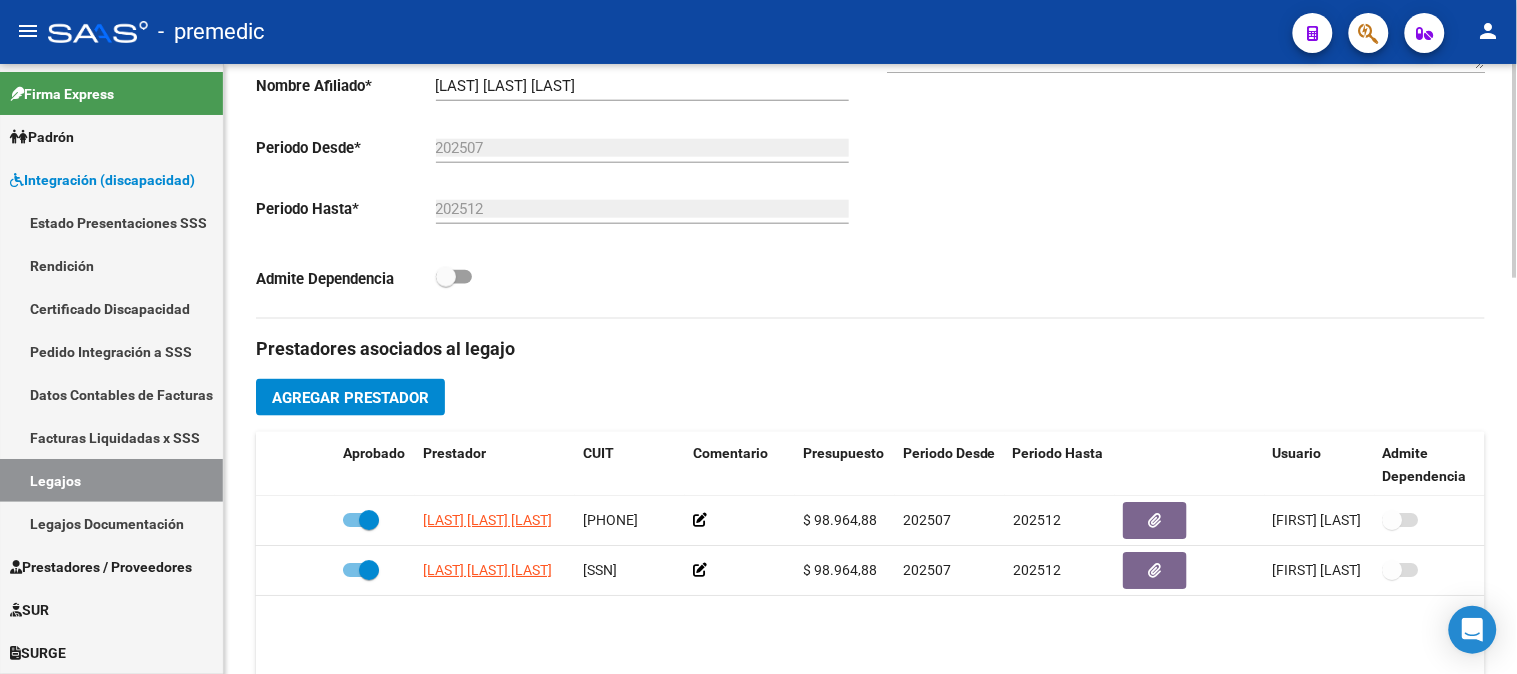 click 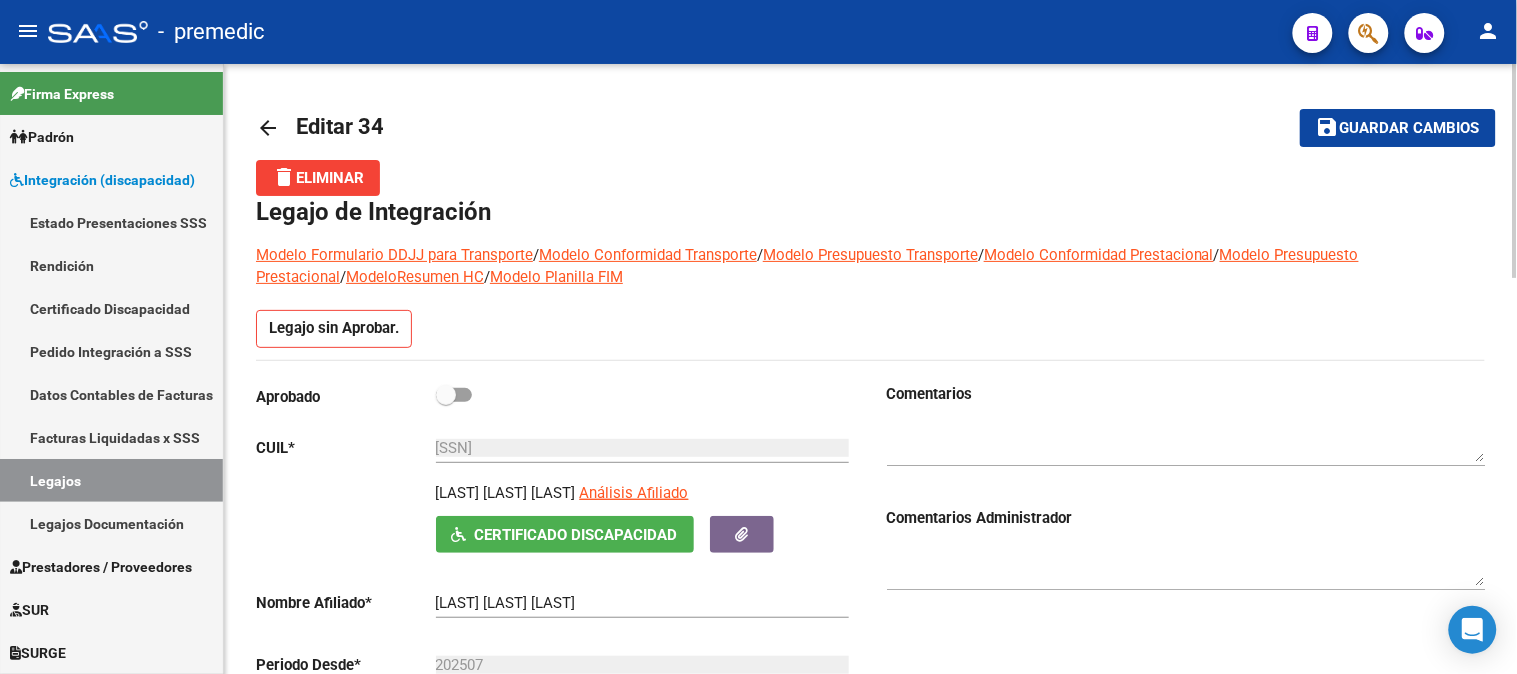 click 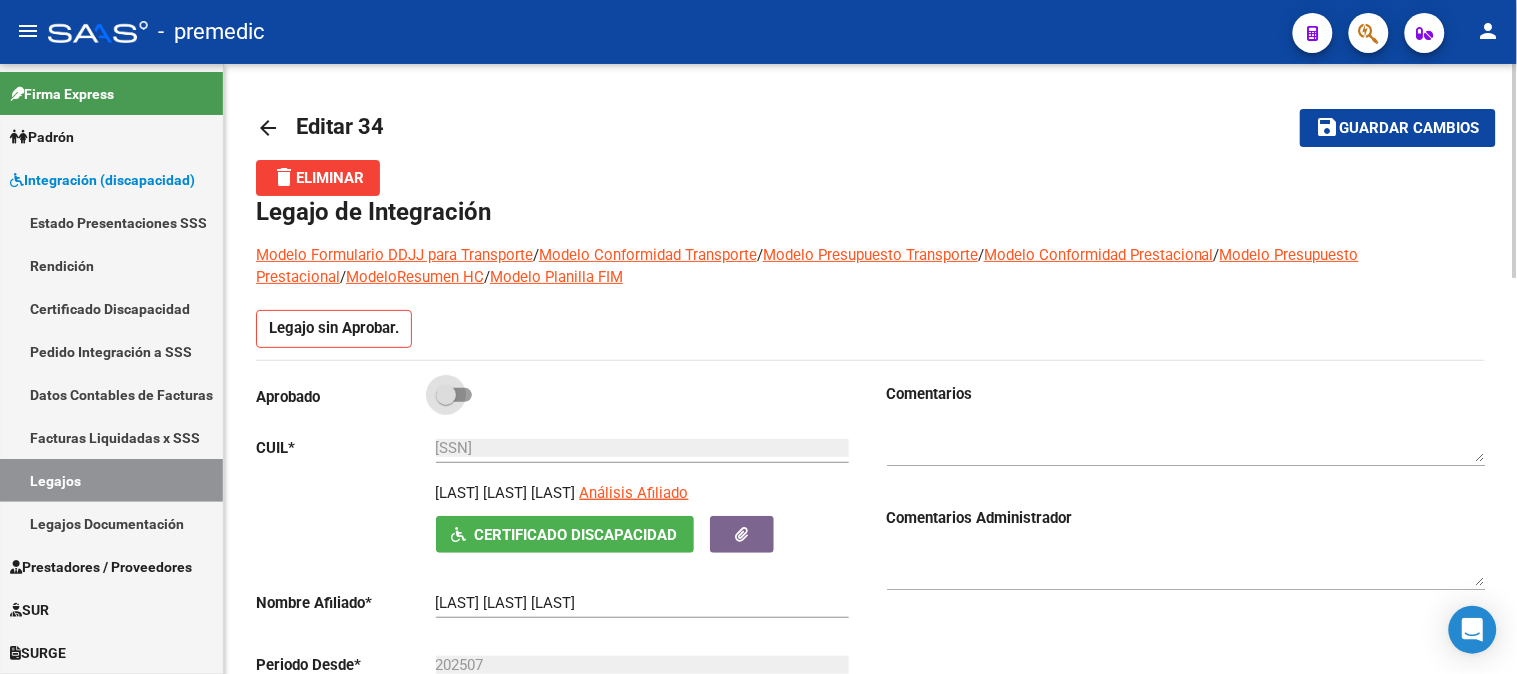 click at bounding box center (454, 395) 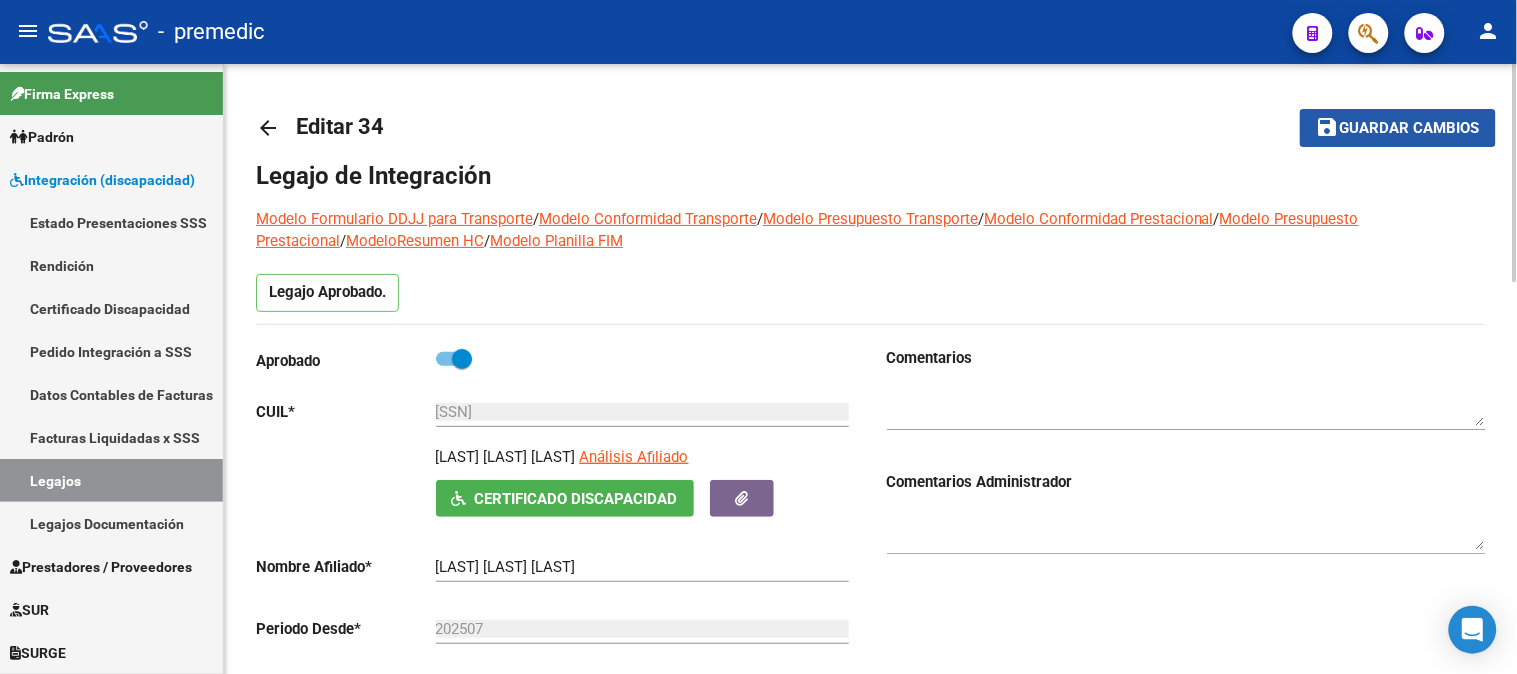 click on "Guardar cambios" 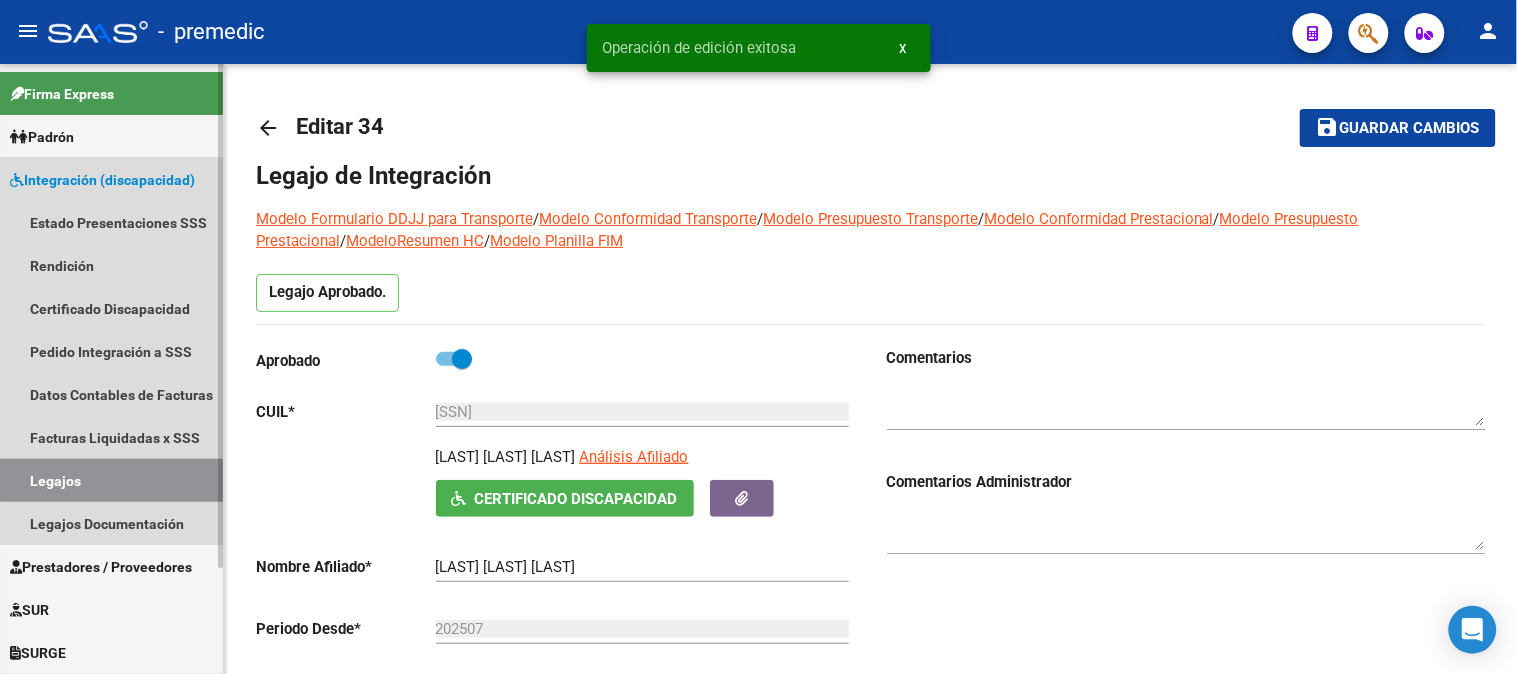 click on "Legajos" at bounding box center [111, 480] 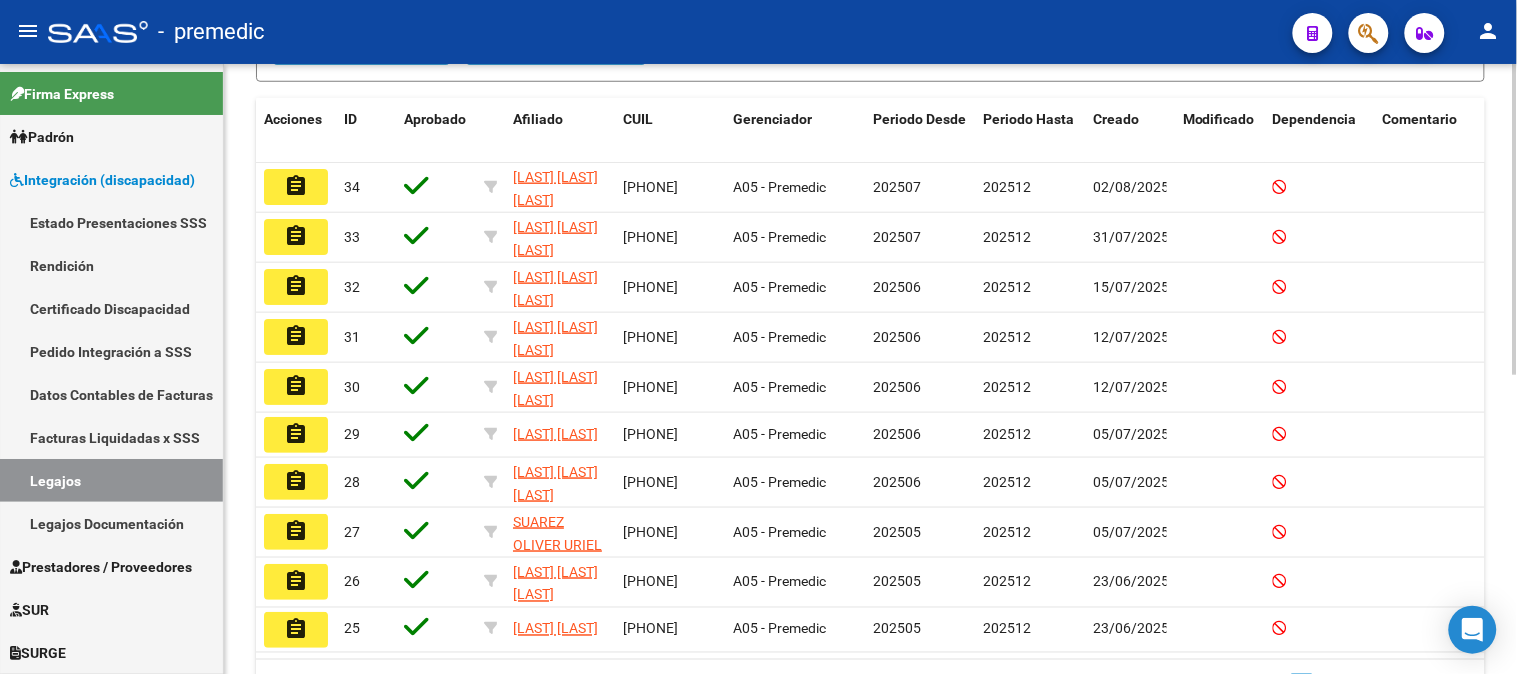 scroll, scrollTop: 462, scrollLeft: 0, axis: vertical 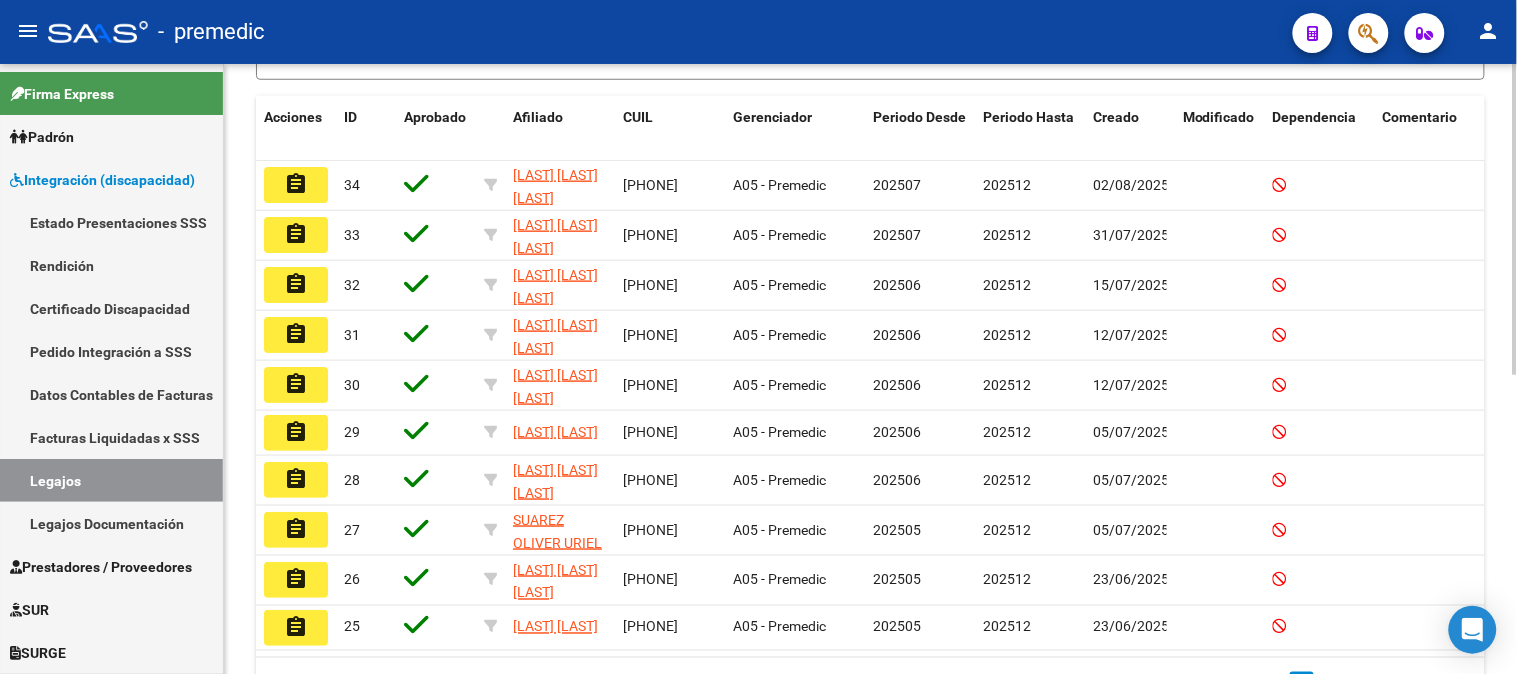 click on "INTEGRACION -> Legajos add  Crear Legajo
IMPORTAR LEGAJOS
cloud_download  Exportar CSV  Descargar Documentos
-  Legajos Filtros Id Seleccionar Gerenciador Seleccionar Gerenciador CUIL / Apellido CUIT / Razon Social Periodo Periodo Desde Periodo Hasta Todos Aprobado Start date – End date Fec. Creado Desde / Hasta Archivo CSV CUIL help search  Buscar Legajo  delete  Borrar Filtros  Acciones ID Aprobado Afiliado CUIL Gerenciador Periodo Desde Periodo Hasta Creado Modificado Dependencia Comentario Comentario Adm. assignment 34 [LAST] [LAST] [LAST] [PHONE] A05 - Premedic 202507 202512 02/08/2025 assignment 33 [LAST] [LAST] [LAST] [PHONE] A05 - Premedic 202507 202512 31/07/2025 assignment 32 [LAST] [LAST] [LAST] [PHONE] A05 - Premedic 202506 202512 31 30" 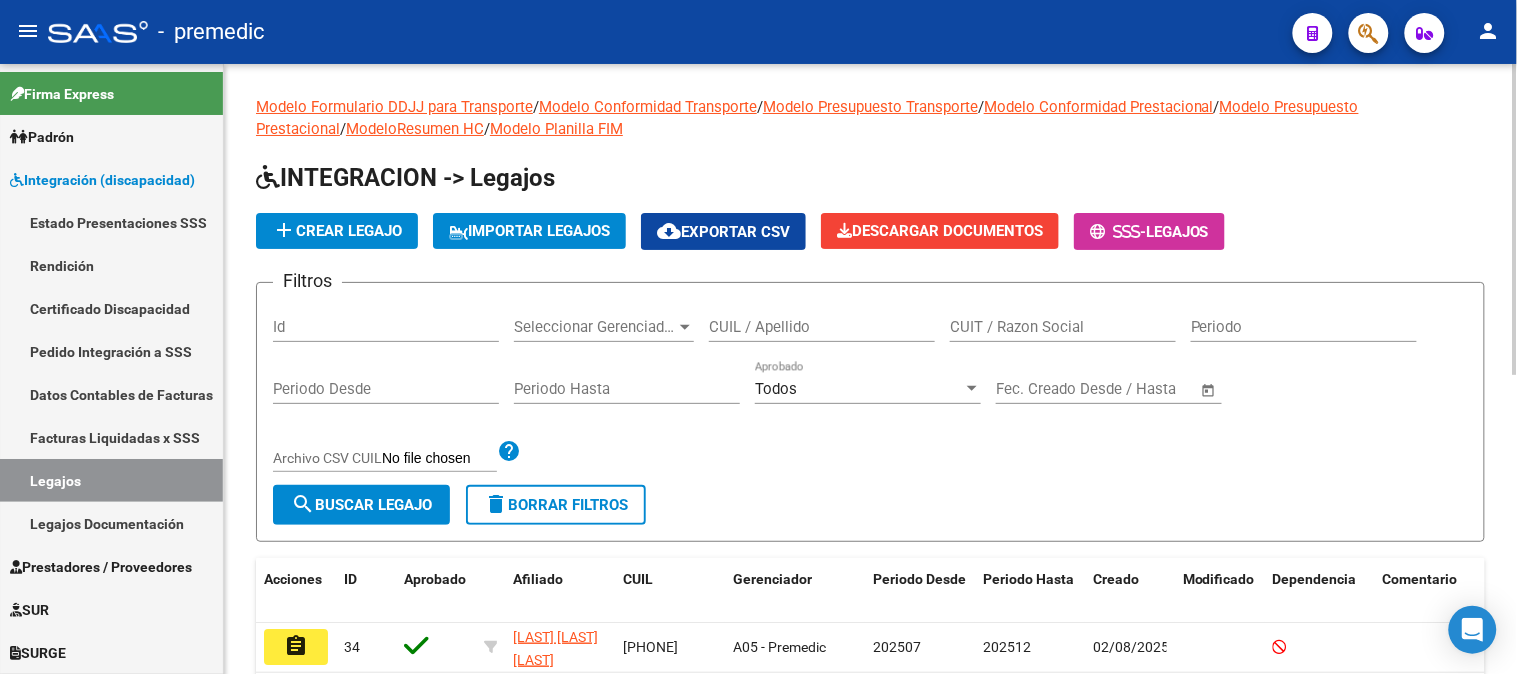 click 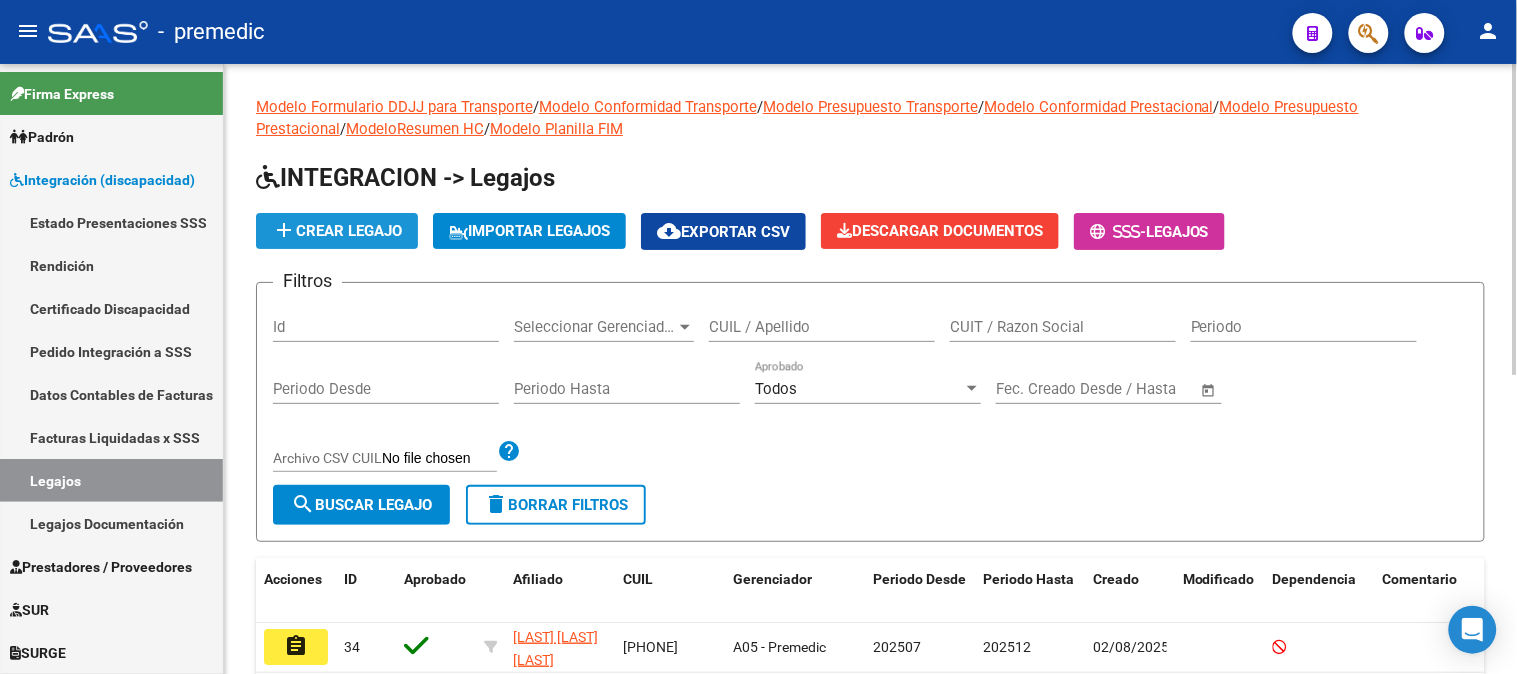 click on "add  Crear Legajo" 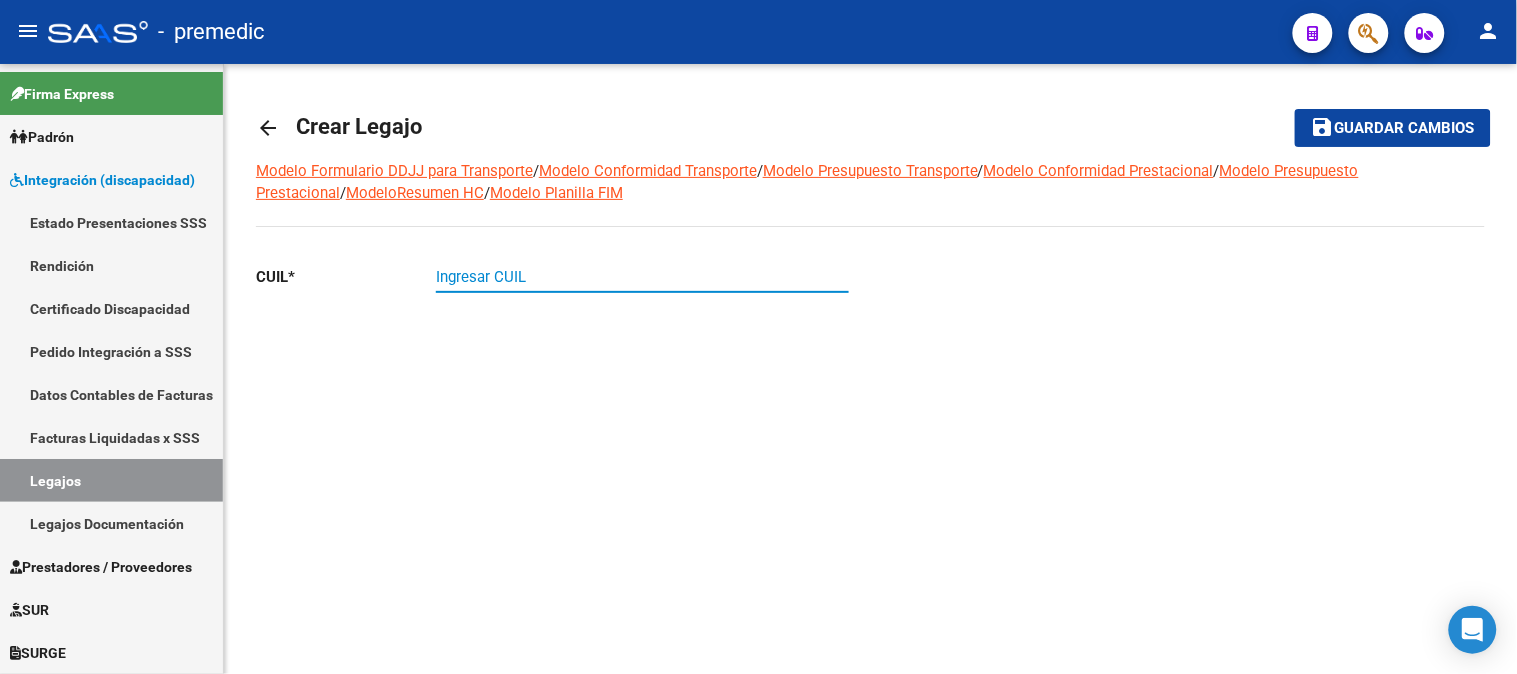 click on "Ingresar CUIL" at bounding box center (642, 277) 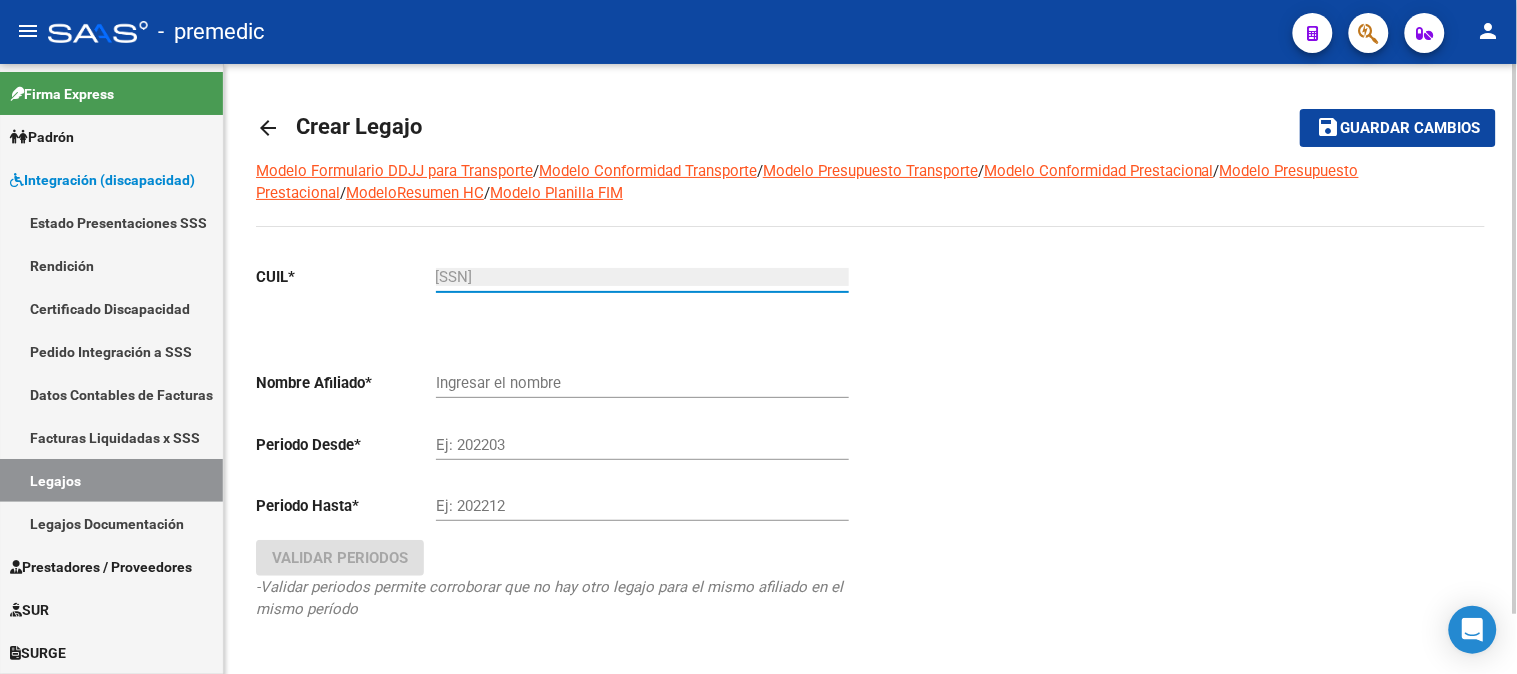 type on "[LAST] [LAST] [LAST]" 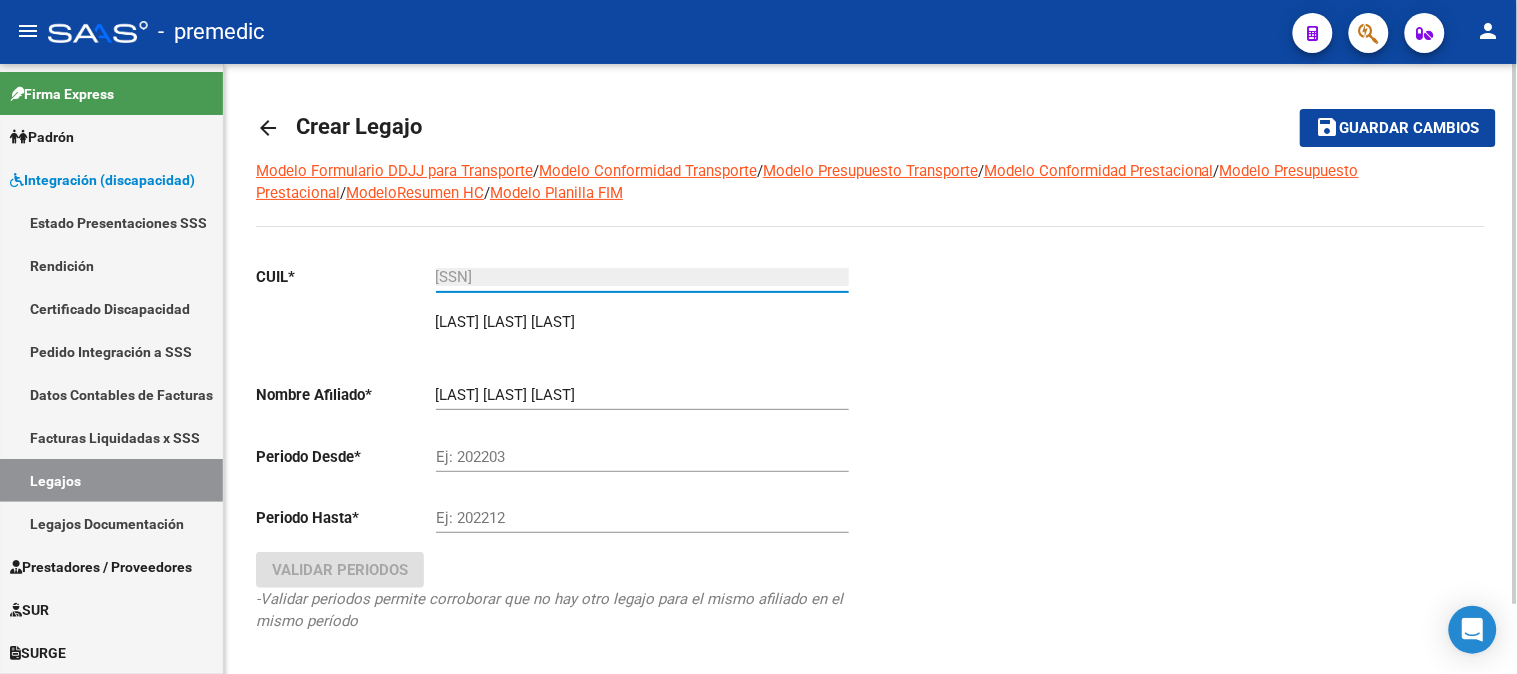 type on "[SSN]" 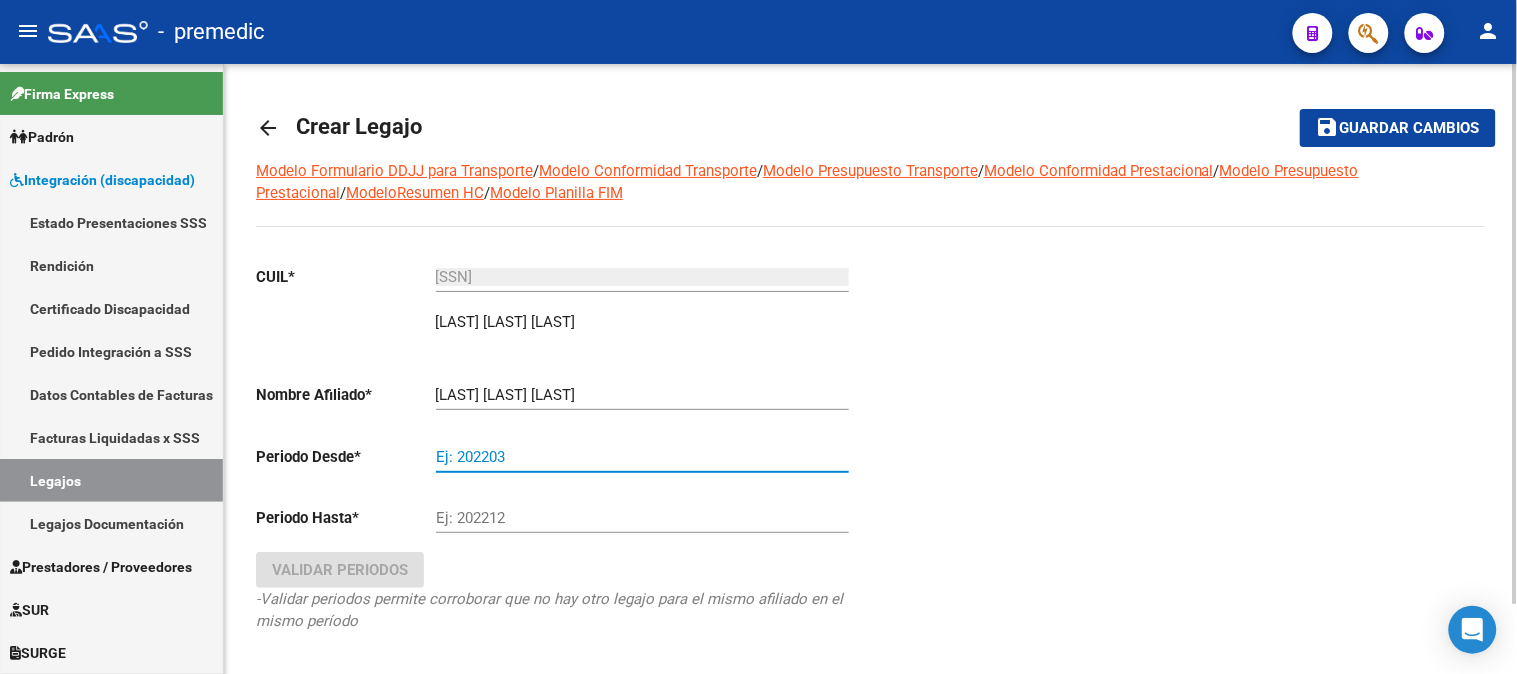 click on "Ej: 202203" at bounding box center (642, 457) 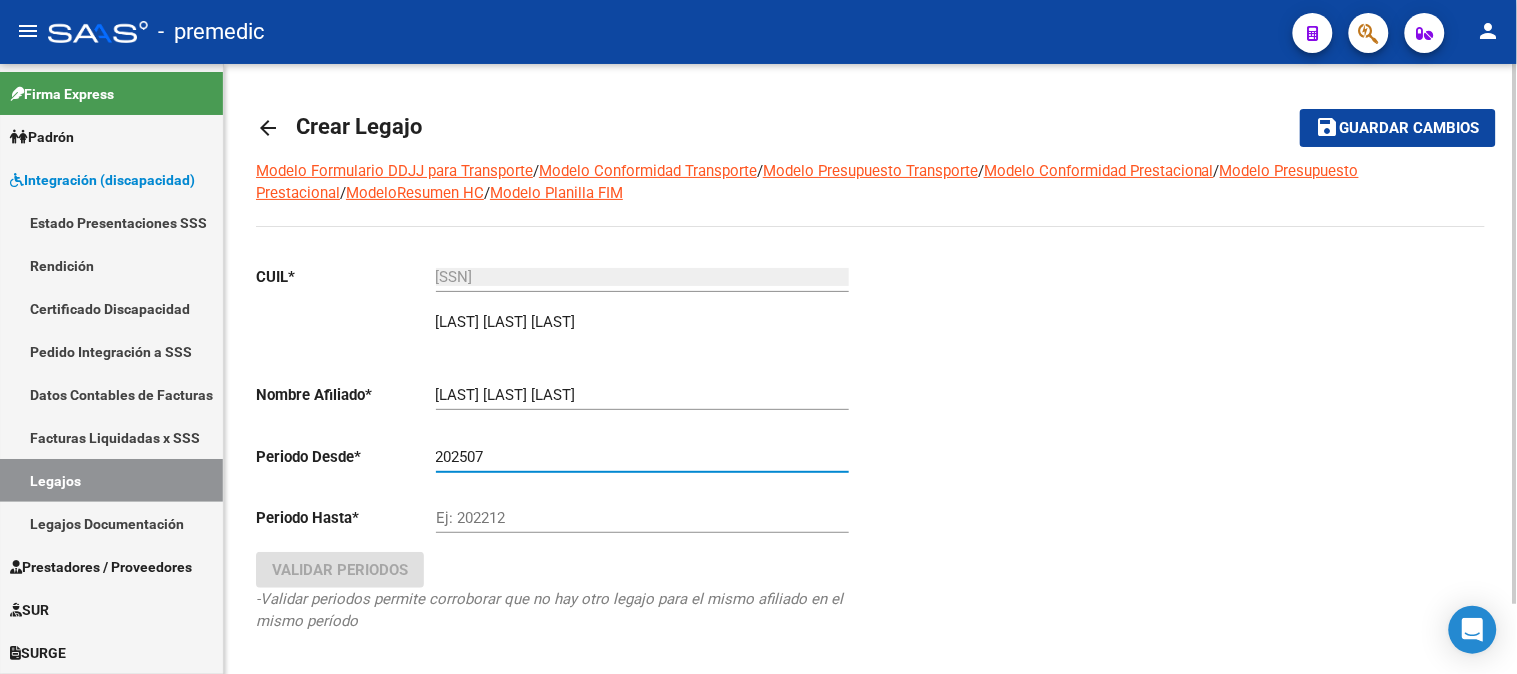 type on "202507" 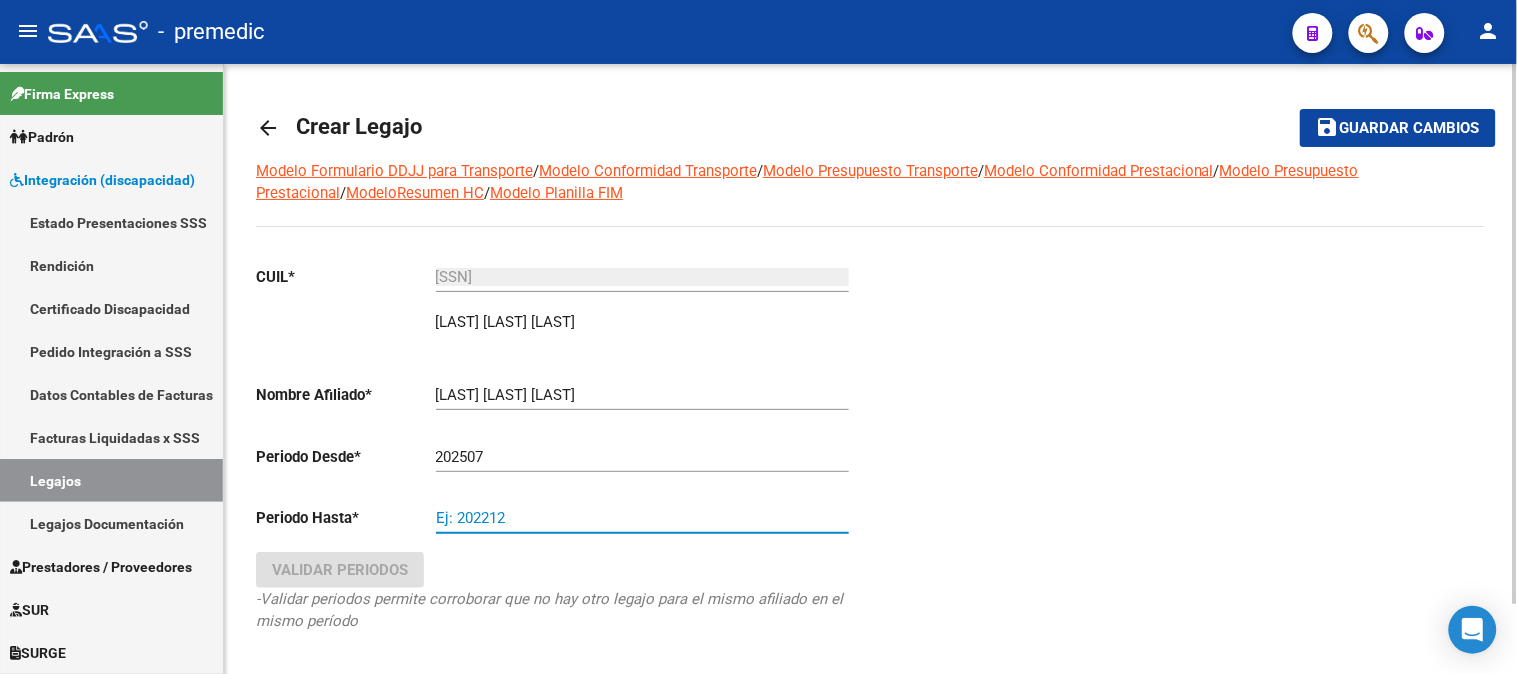 click on "Ej: 202212" at bounding box center (642, 518) 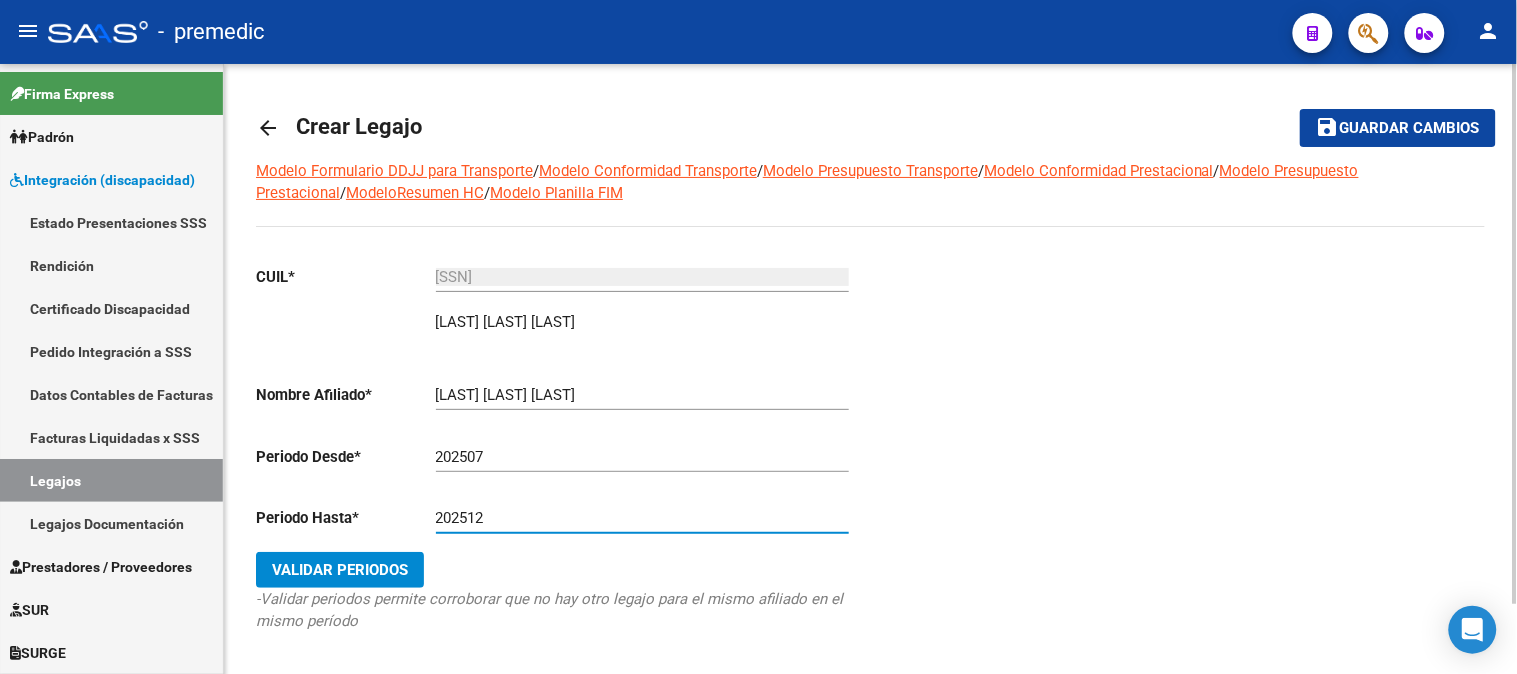 type on "202512" 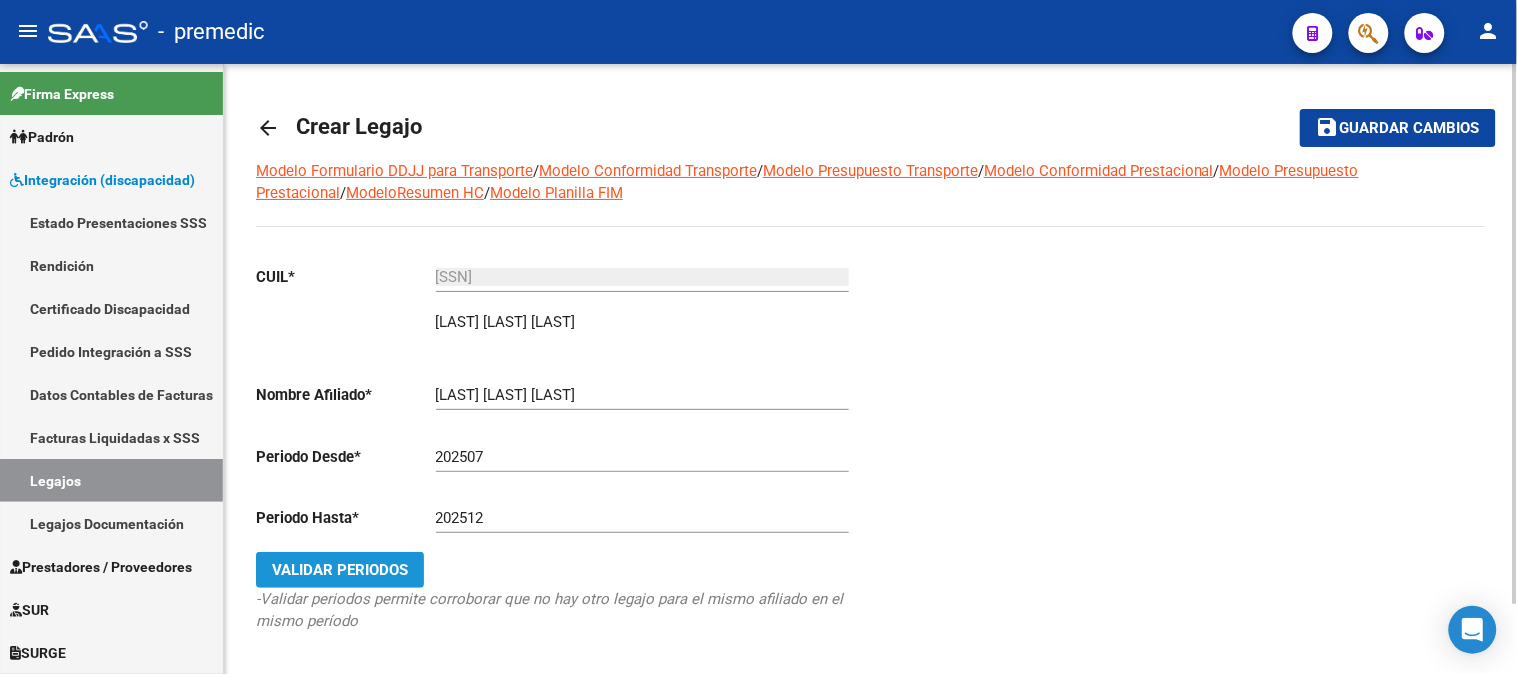 click on "Validar Periodos" 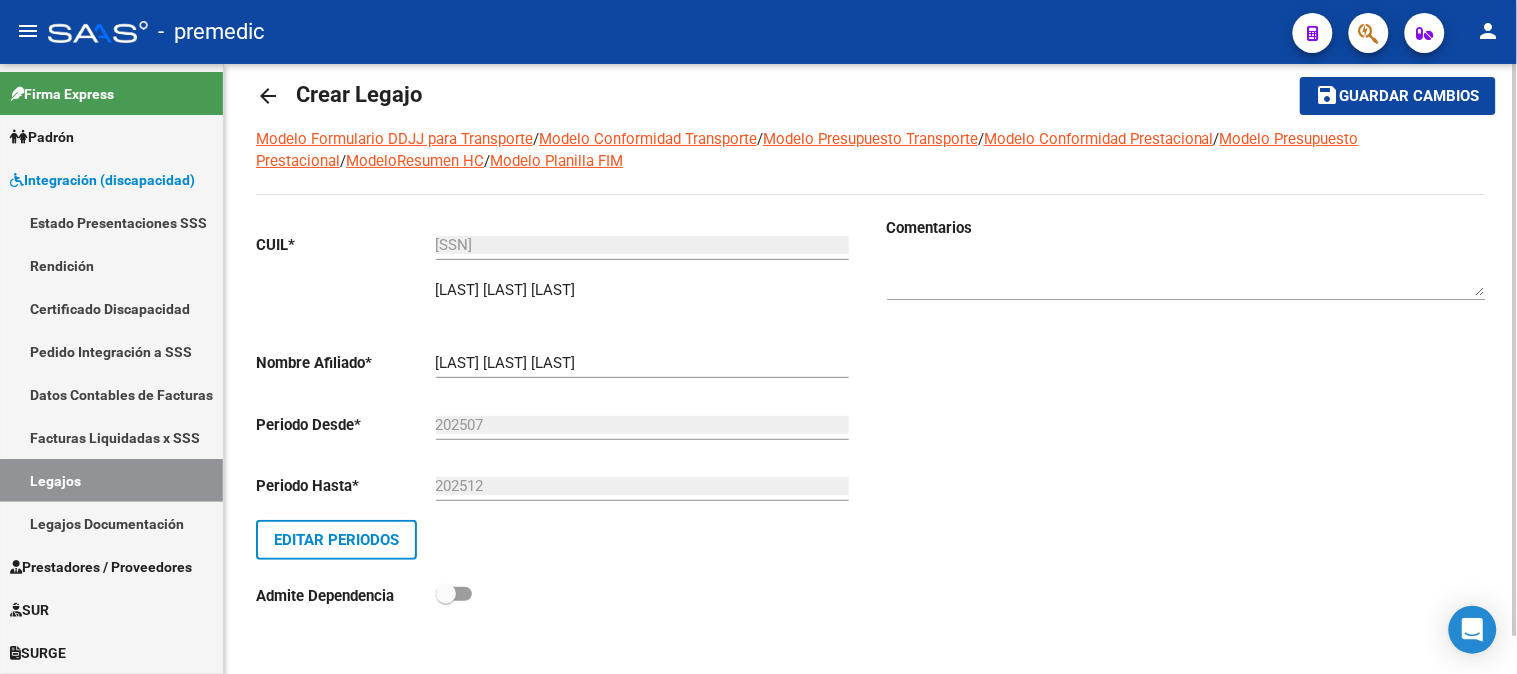 scroll, scrollTop: 41, scrollLeft: 0, axis: vertical 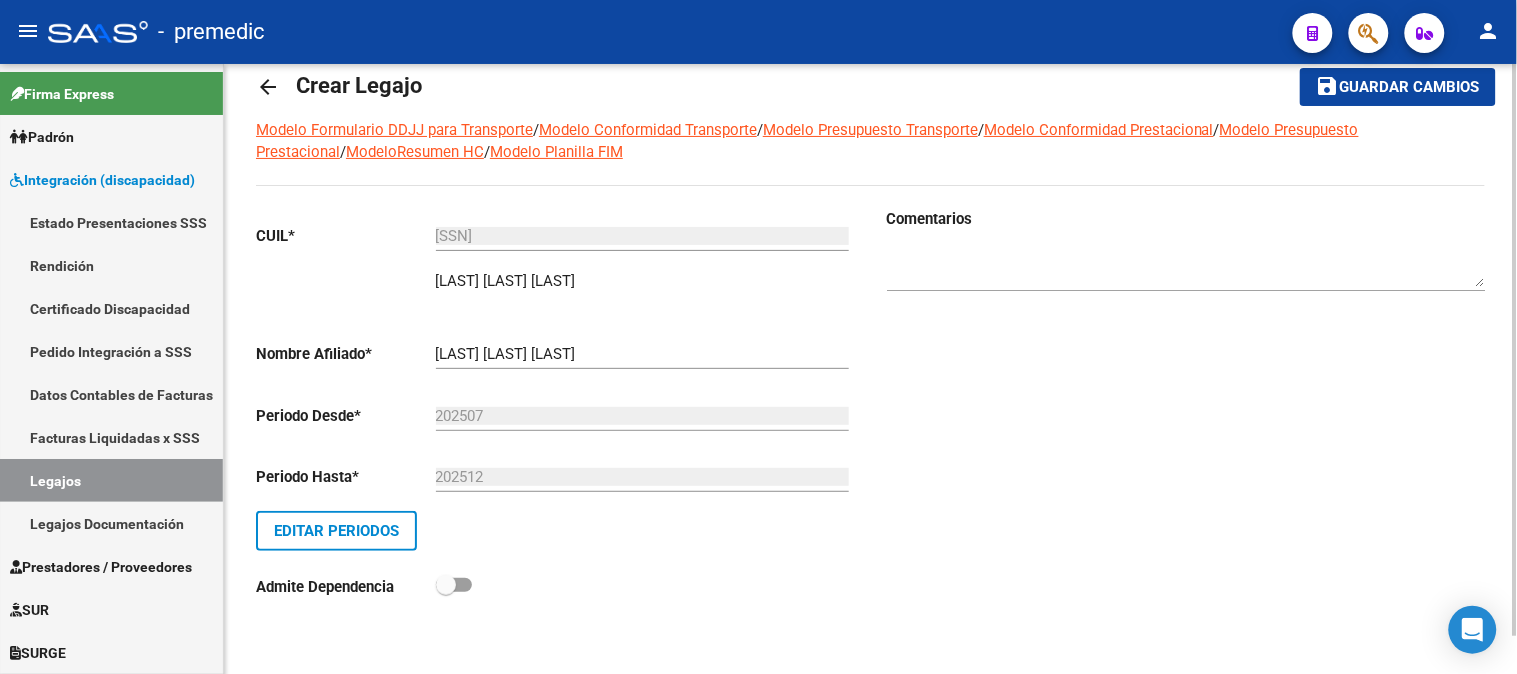 click on "CUIL  *   [SSN] Ingresar CUIL  [LAST] [LAST] [LAST]     ARCA Padrón Nombre Afiliado  *   [LAST] [LAST] [LAST] Ingresar el nombre  Periodo Desde  *   202507 Ej: 202203  Periodo Hasta  *   202512 Ej: 202212   Editar Periodos Admite Dependencia   Comentarios" 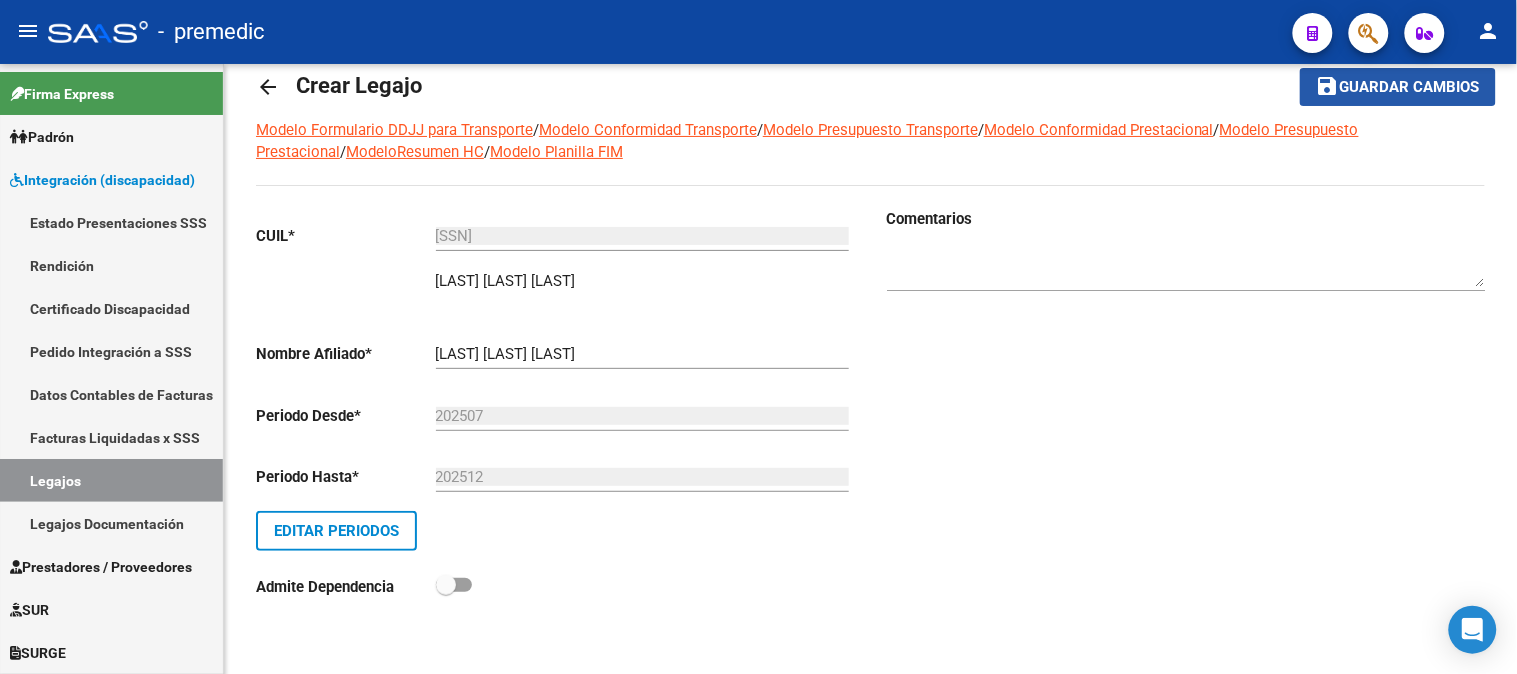 click on "save Guardar cambios" 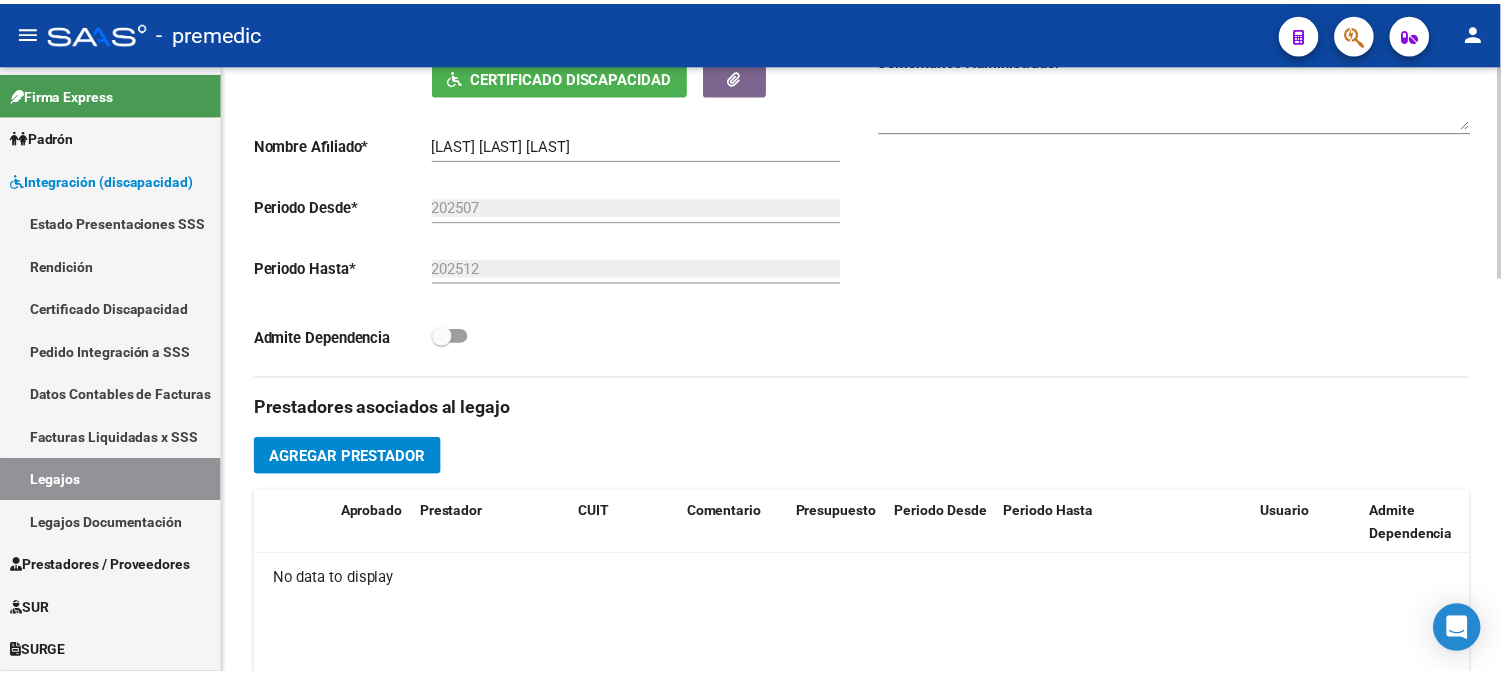 scroll, scrollTop: 434, scrollLeft: 0, axis: vertical 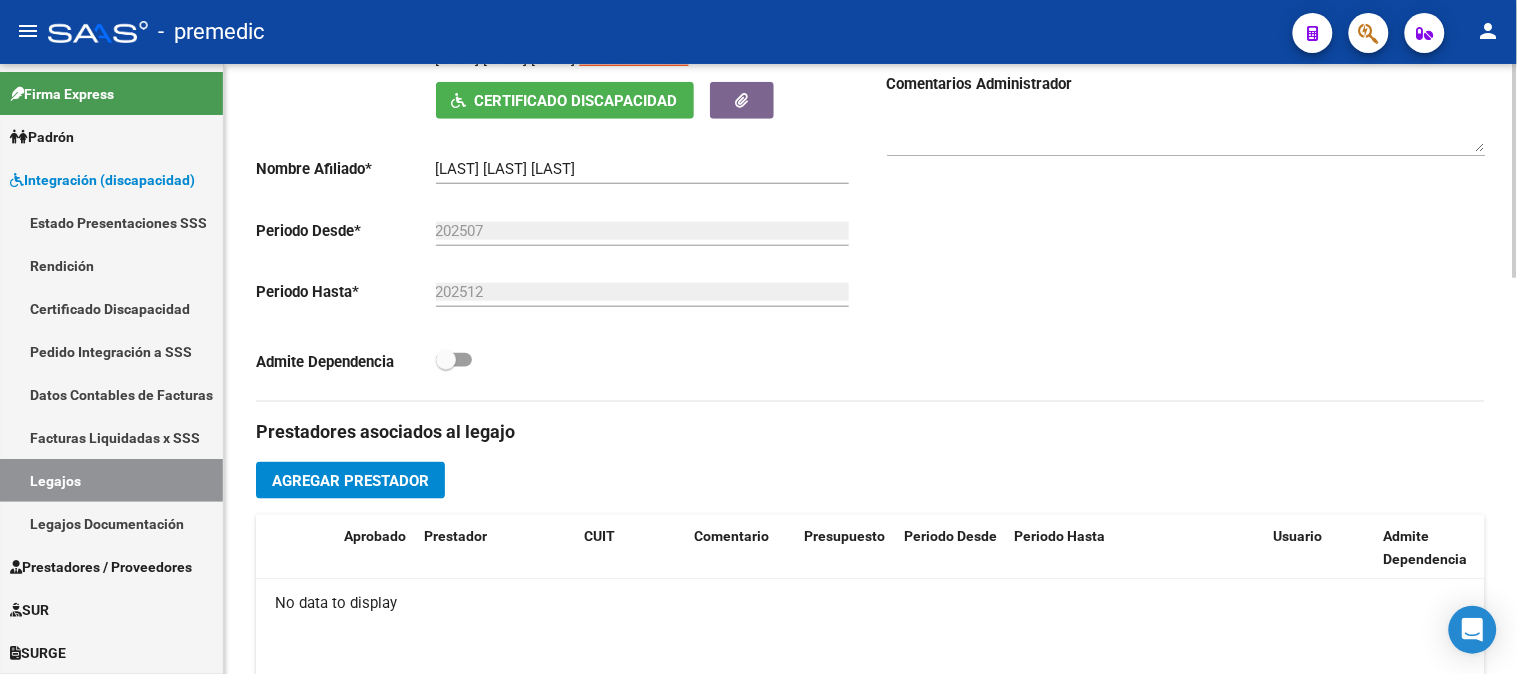 click on "CUIL  *   [SSN] Ingresar CUIL  [LAST] [LAST] [LAST]     Análisis Afiliado    Certificado Discapacidad ARCA Padrón Nombre Afiliado  *   [LAST] [LAST] [LAST] Ingresar el nombre  Periodo Desde  *   202507 Ej: 202203  Periodo Hasta  *   202512 Ej: 202212  Admite Dependencia   Comentarios                                  Comentarios Administrador  Prestadores asociados al legajo Agregar Prestador Aprobado Prestador CUIT Comentario Presupuesto Periodo Desde Periodo Hasta Usuario Admite Dependencia No data to display 0 total Documentación respaldatoria del legajo Agregar Documentacion Aprobado Descripción Comentario Comentario Administrador Creado Acción 0 total" 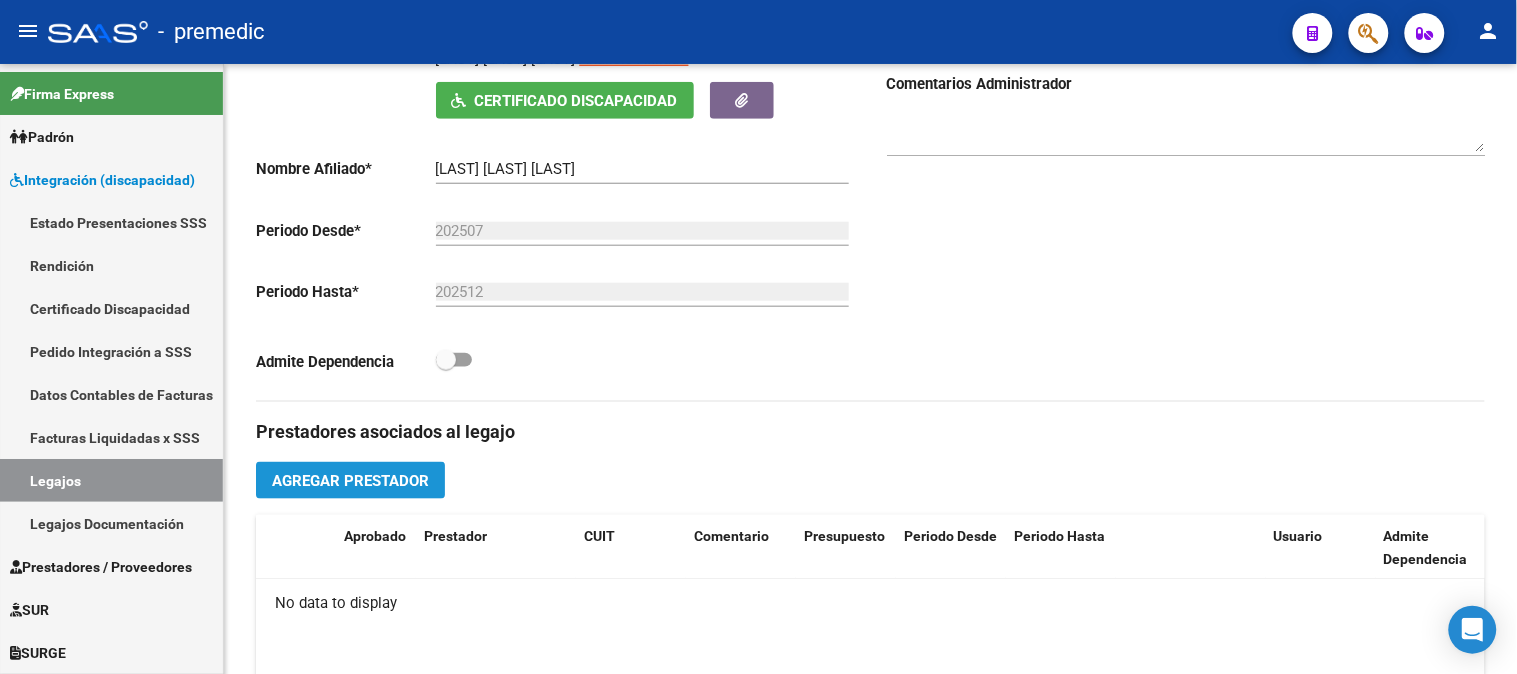 click on "Agregar Prestador" 